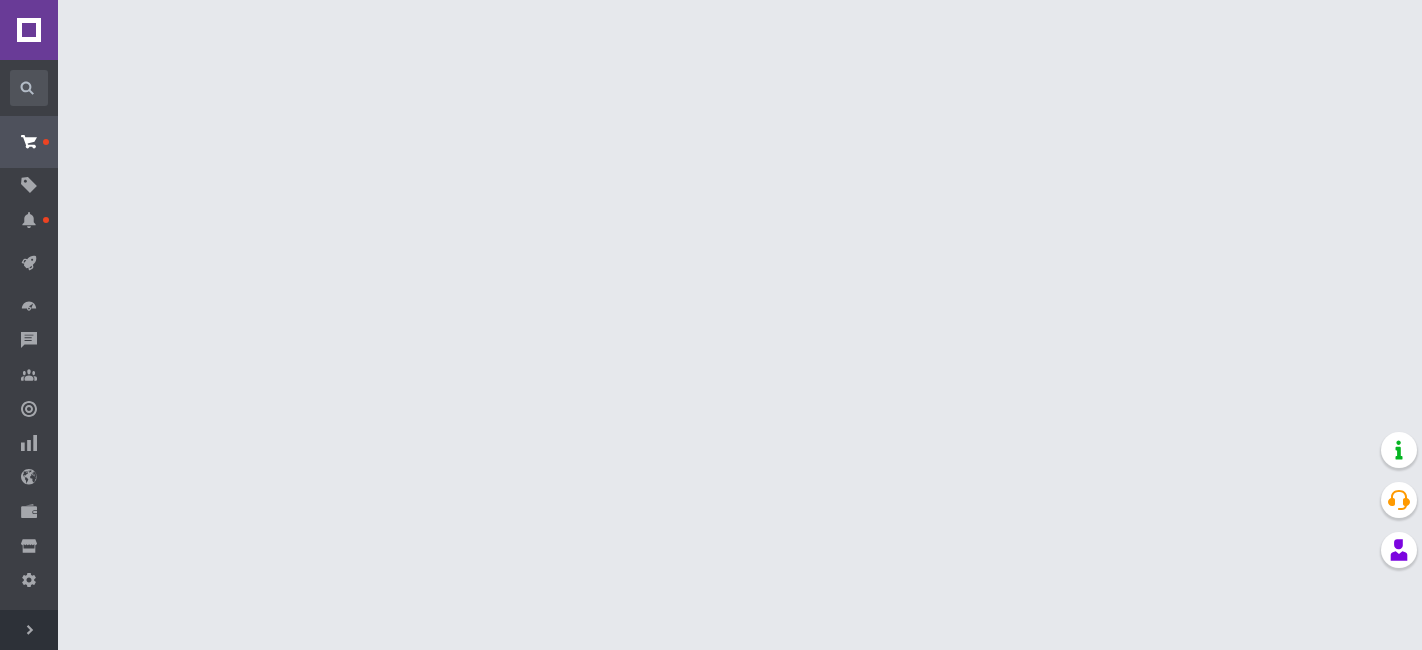 scroll, scrollTop: 0, scrollLeft: 0, axis: both 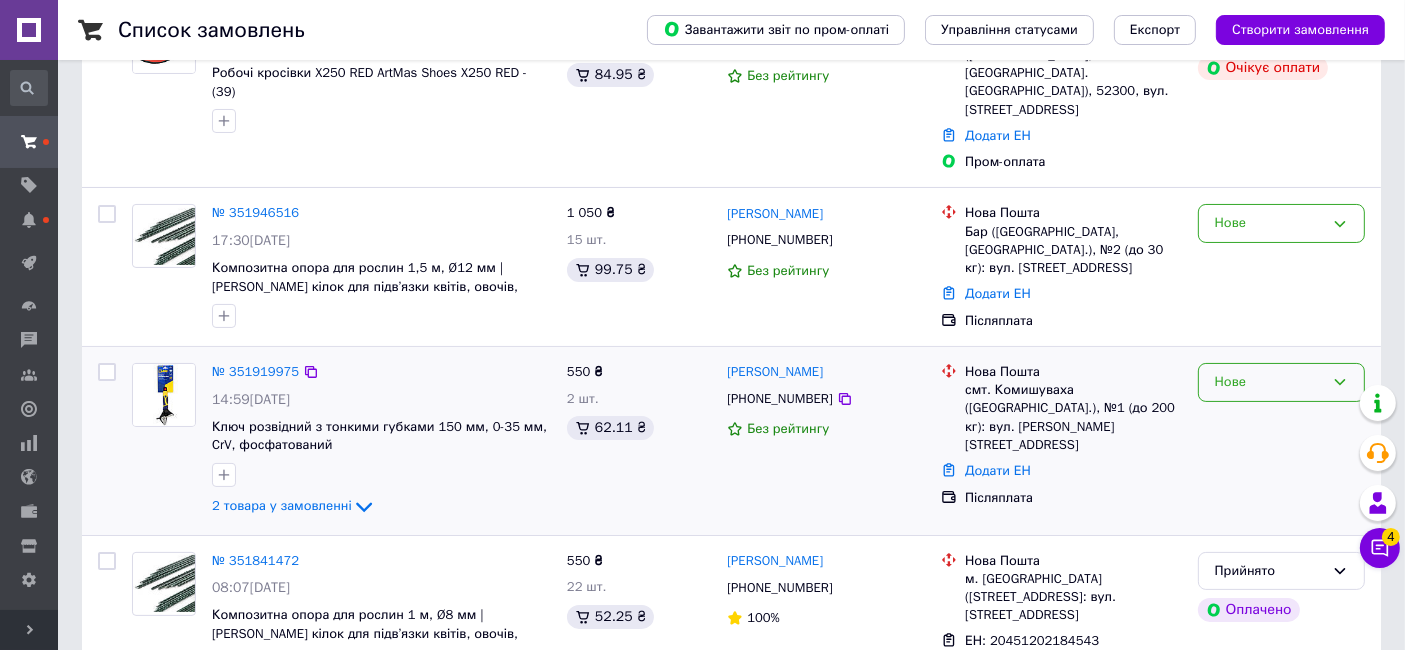 click on "Нове" at bounding box center [1269, 382] 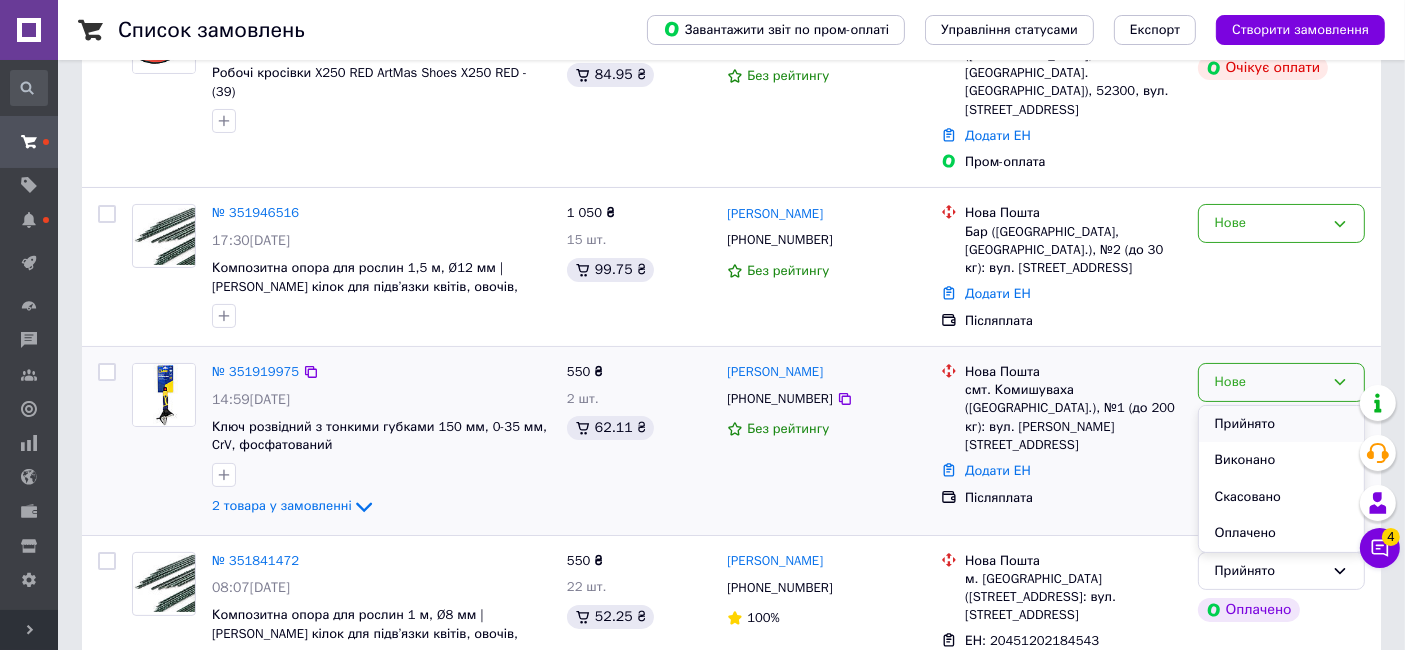 click on "Прийнято" at bounding box center [1281, 424] 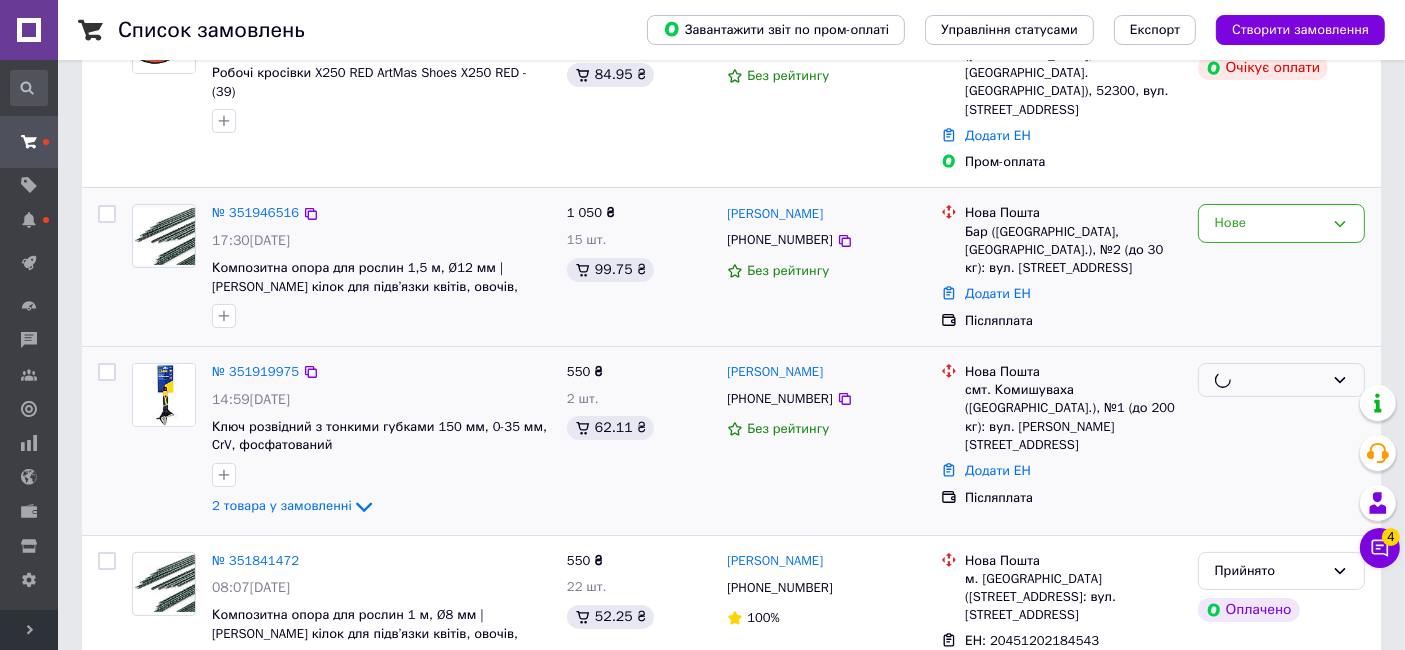 scroll, scrollTop: 111, scrollLeft: 0, axis: vertical 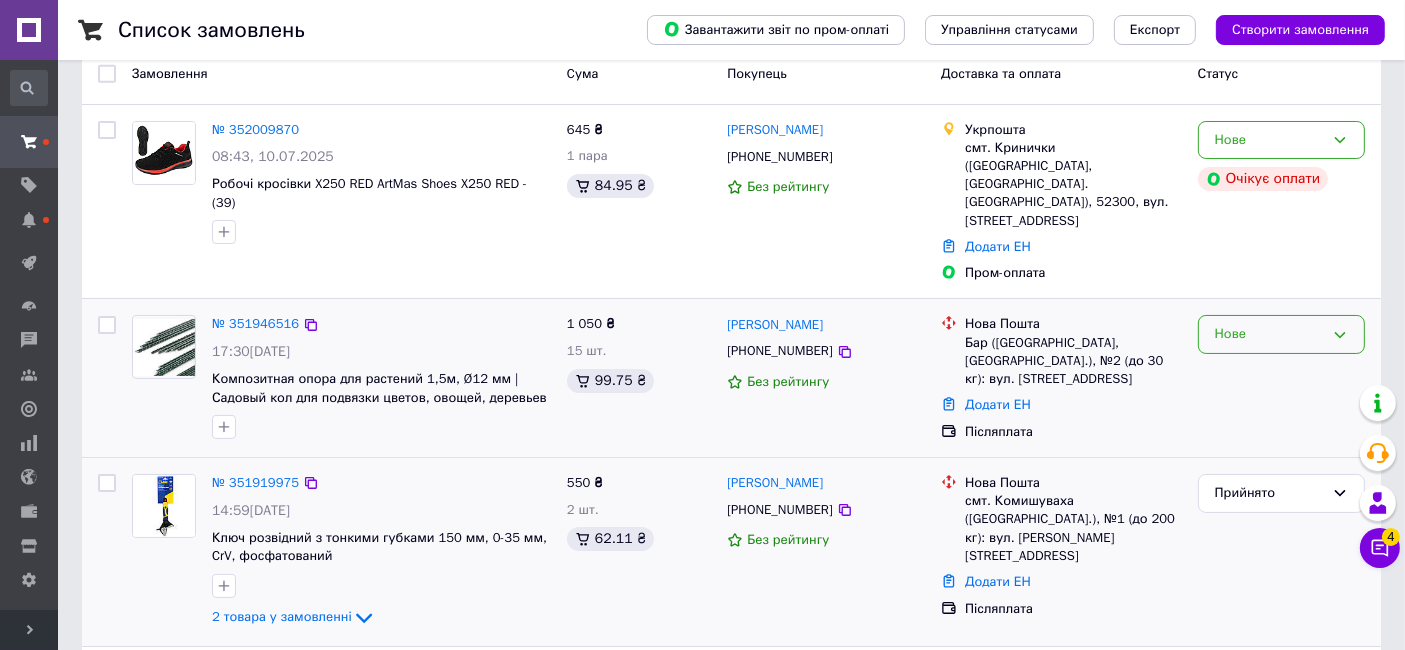 click on "Нове" at bounding box center (1269, 334) 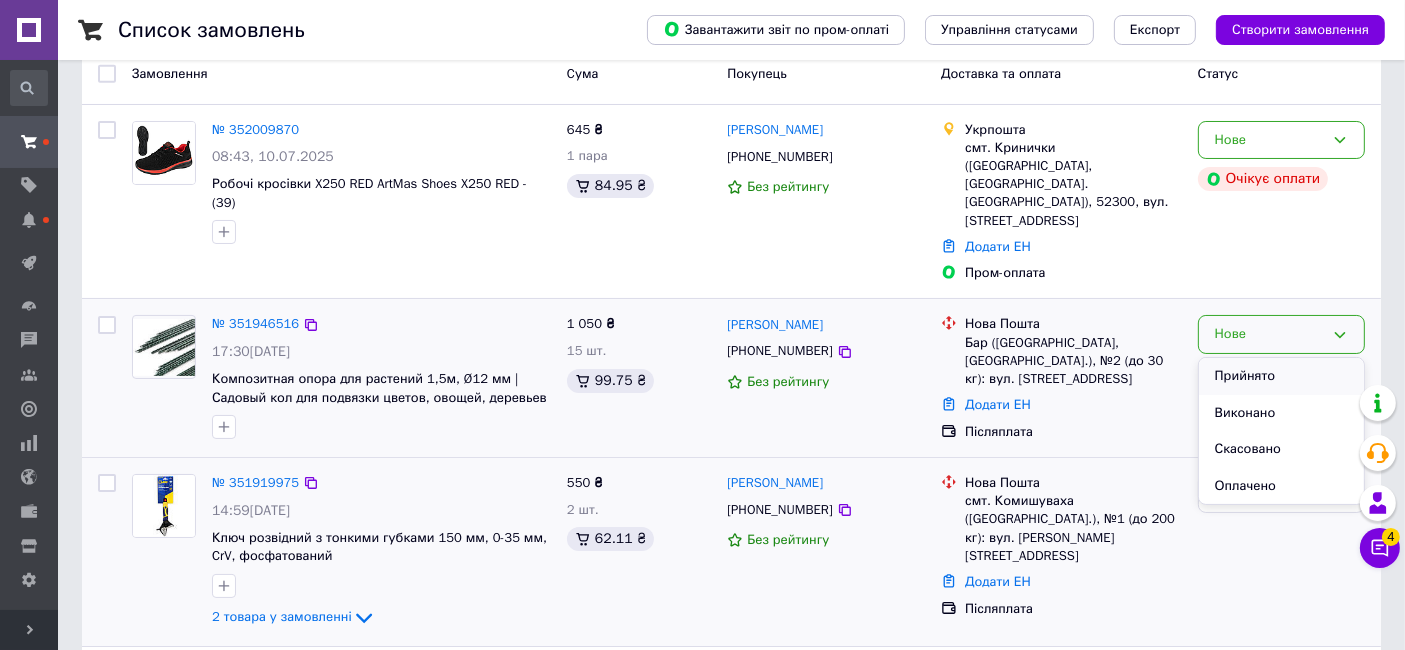 click on "Прийнято" at bounding box center (1281, 376) 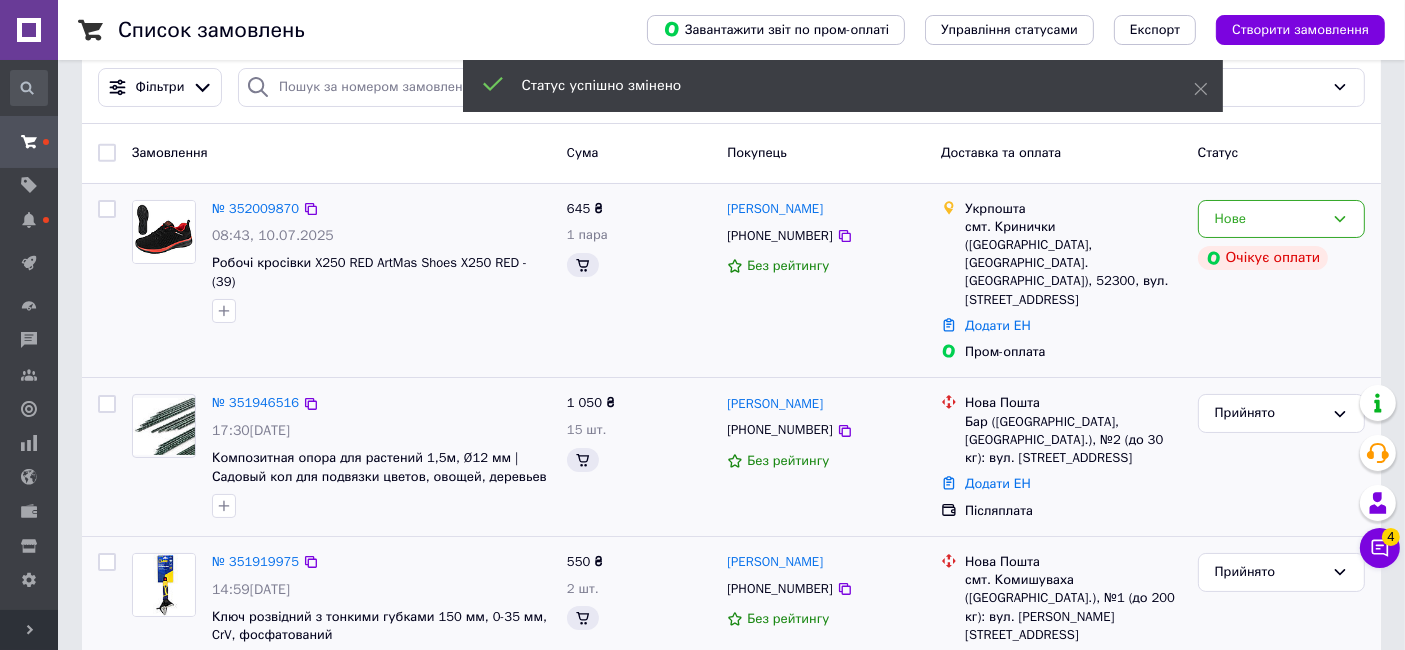 scroll, scrollTop: 0, scrollLeft: 0, axis: both 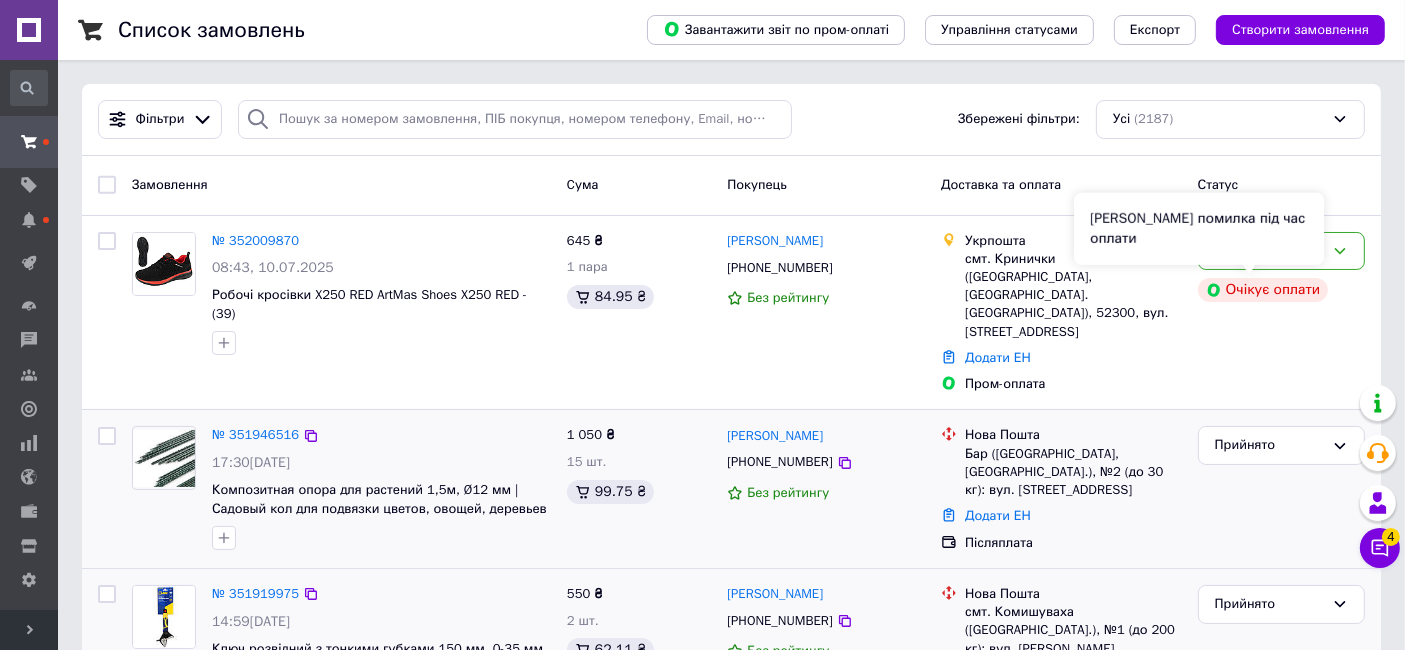 click on "Сталася помилка під час оплати" at bounding box center [1199, 229] 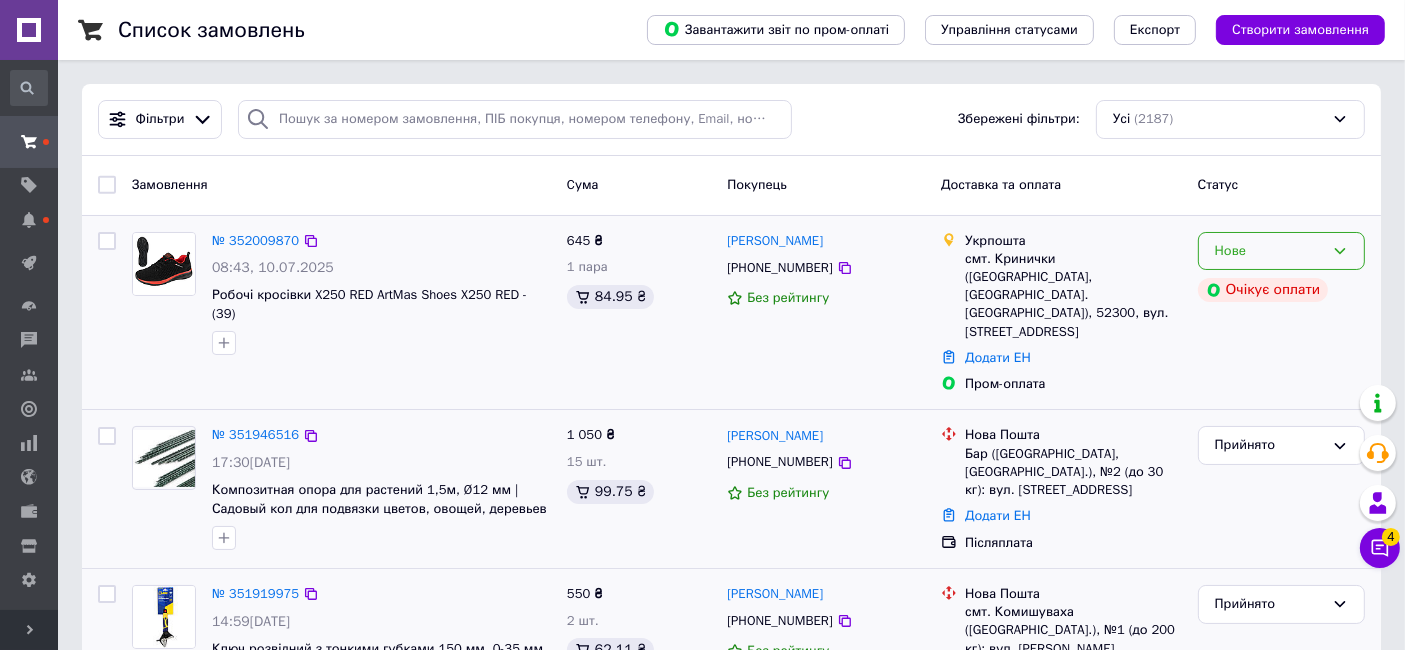 click on "Нове" at bounding box center [1281, 251] 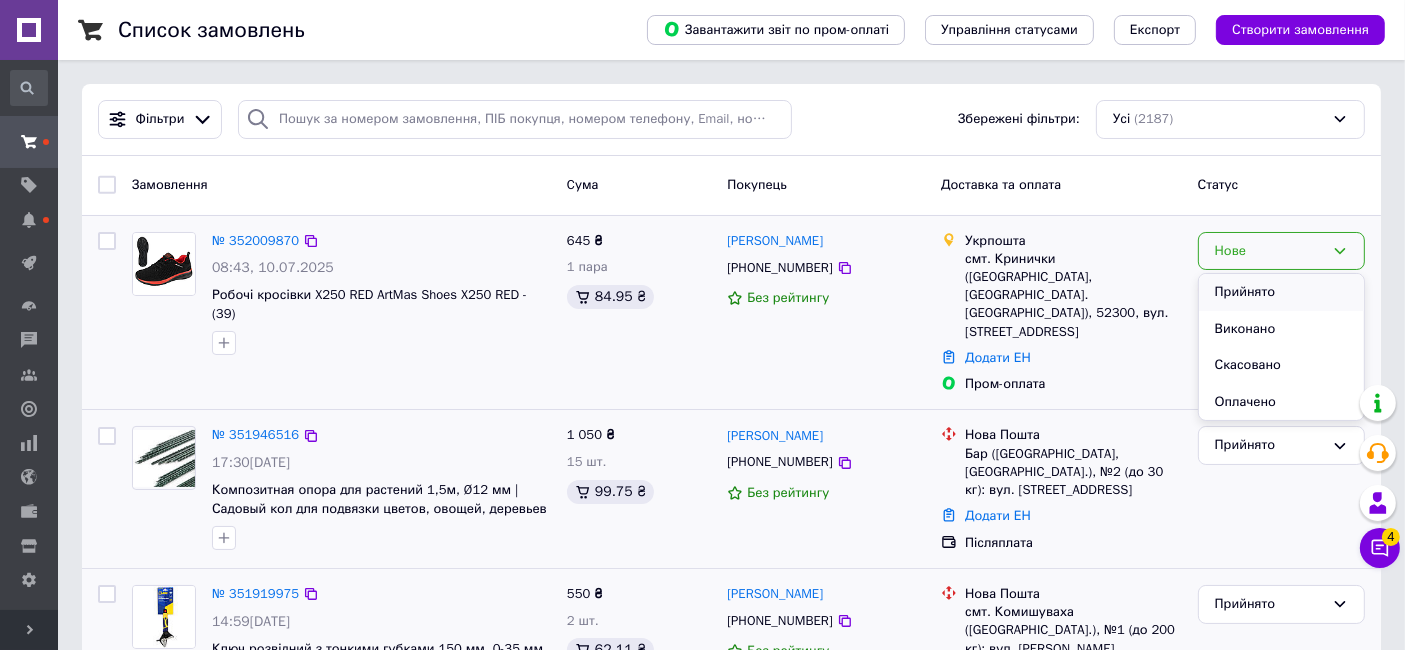 click on "Прийнято" at bounding box center (1281, 292) 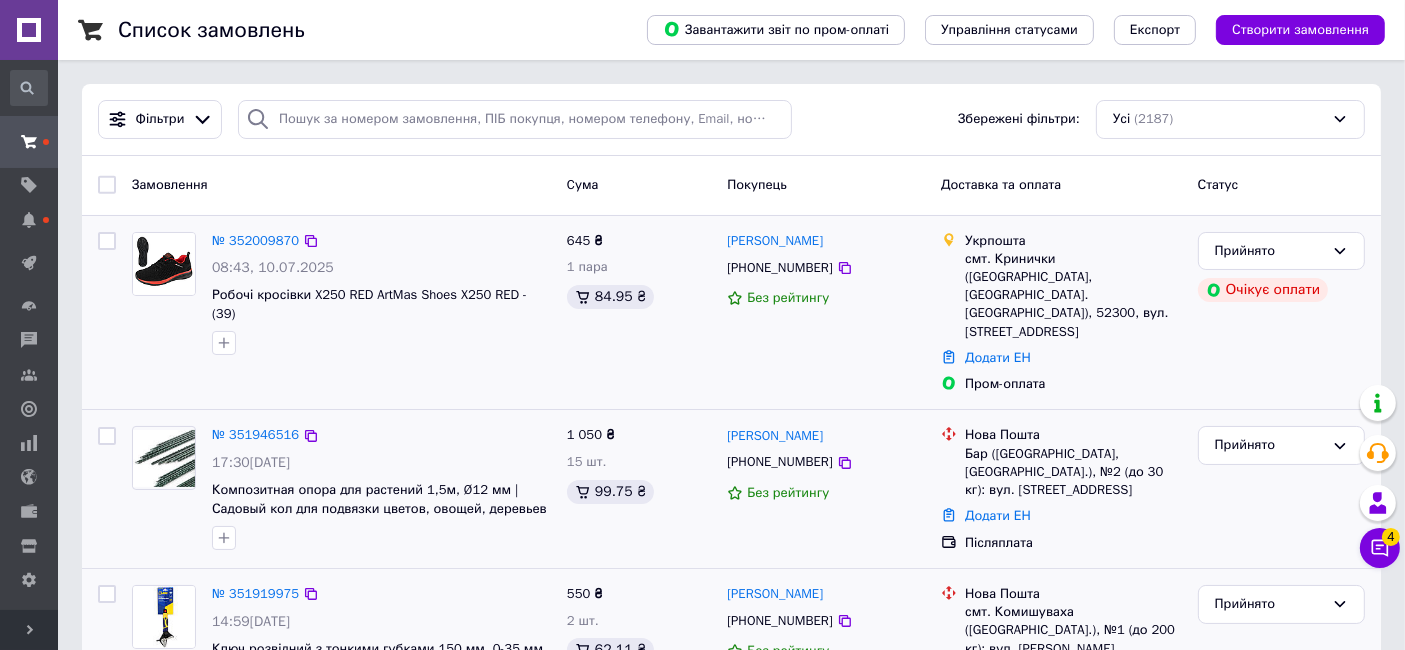 click on "№ 352009870" at bounding box center [255, 240] 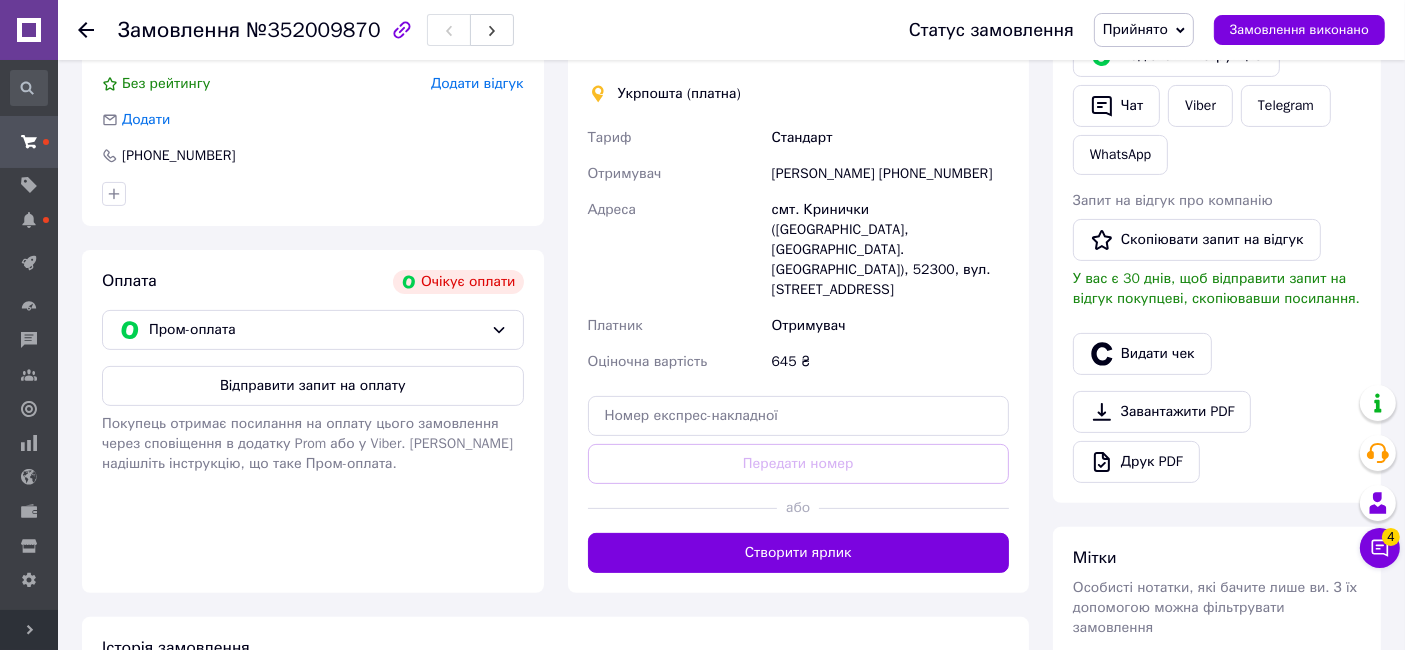 scroll, scrollTop: 666, scrollLeft: 0, axis: vertical 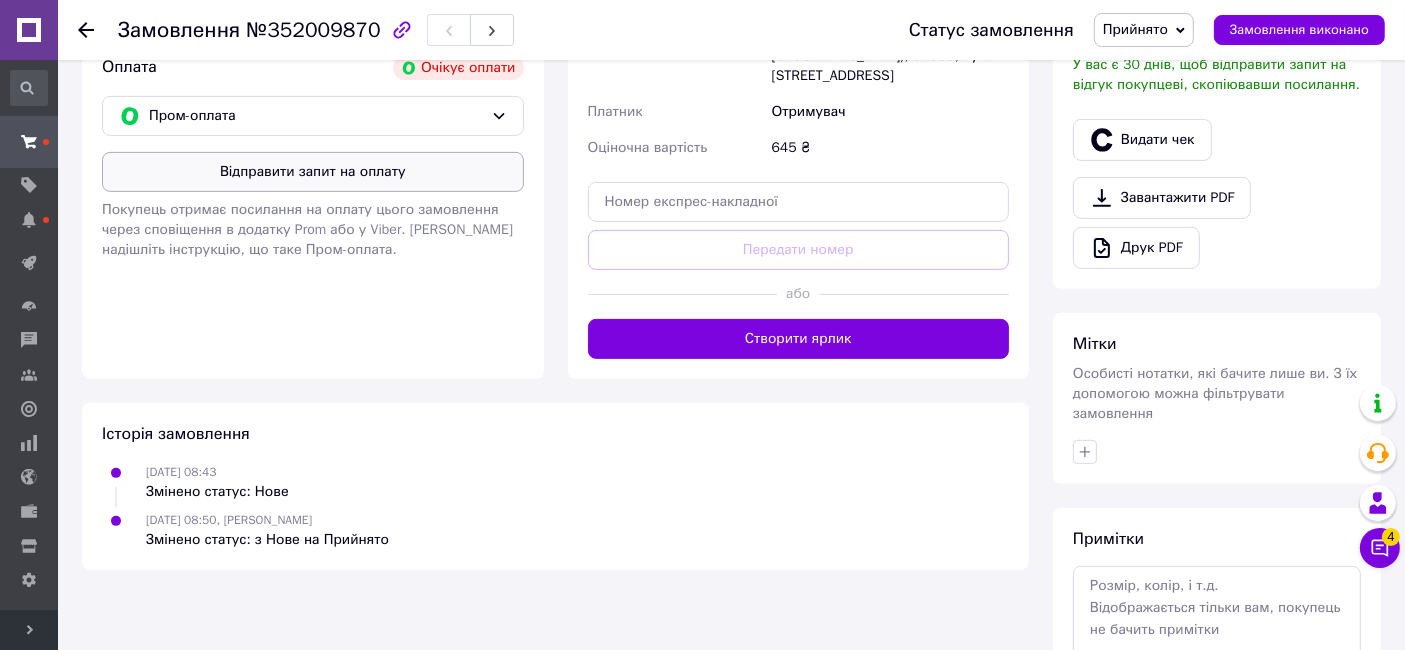 click on "Відправити запит на оплату" at bounding box center (313, 172) 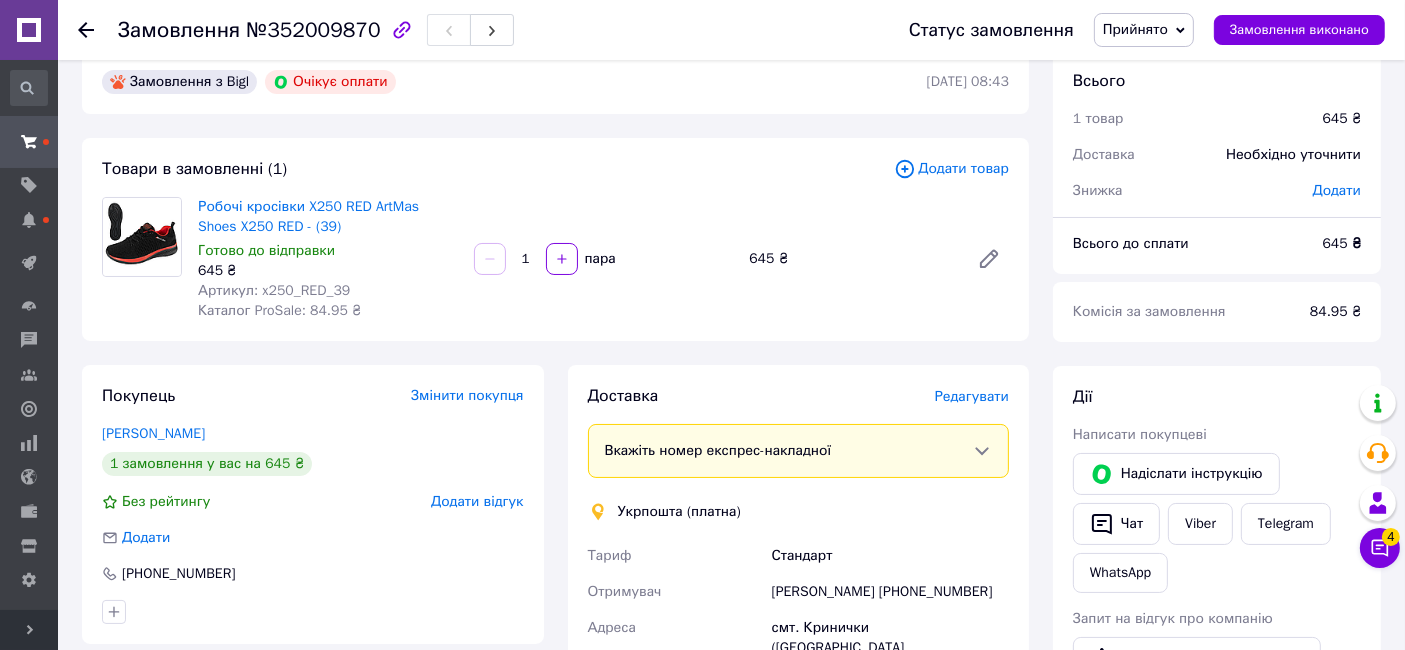 scroll, scrollTop: 0, scrollLeft: 0, axis: both 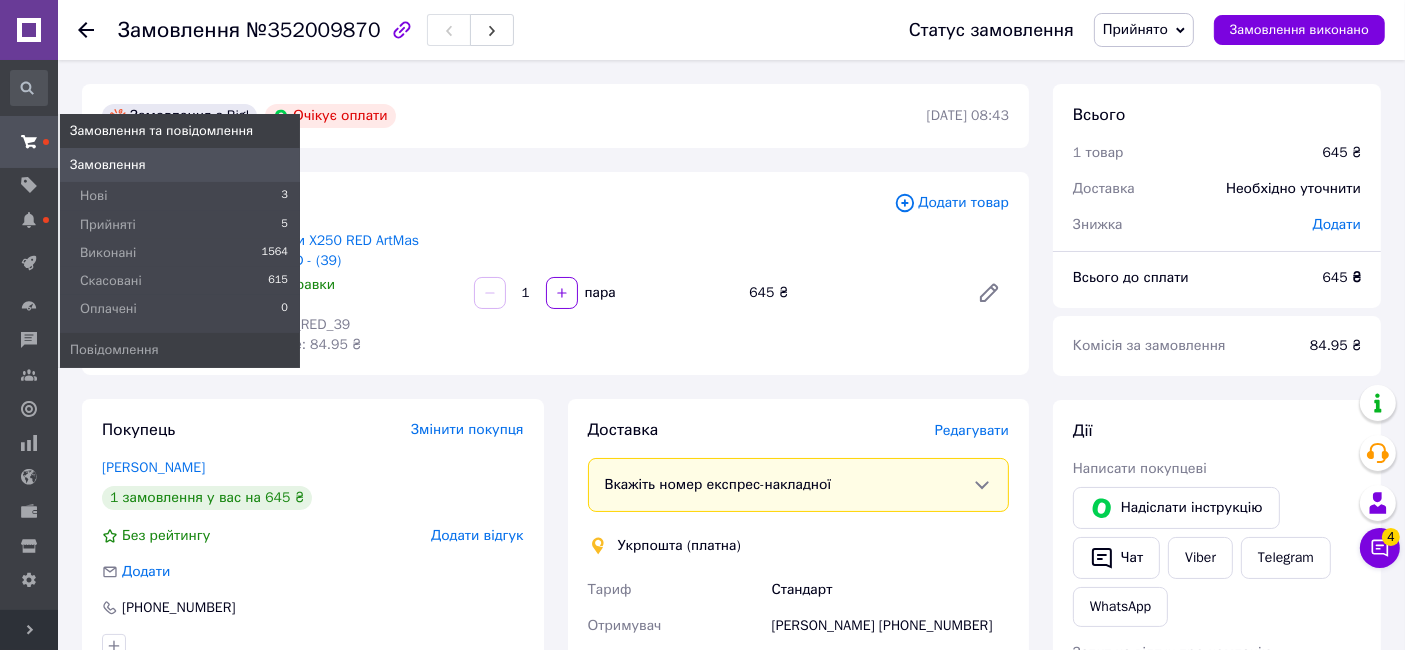 click 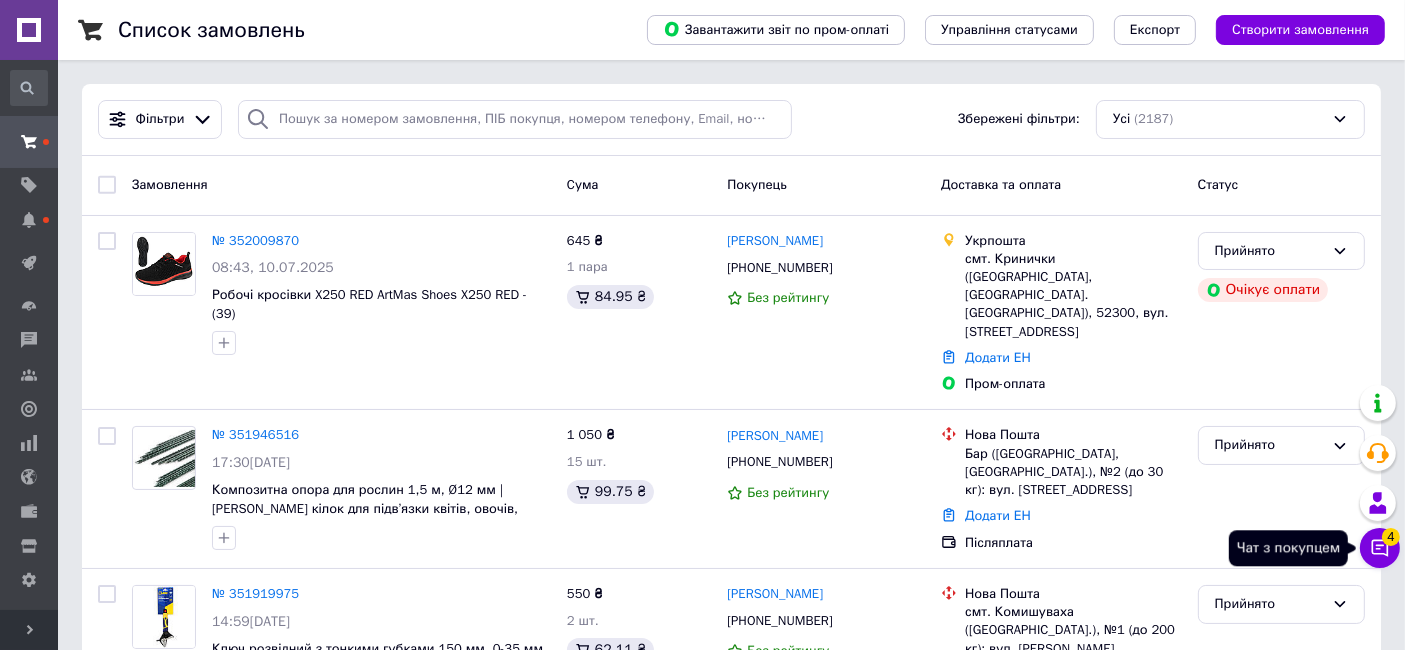 click 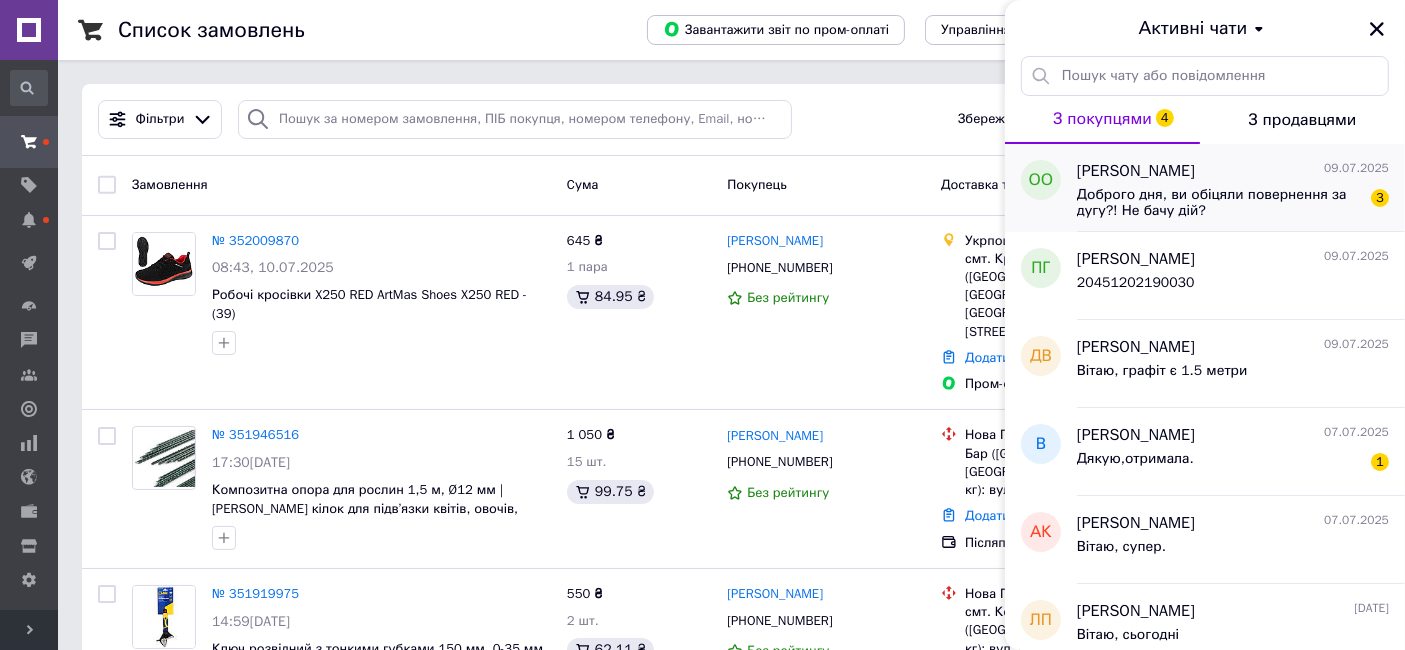 click on "Доброго дня, ви обіцяли повернення за дугу?! Не бачу дій?" at bounding box center (1219, 203) 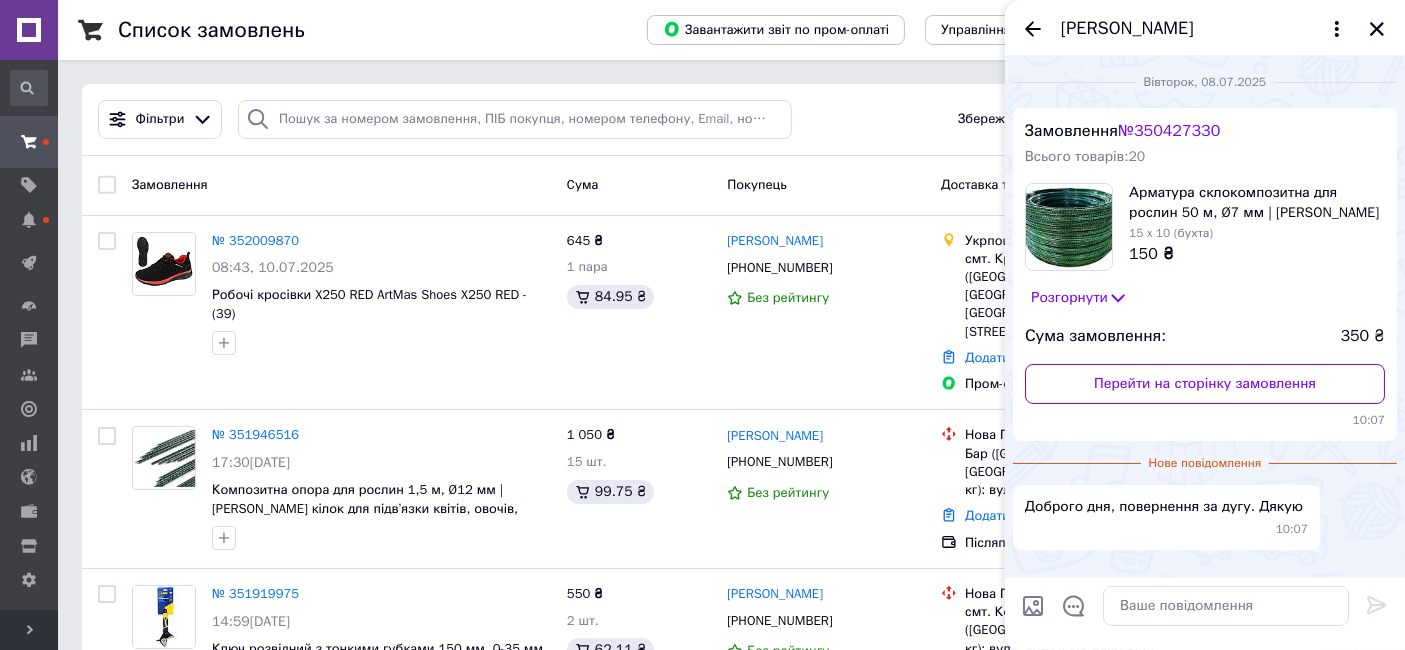 scroll, scrollTop: 198, scrollLeft: 0, axis: vertical 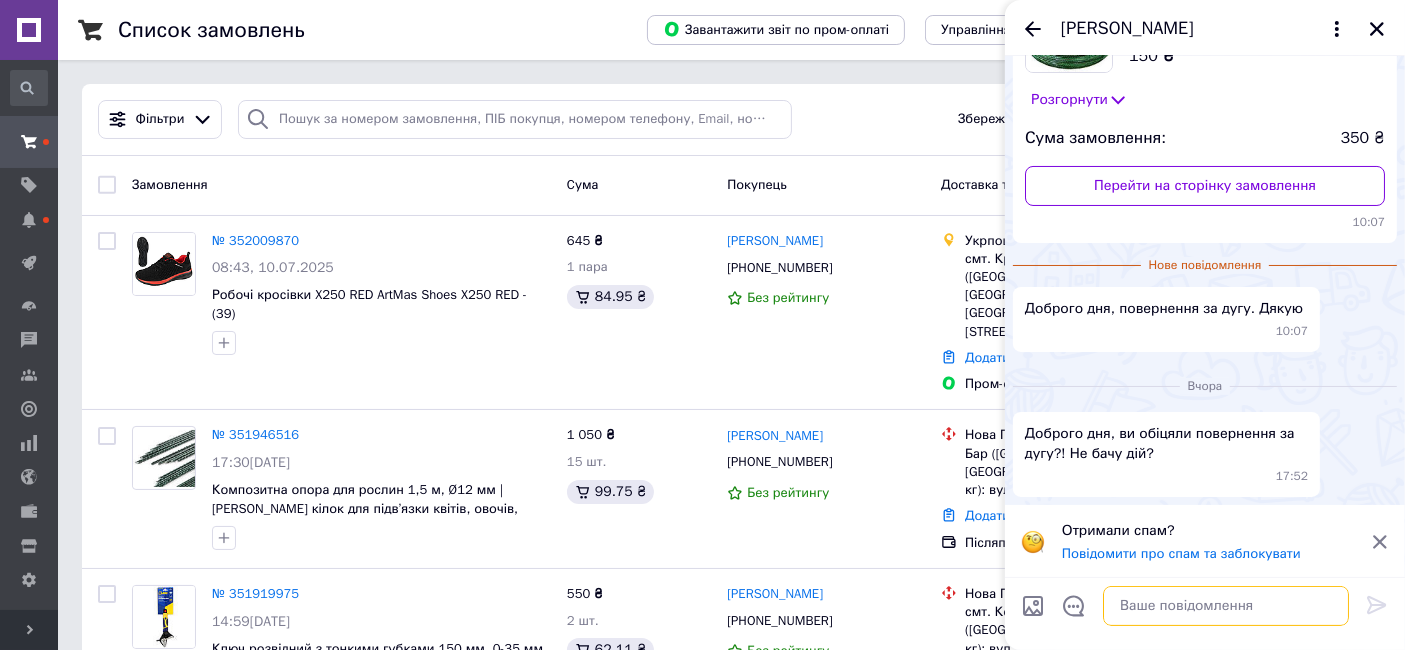 click at bounding box center (1226, 606) 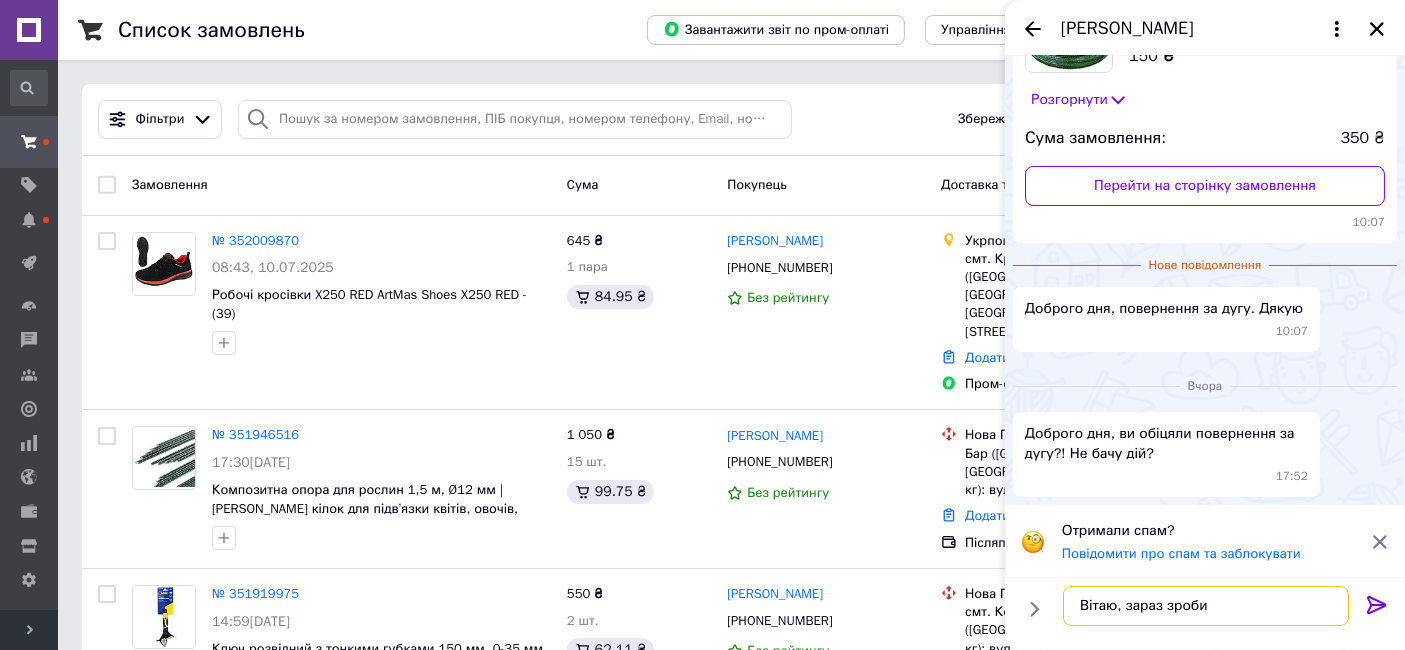 type on "Вітаю, зараз зробим" 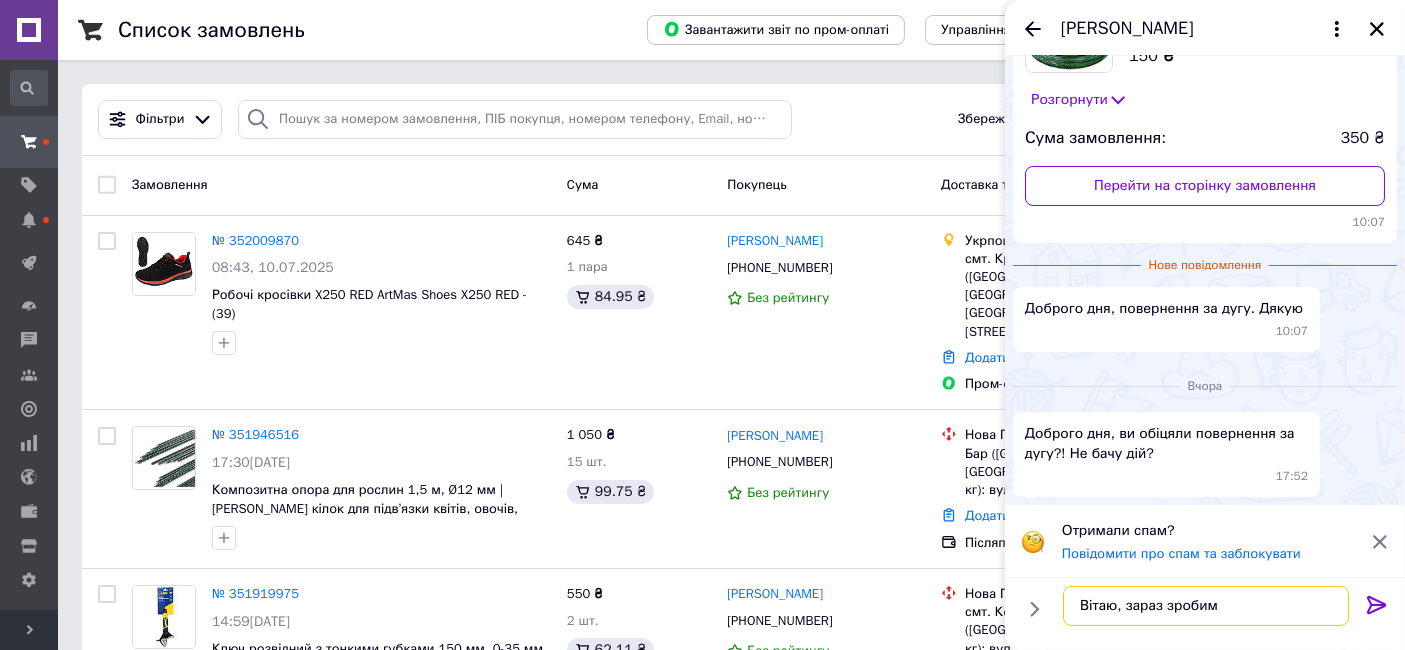type 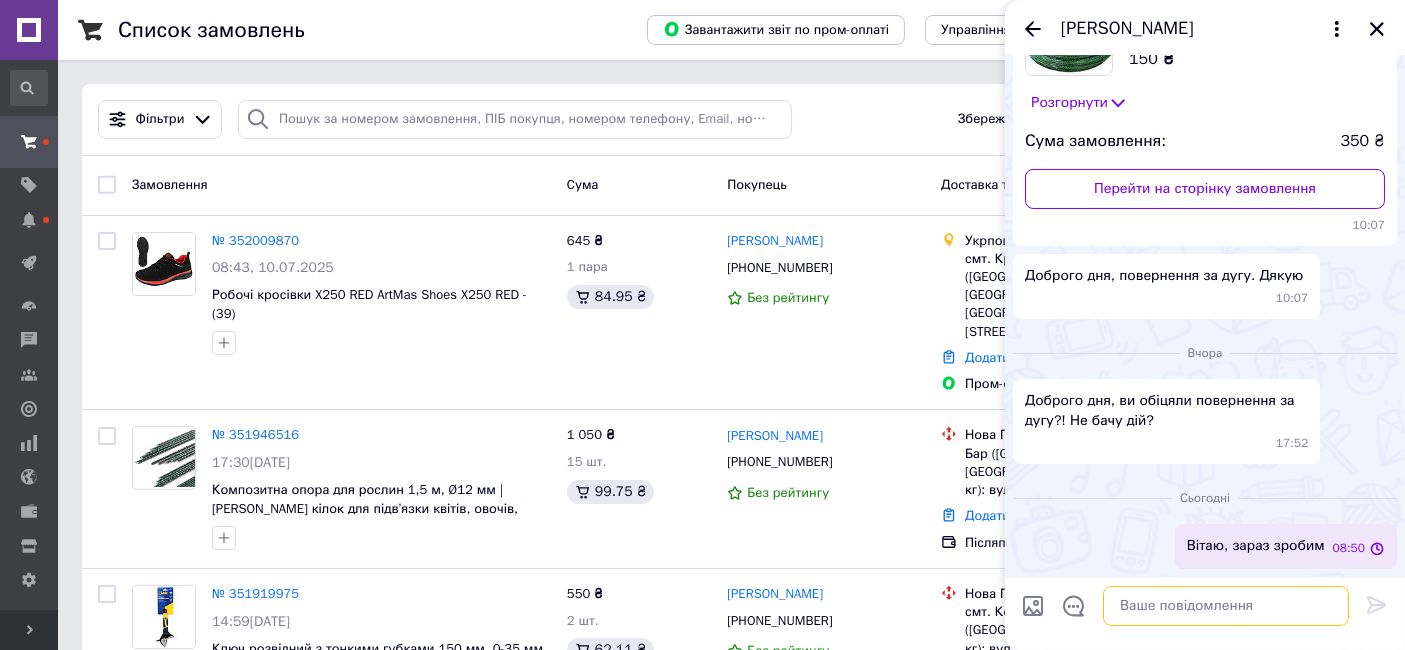 scroll, scrollTop: 194, scrollLeft: 0, axis: vertical 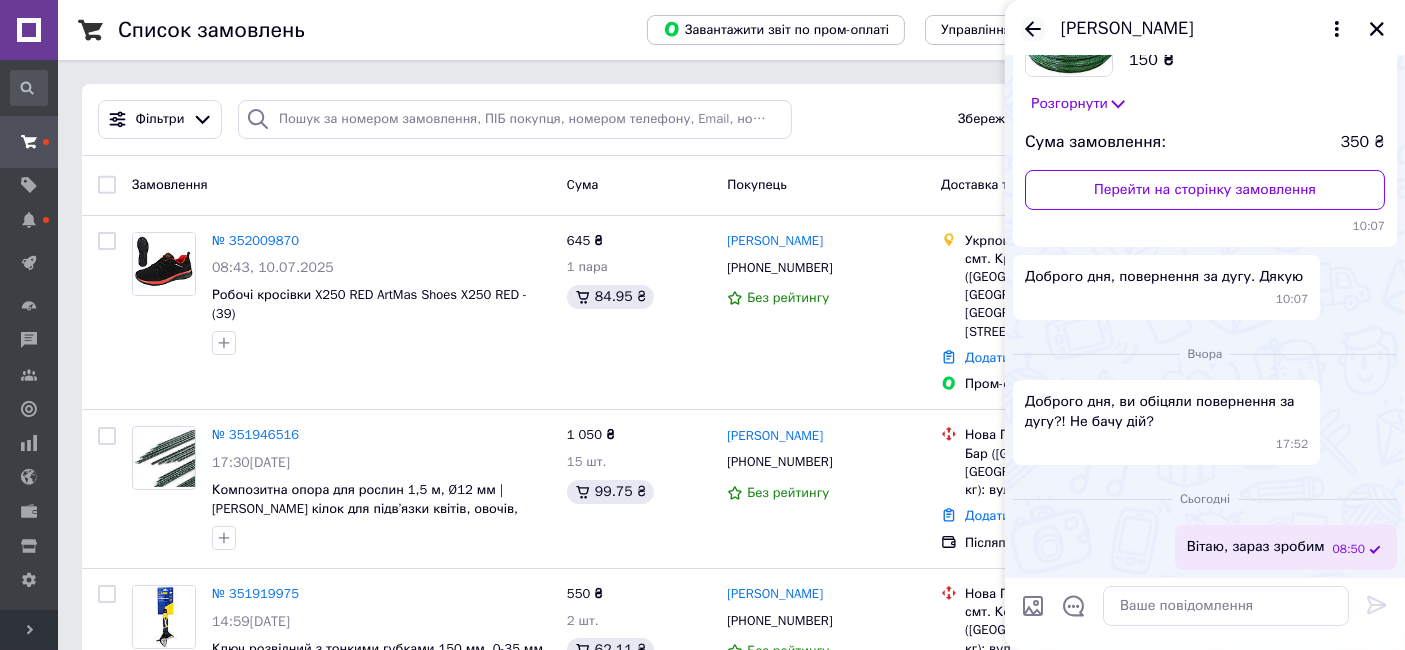 click 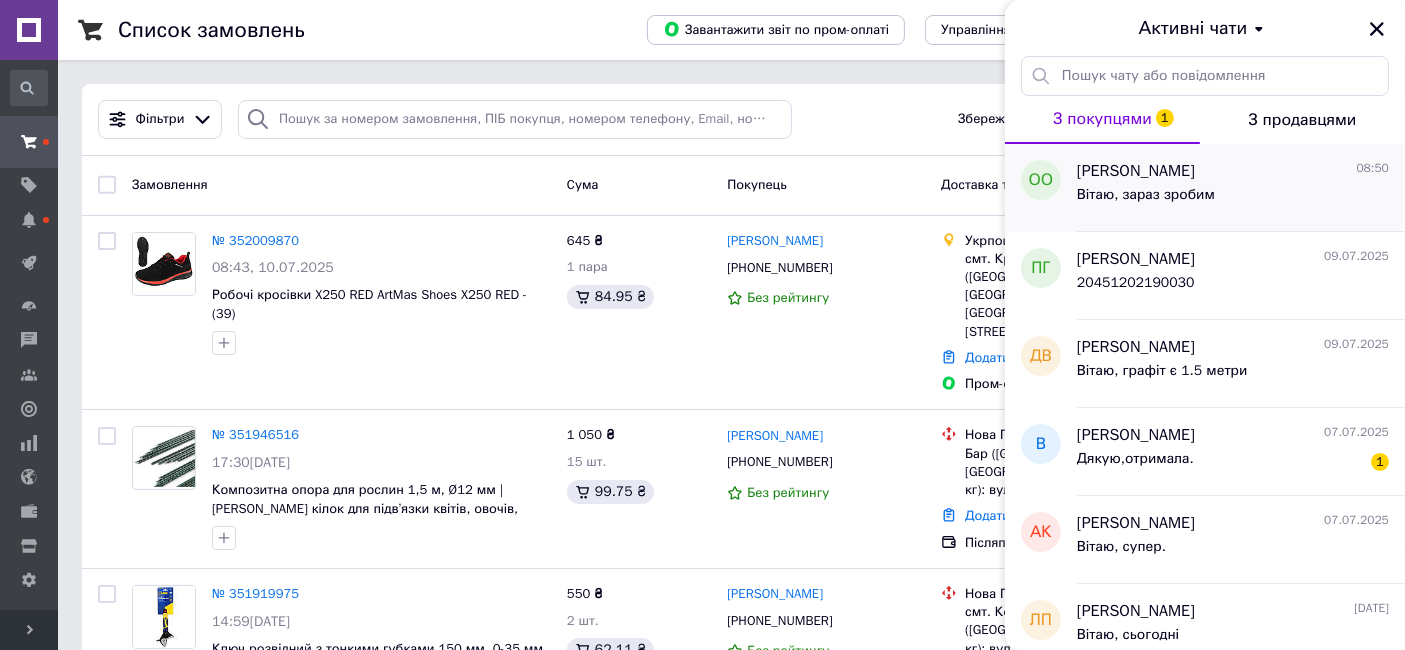 click on "Вітаю, зараз зробим" at bounding box center (1146, 195) 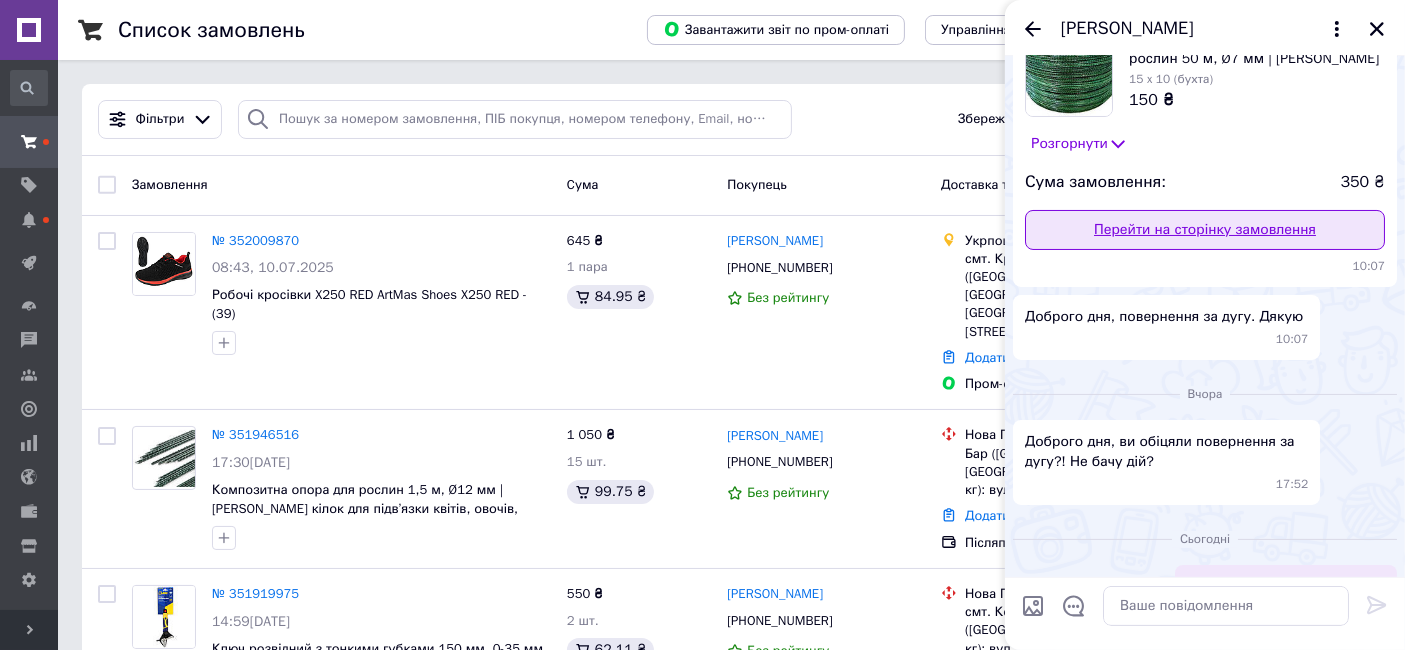 scroll, scrollTop: 194, scrollLeft: 0, axis: vertical 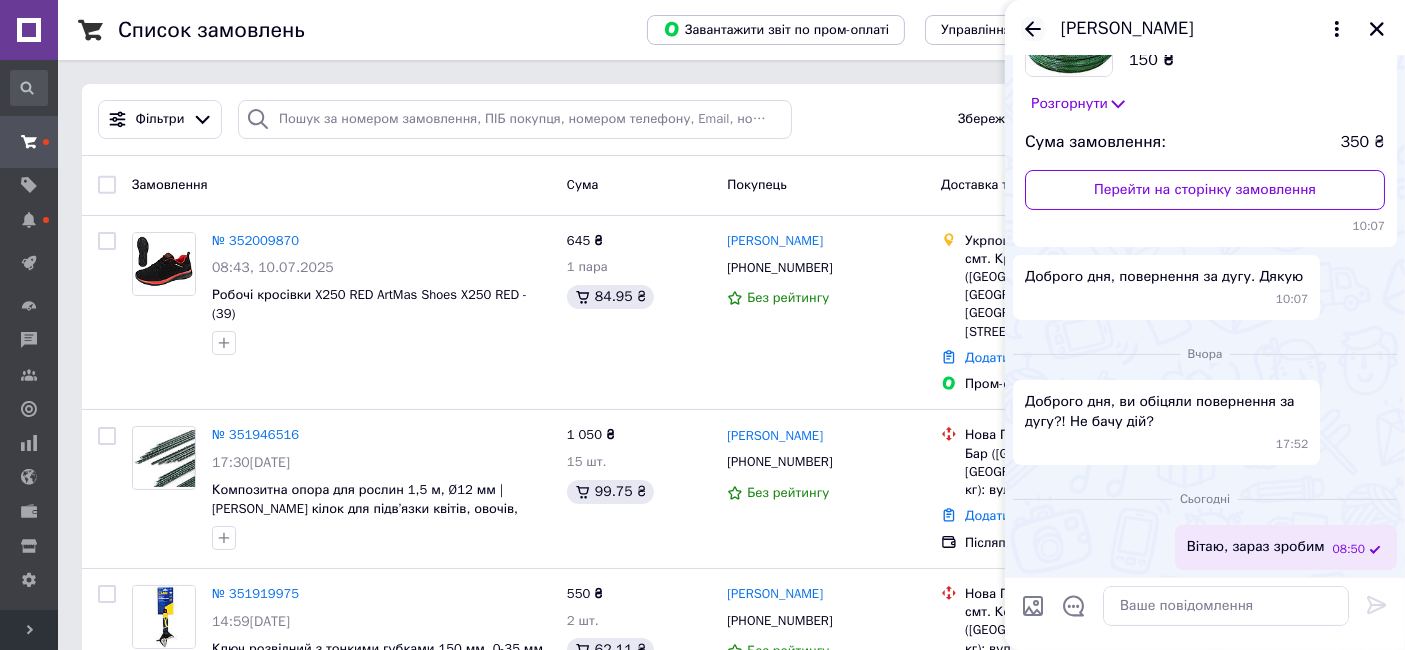 click 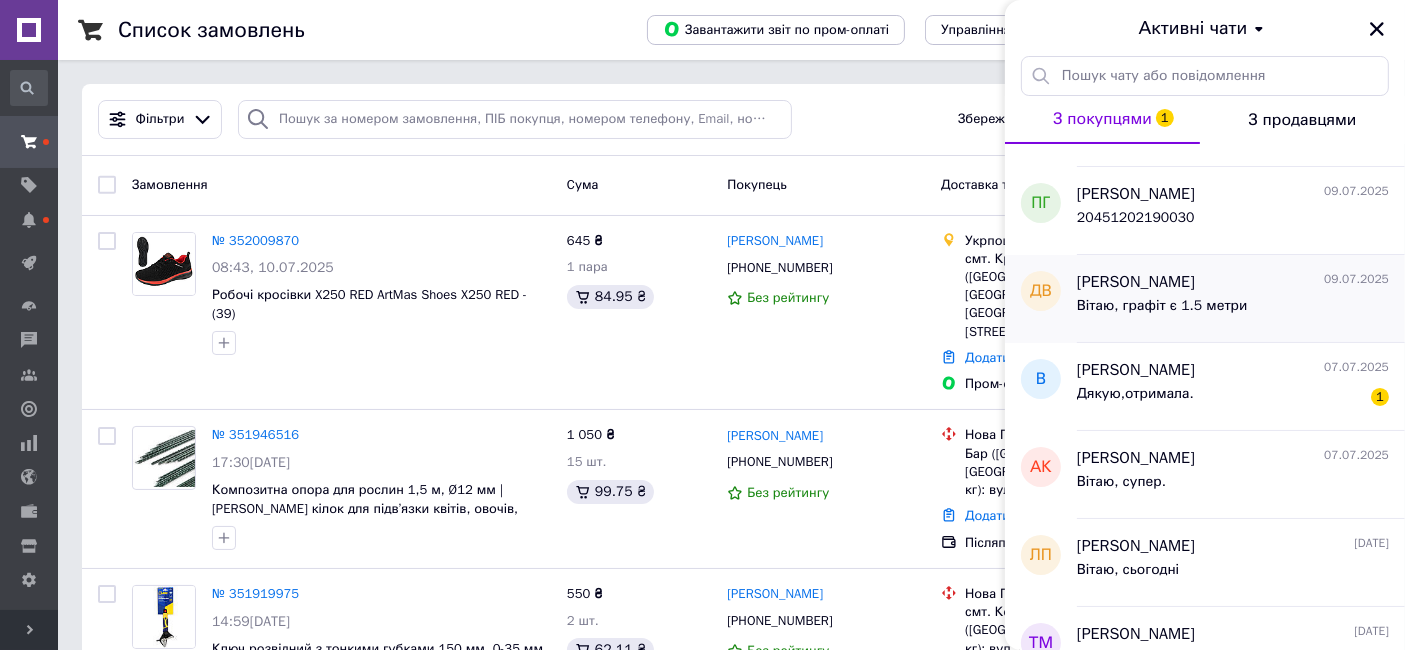 scroll, scrollTop: 0, scrollLeft: 0, axis: both 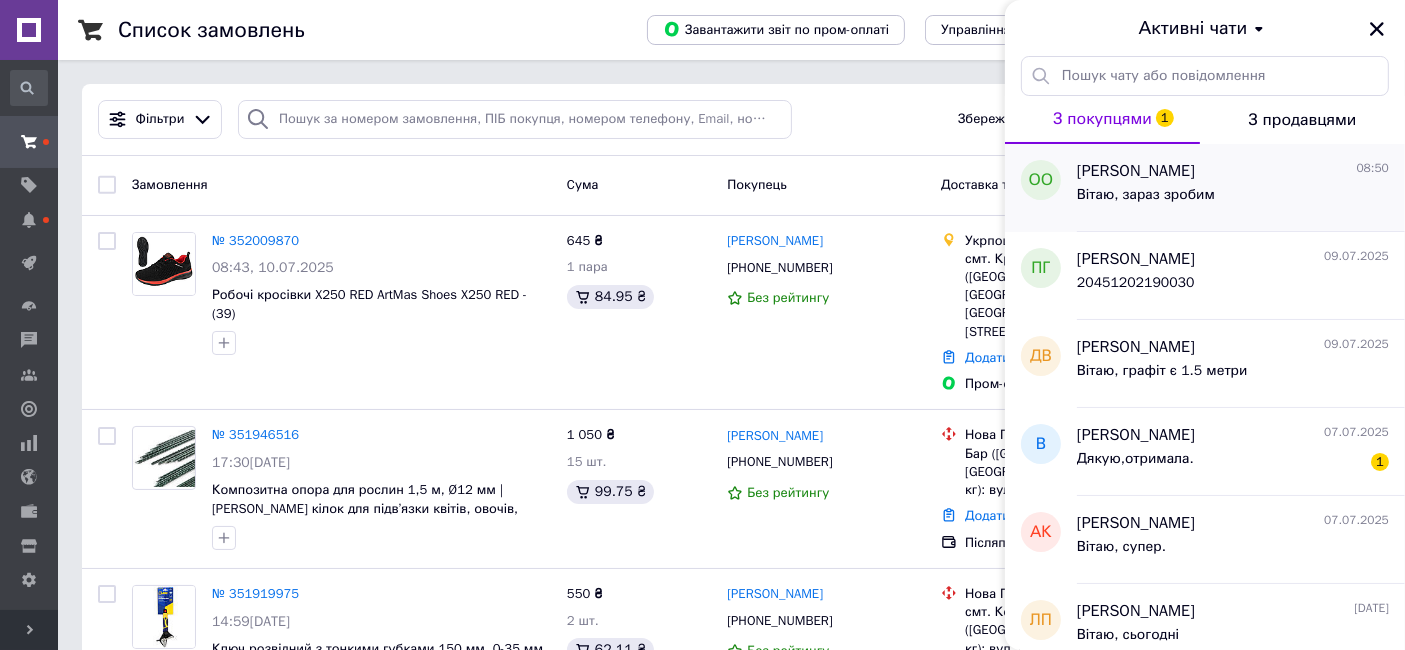 click on "Вітаю, зараз зробим" at bounding box center [1146, 195] 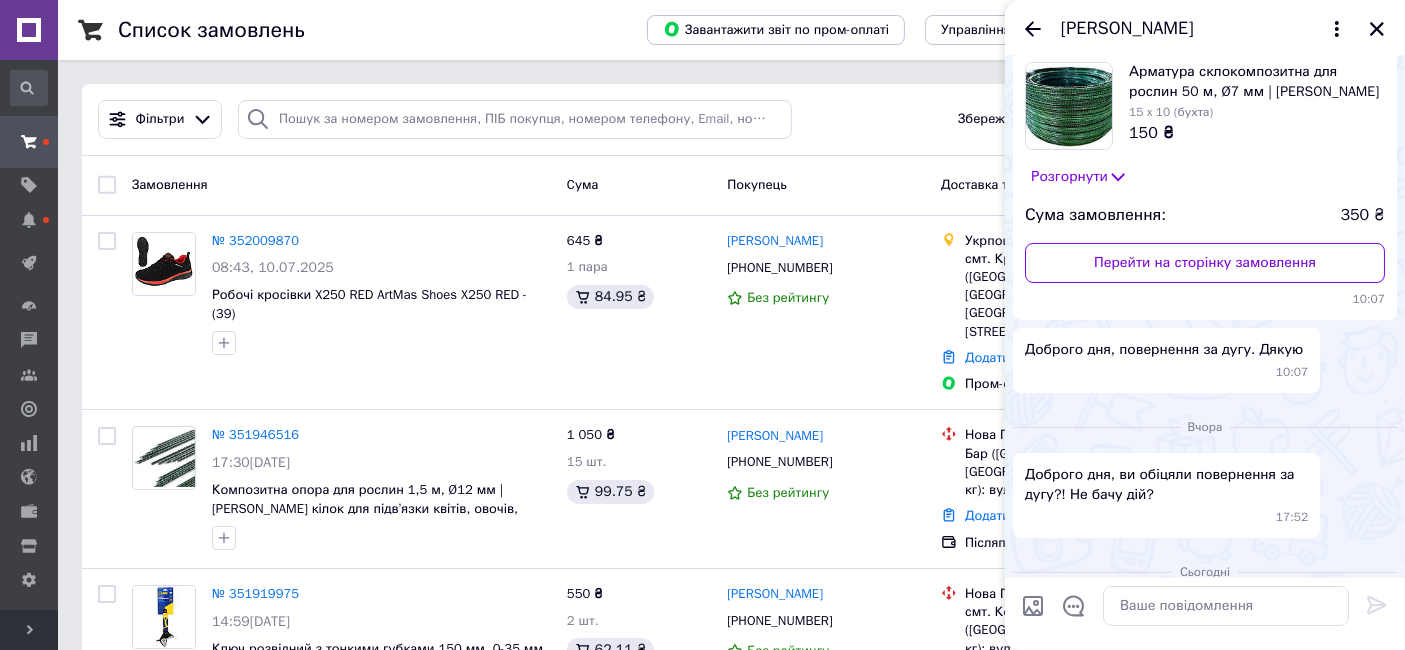 scroll, scrollTop: 194, scrollLeft: 0, axis: vertical 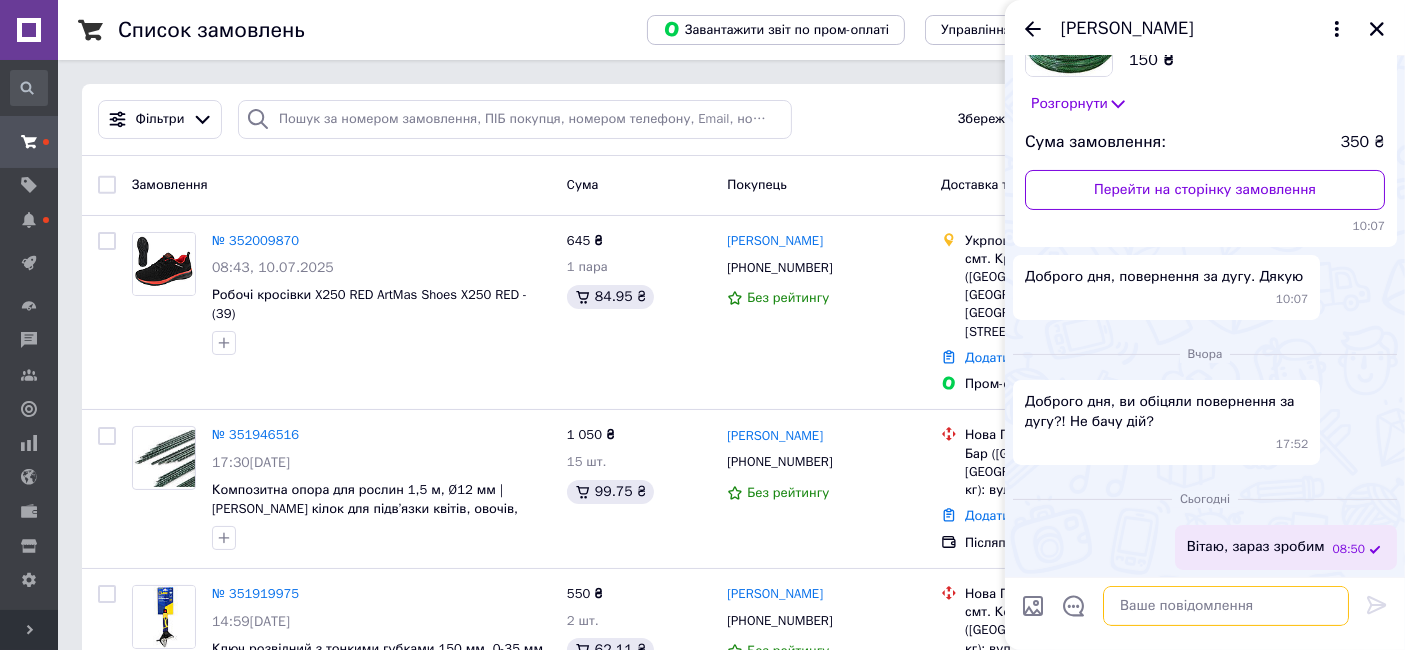 click at bounding box center [1226, 606] 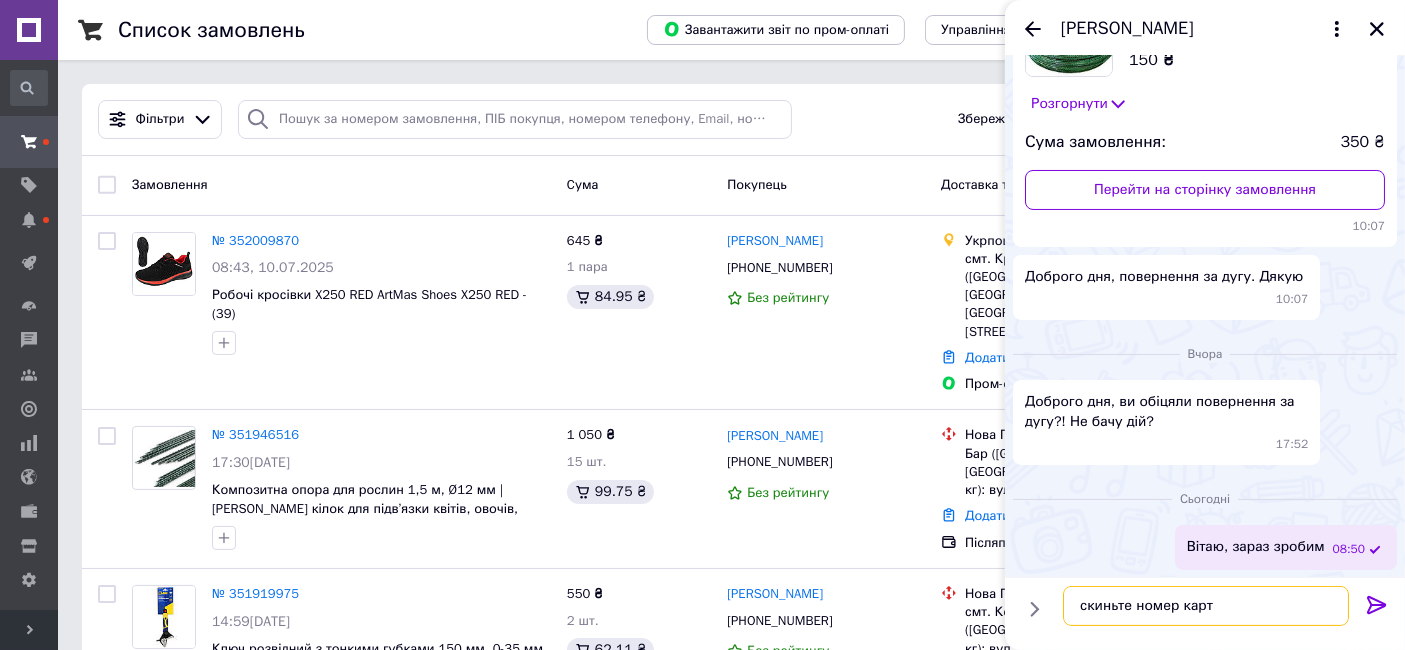 type on "скиньте номер карти" 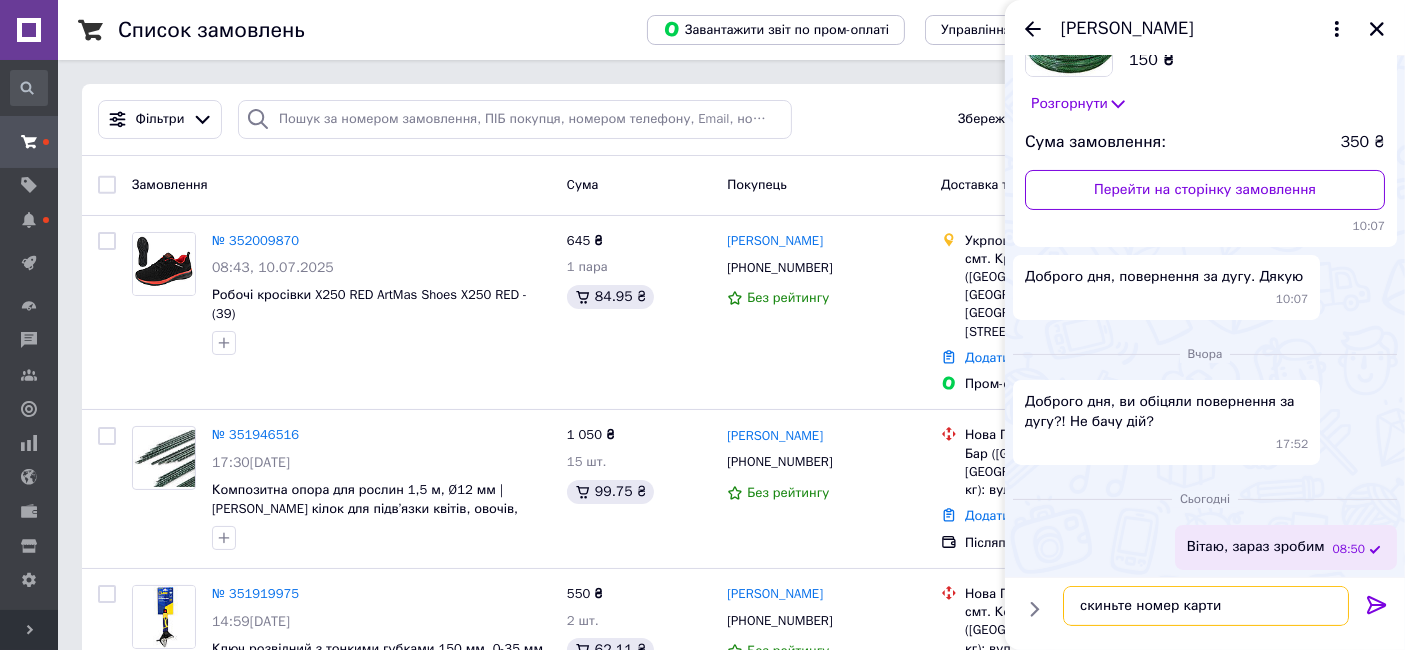 type 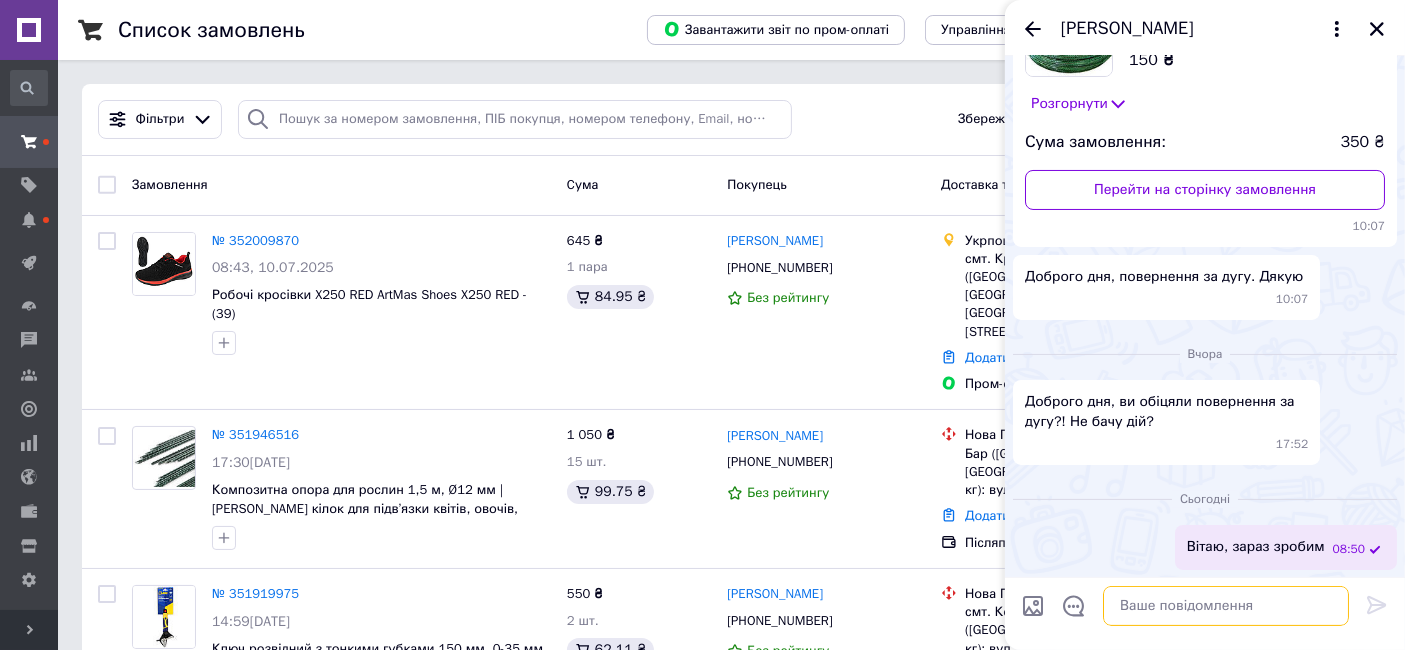 scroll, scrollTop: 247, scrollLeft: 0, axis: vertical 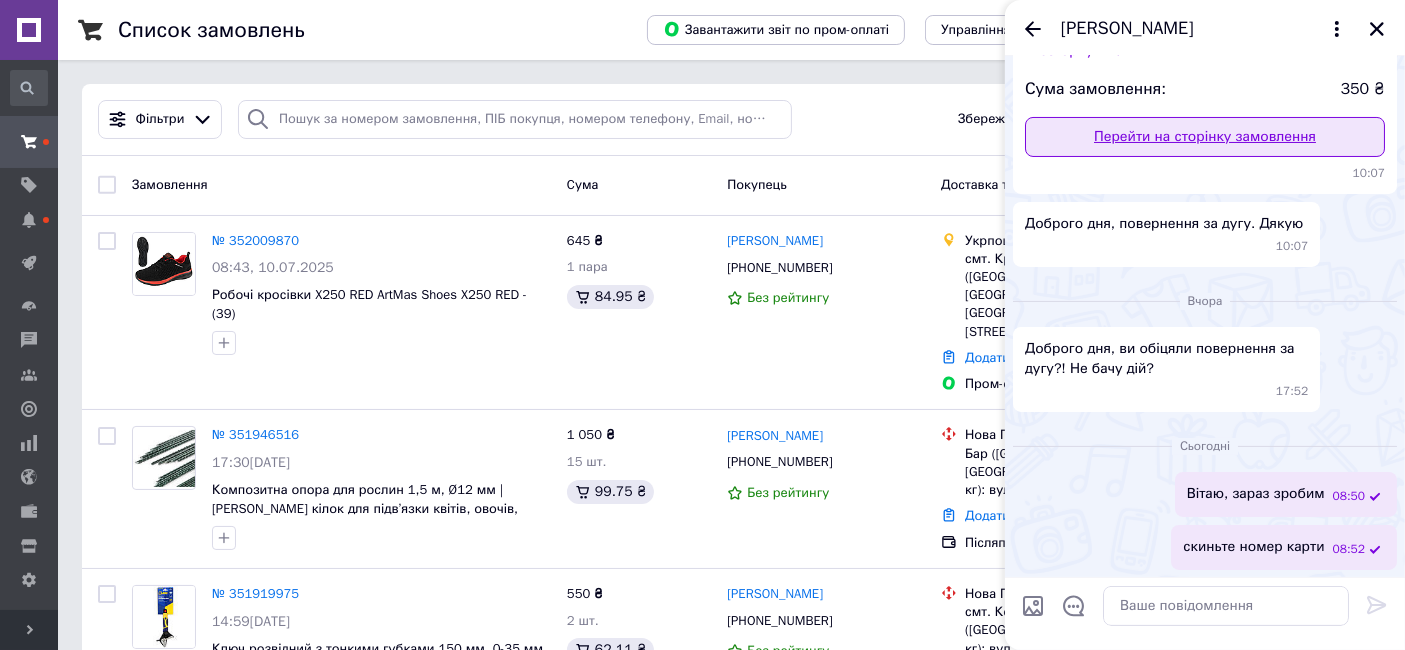 click on "Перейти на сторінку замовлення" at bounding box center [1205, 137] 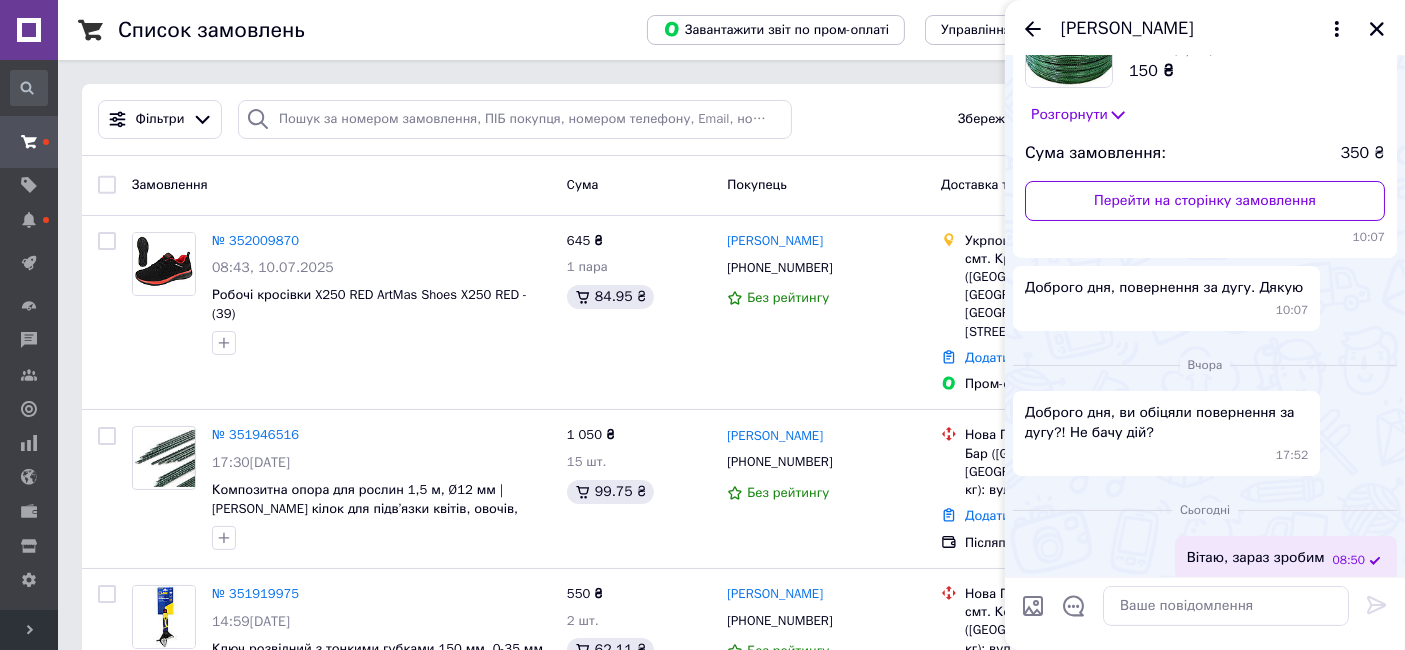 scroll, scrollTop: 136, scrollLeft: 0, axis: vertical 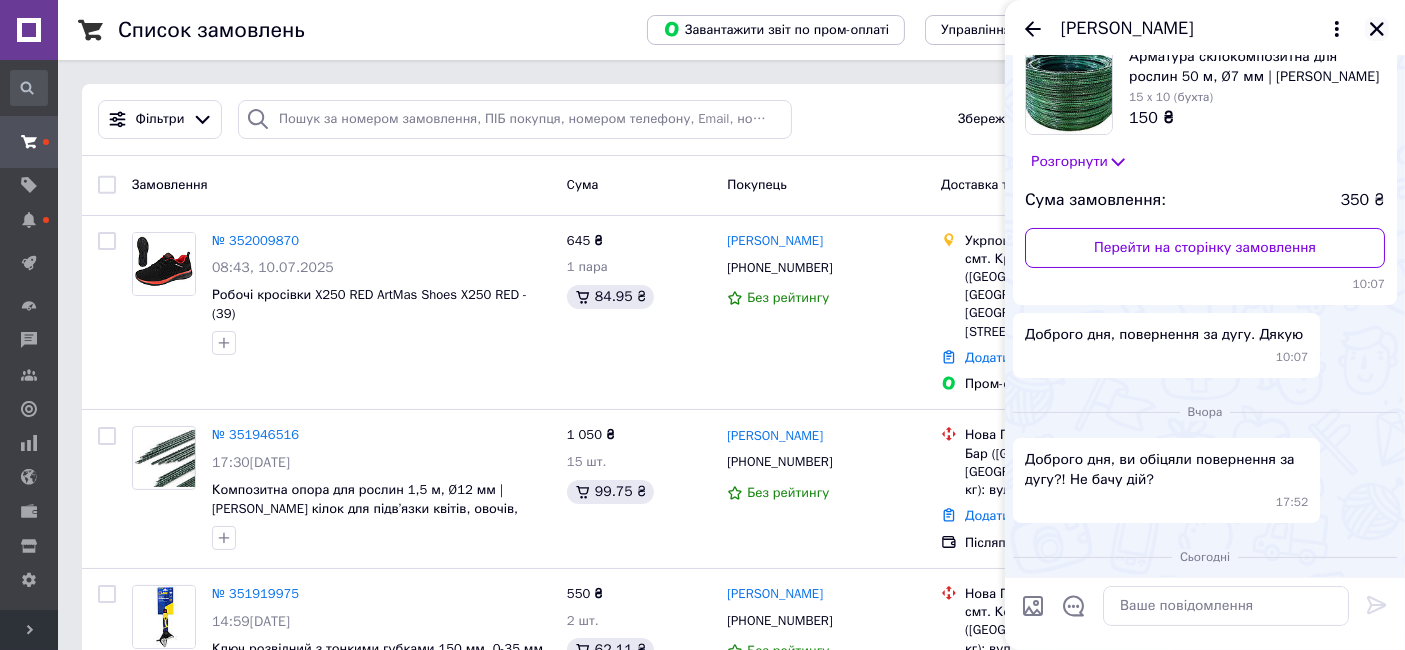 click at bounding box center (1377, 29) 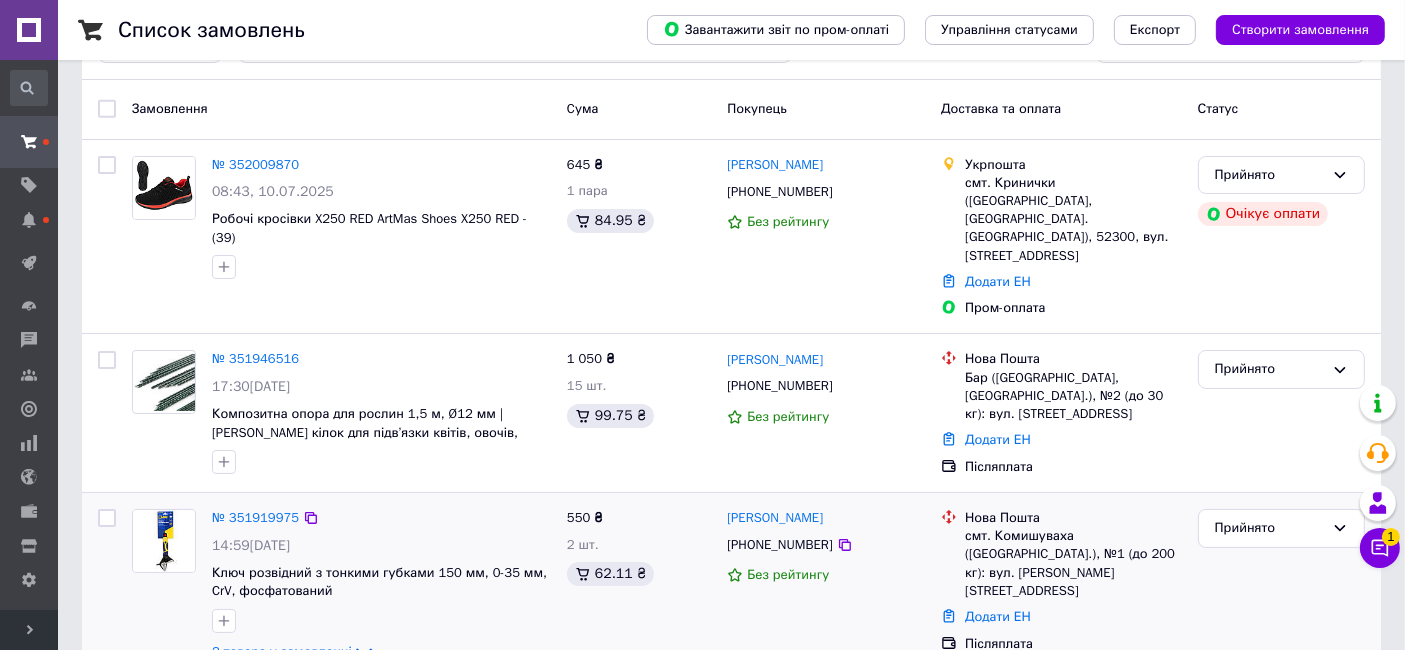 scroll, scrollTop: 111, scrollLeft: 0, axis: vertical 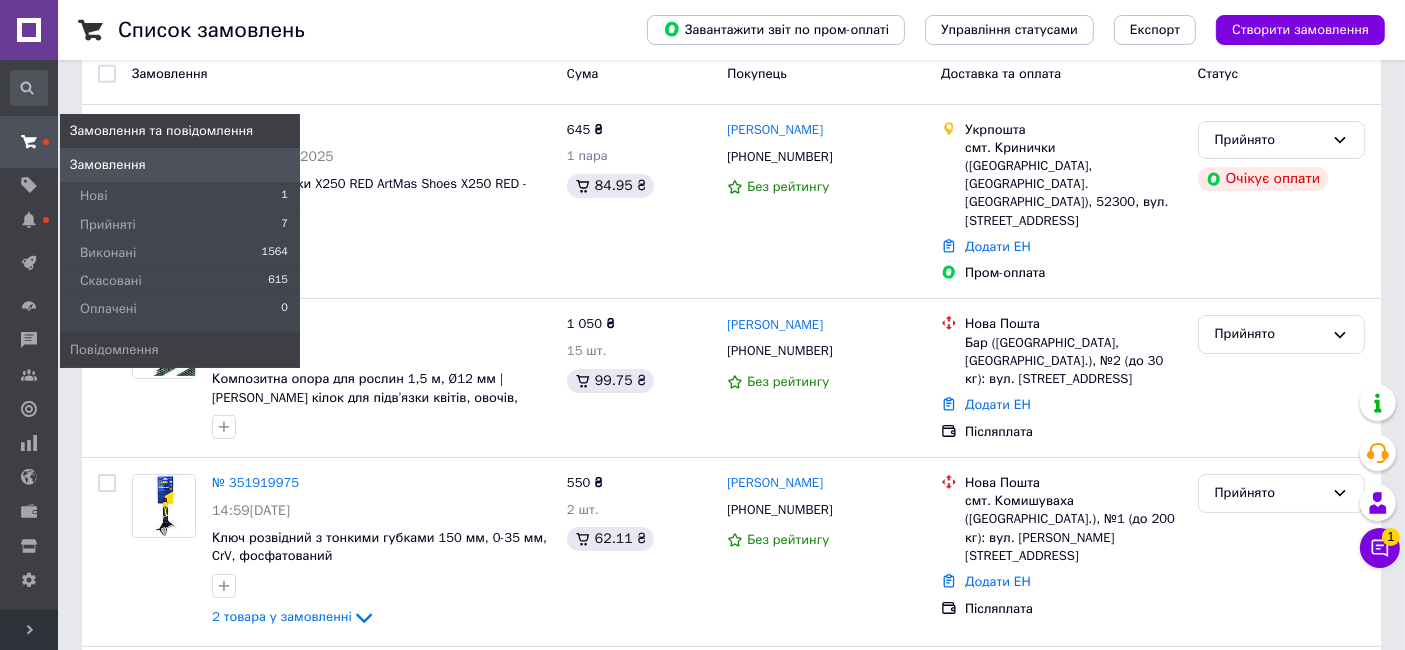 drag, startPoint x: 105, startPoint y: 225, endPoint x: 203, endPoint y: 167, distance: 113.87713 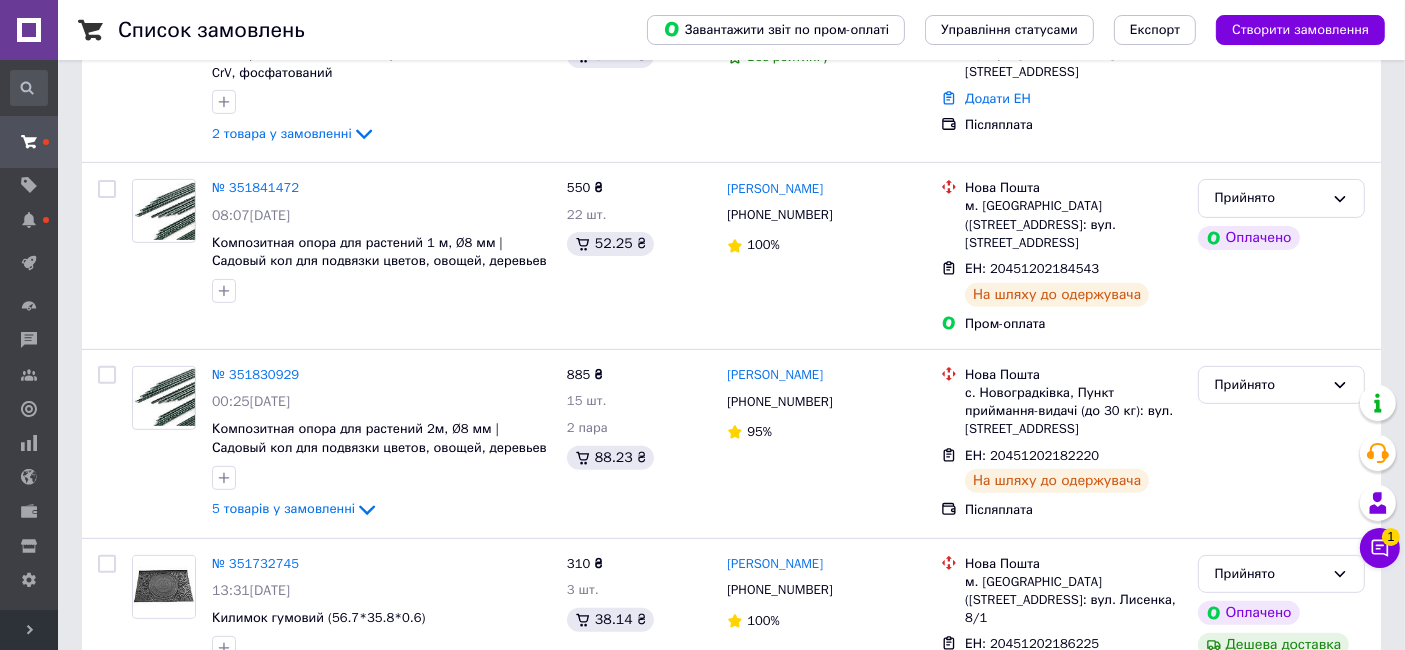 scroll, scrollTop: 1085, scrollLeft: 0, axis: vertical 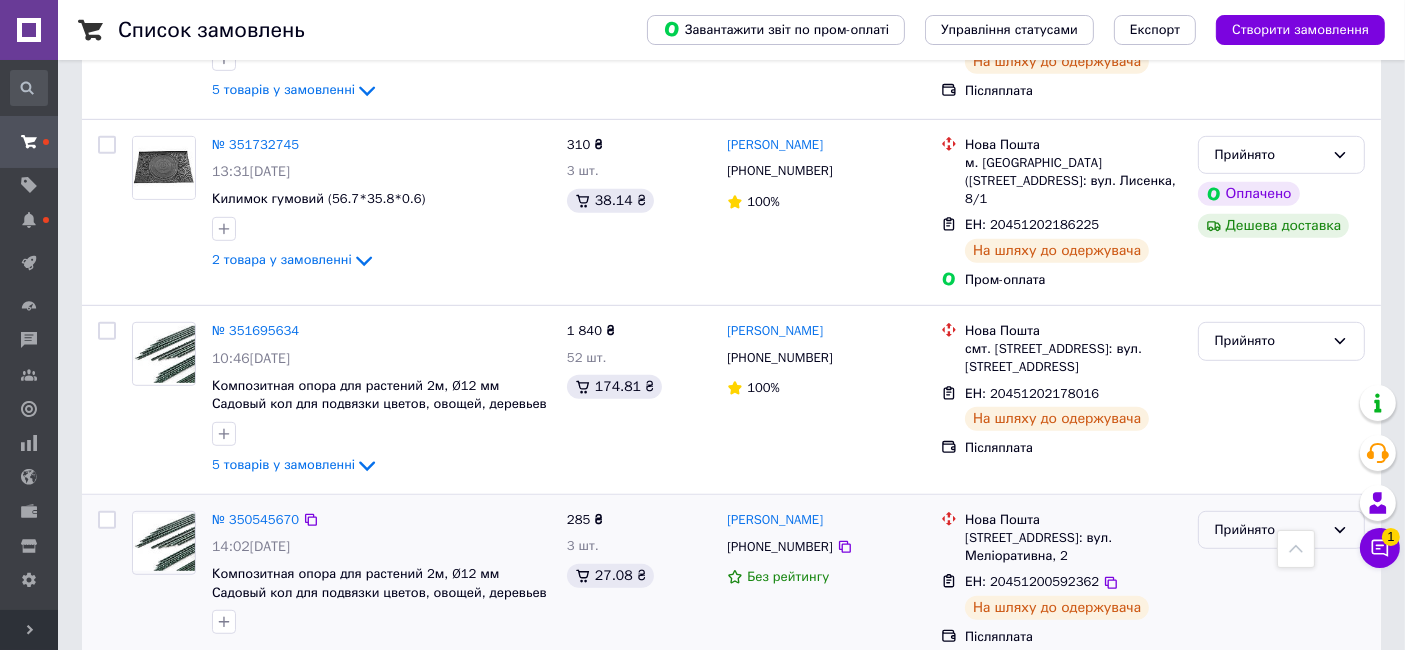 click on "Прийнято" at bounding box center (1281, 530) 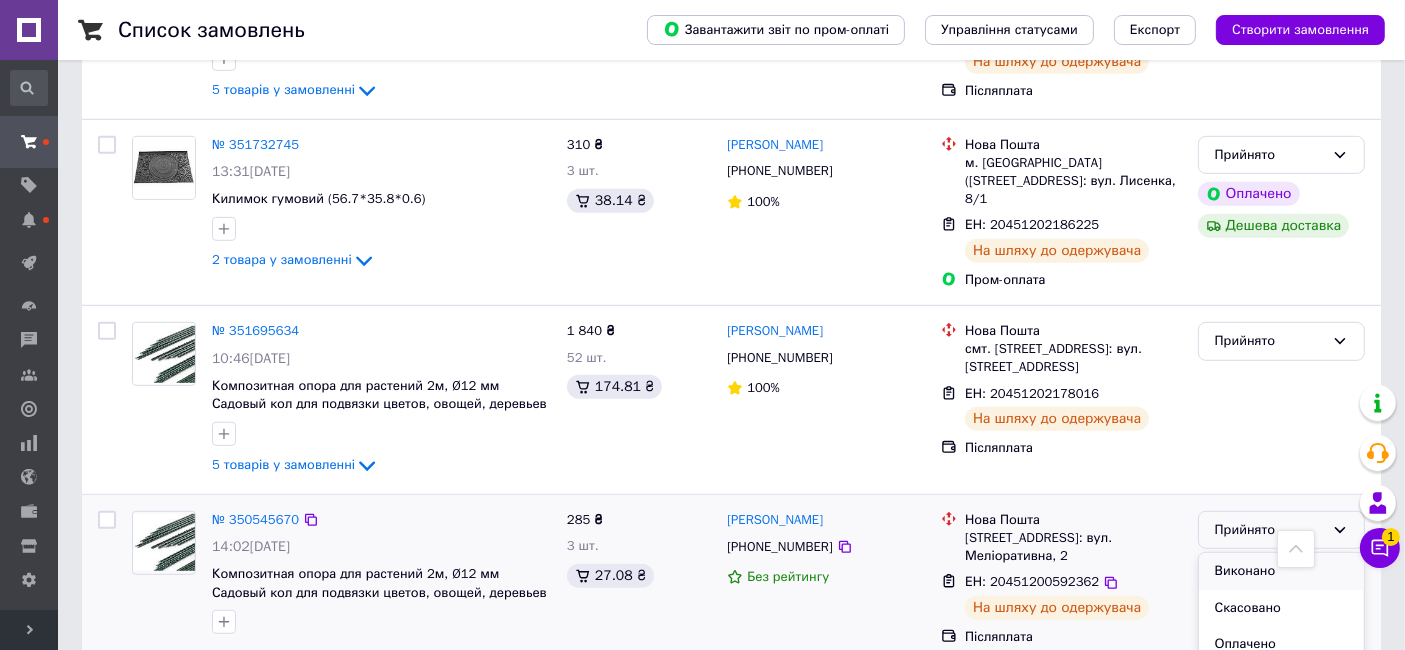 click on "Виконано" at bounding box center [1281, 571] 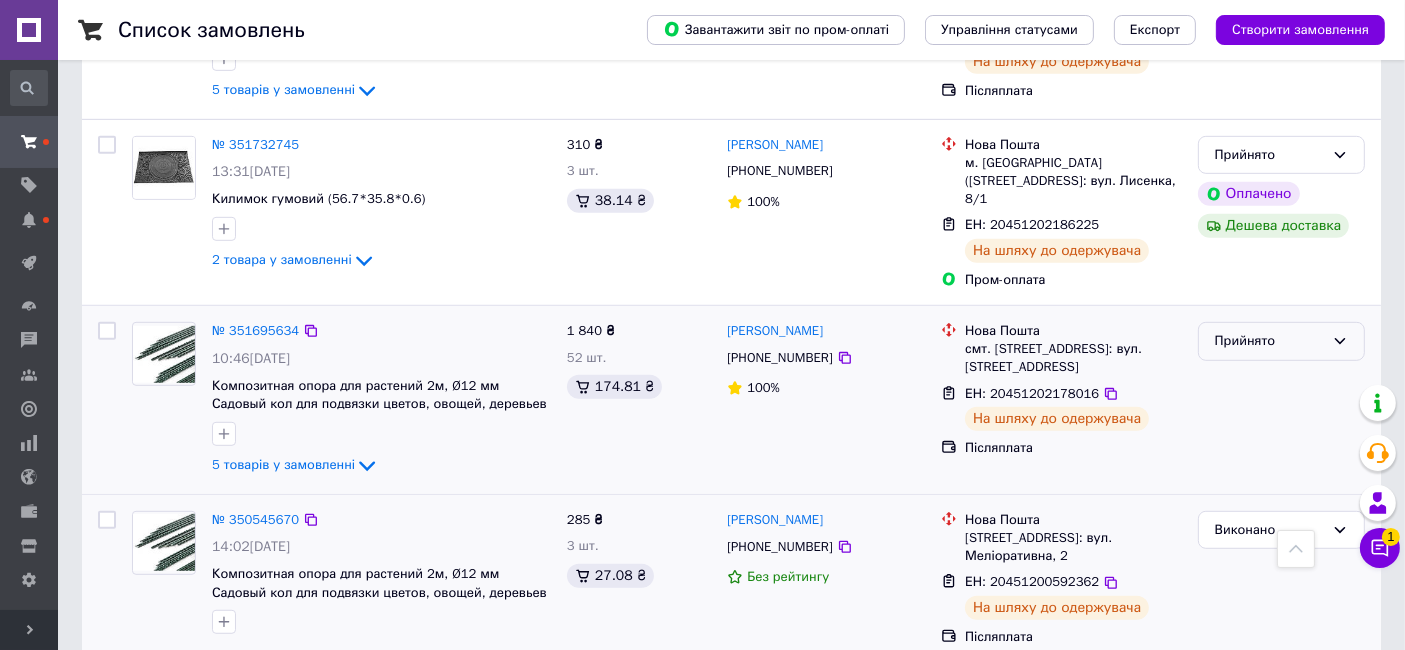 click on "Прийнято" at bounding box center [1269, 341] 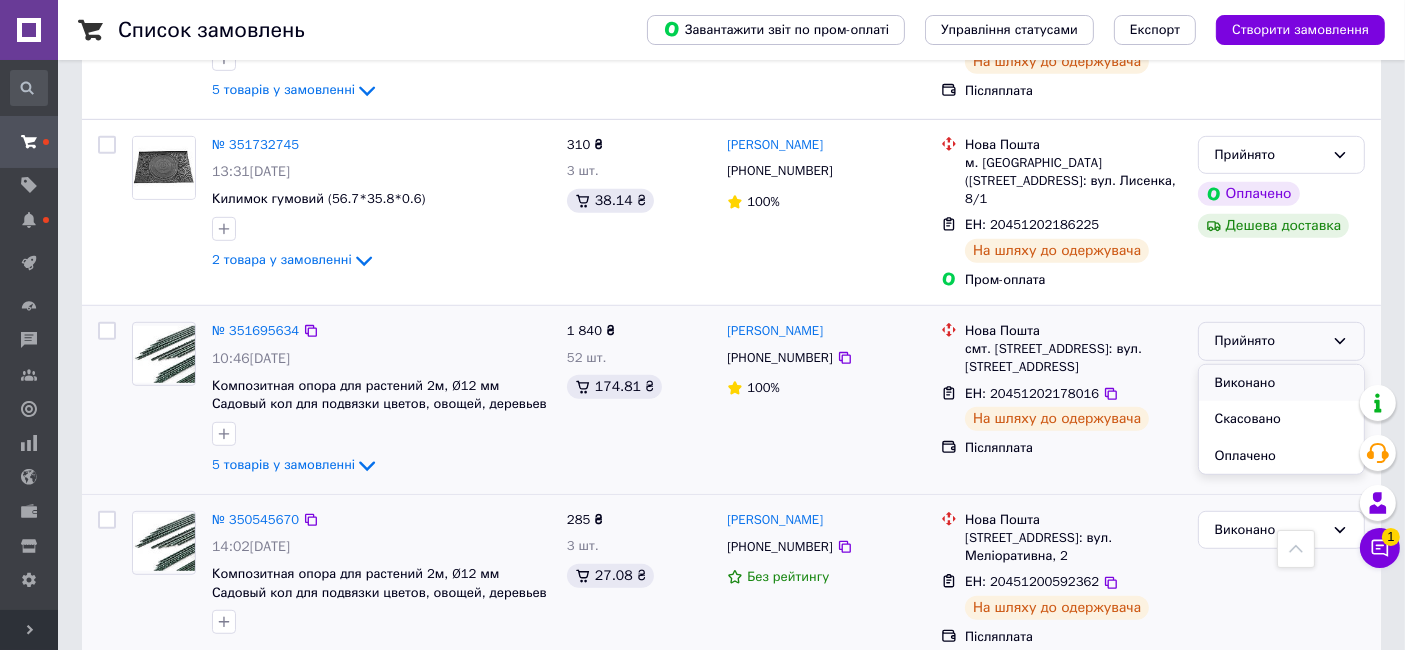 click on "Виконано" at bounding box center (1281, 383) 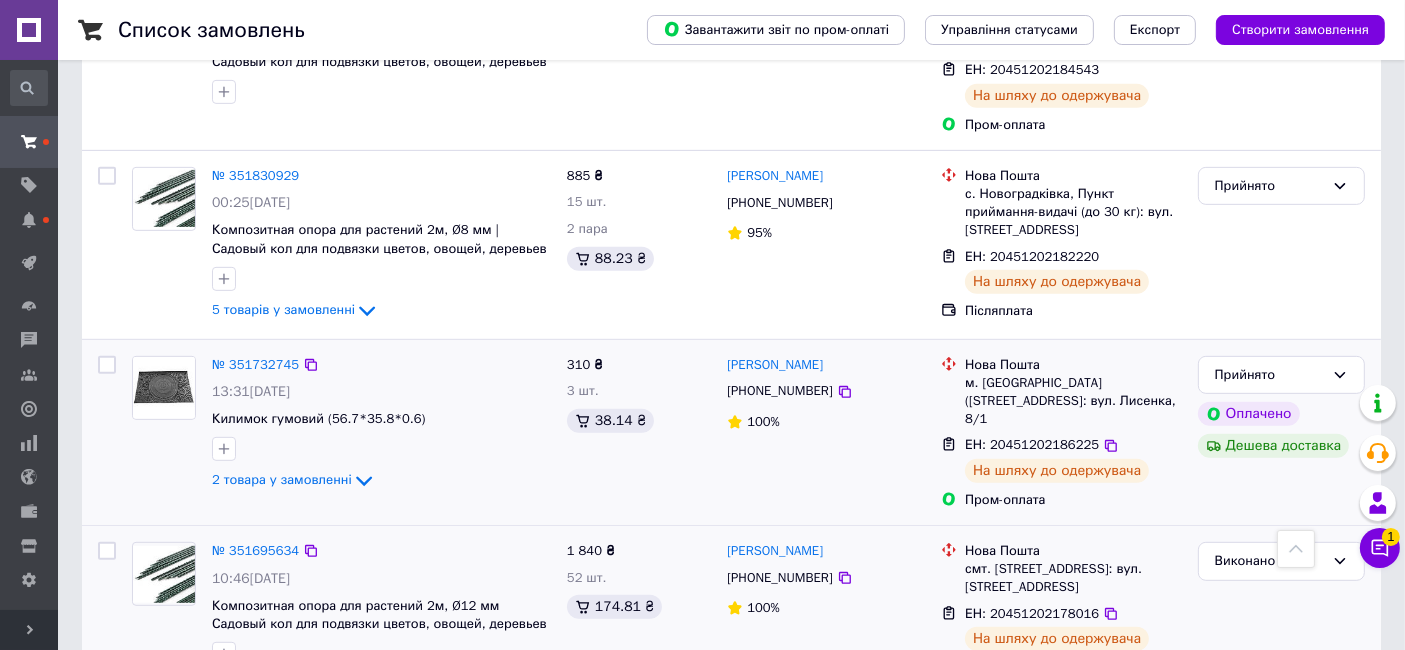scroll, scrollTop: 917, scrollLeft: 0, axis: vertical 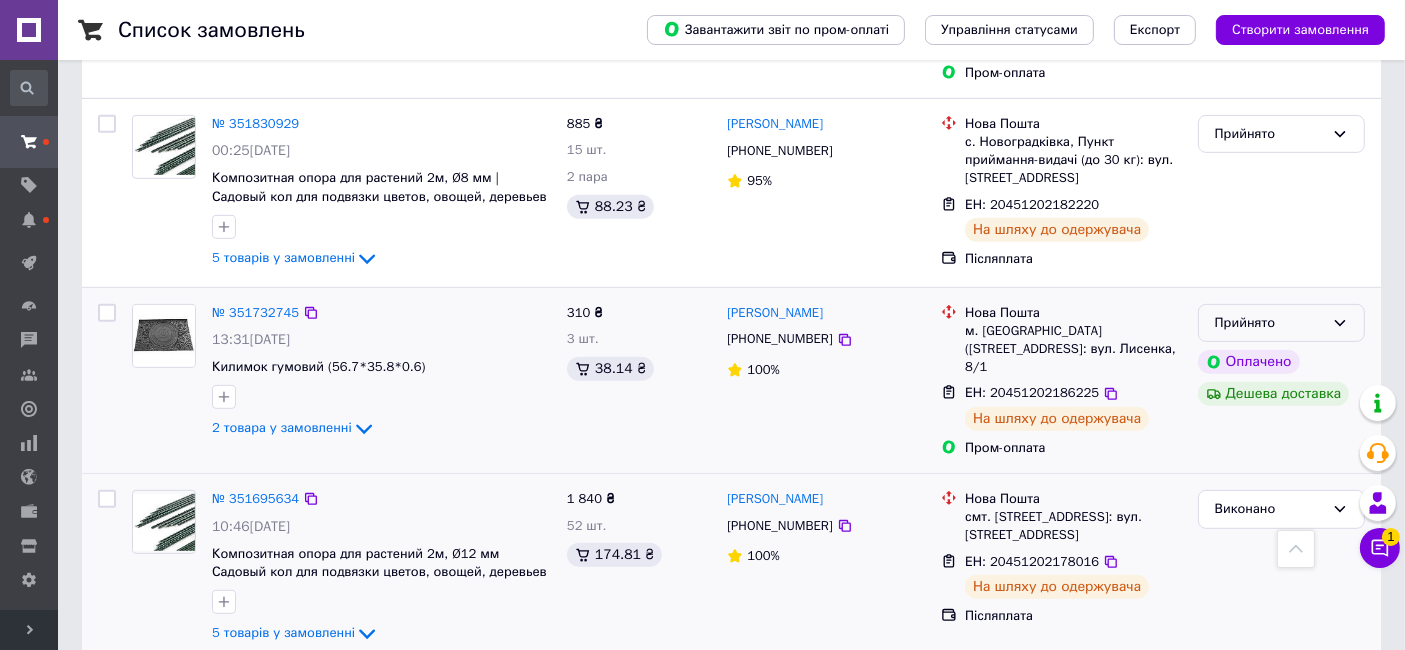 click on "Прийнято" at bounding box center [1269, 323] 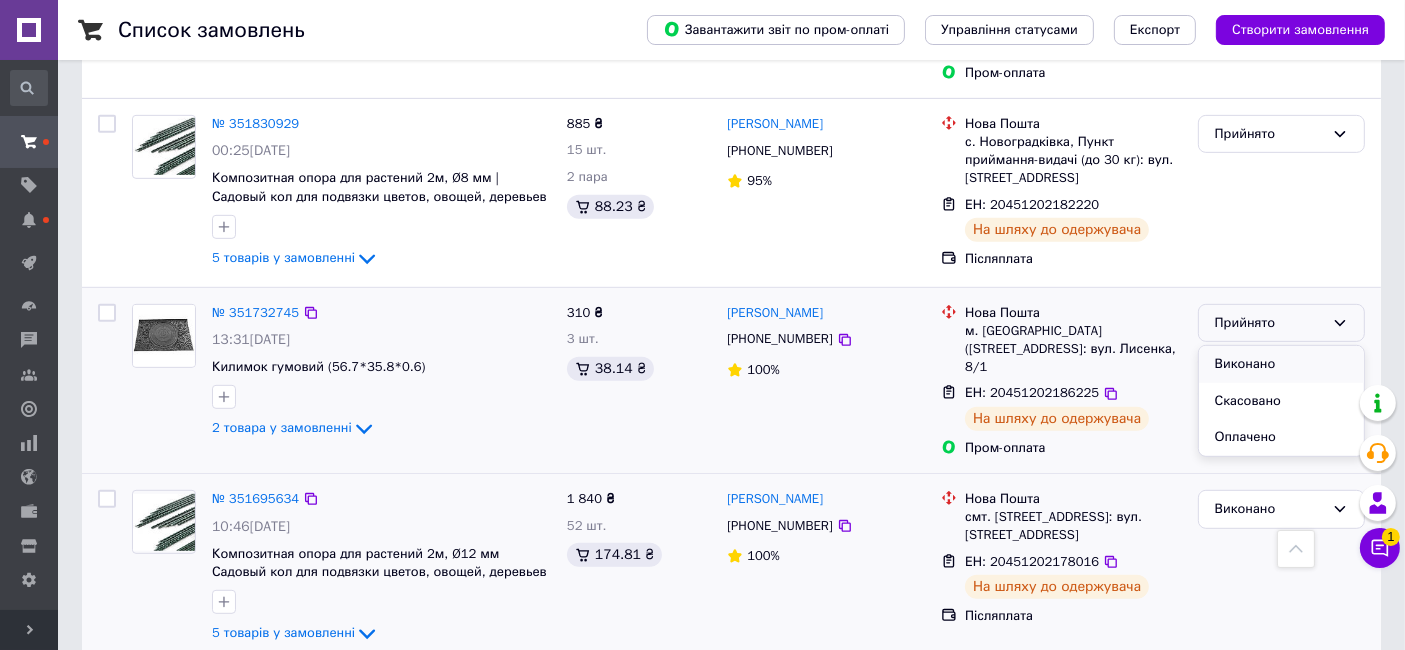 click on "Виконано" at bounding box center [1281, 364] 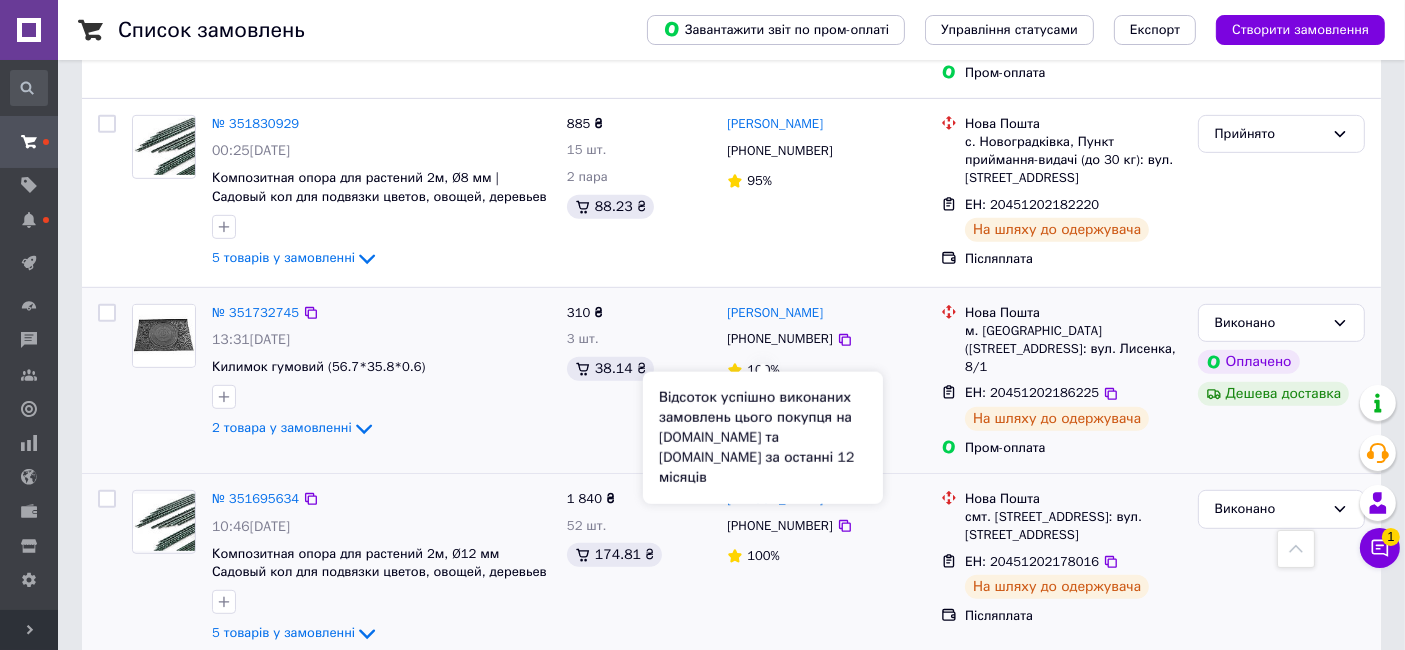 scroll, scrollTop: 805, scrollLeft: 0, axis: vertical 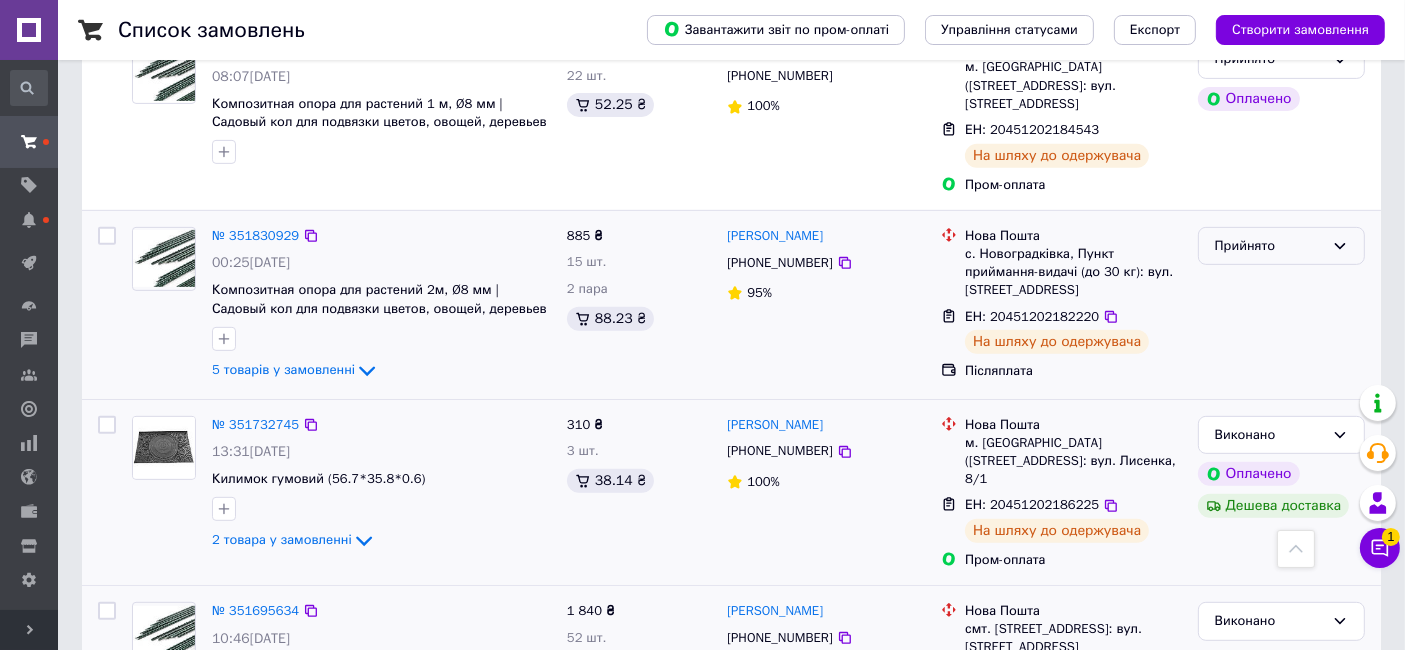 click on "Прийнято" at bounding box center (1281, 246) 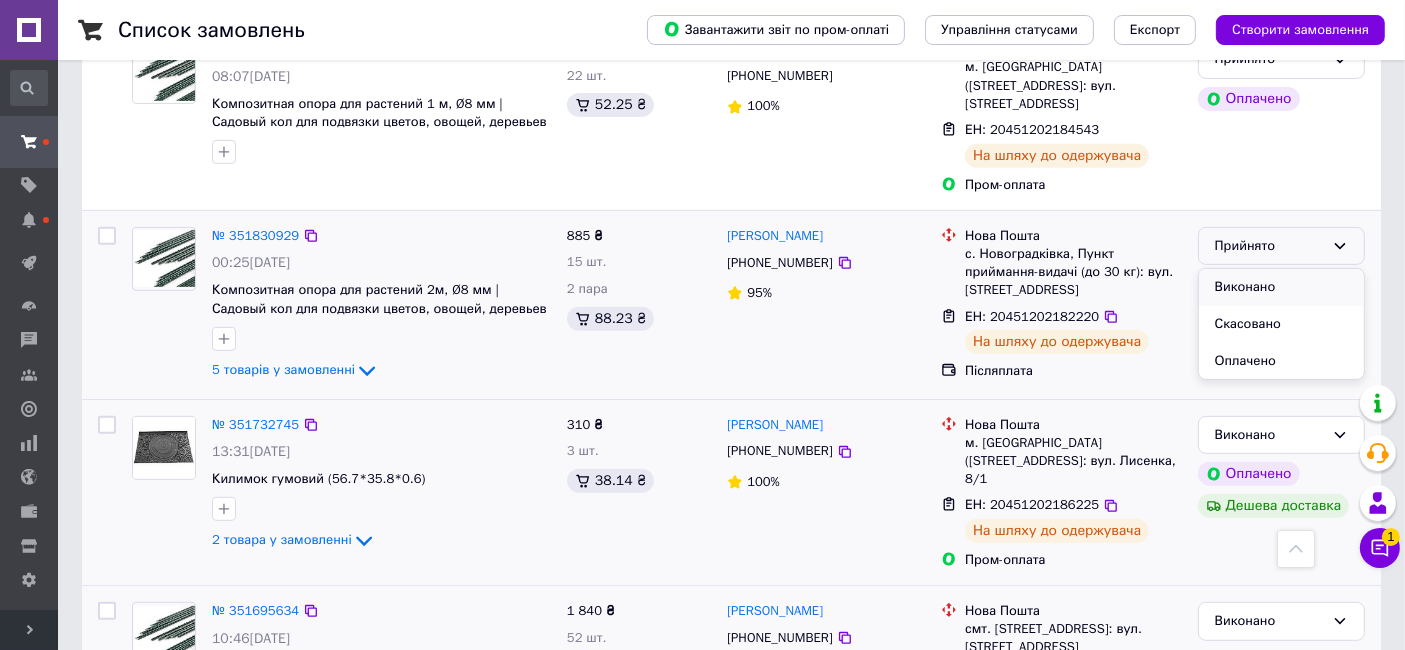 click on "Виконано" at bounding box center (1281, 287) 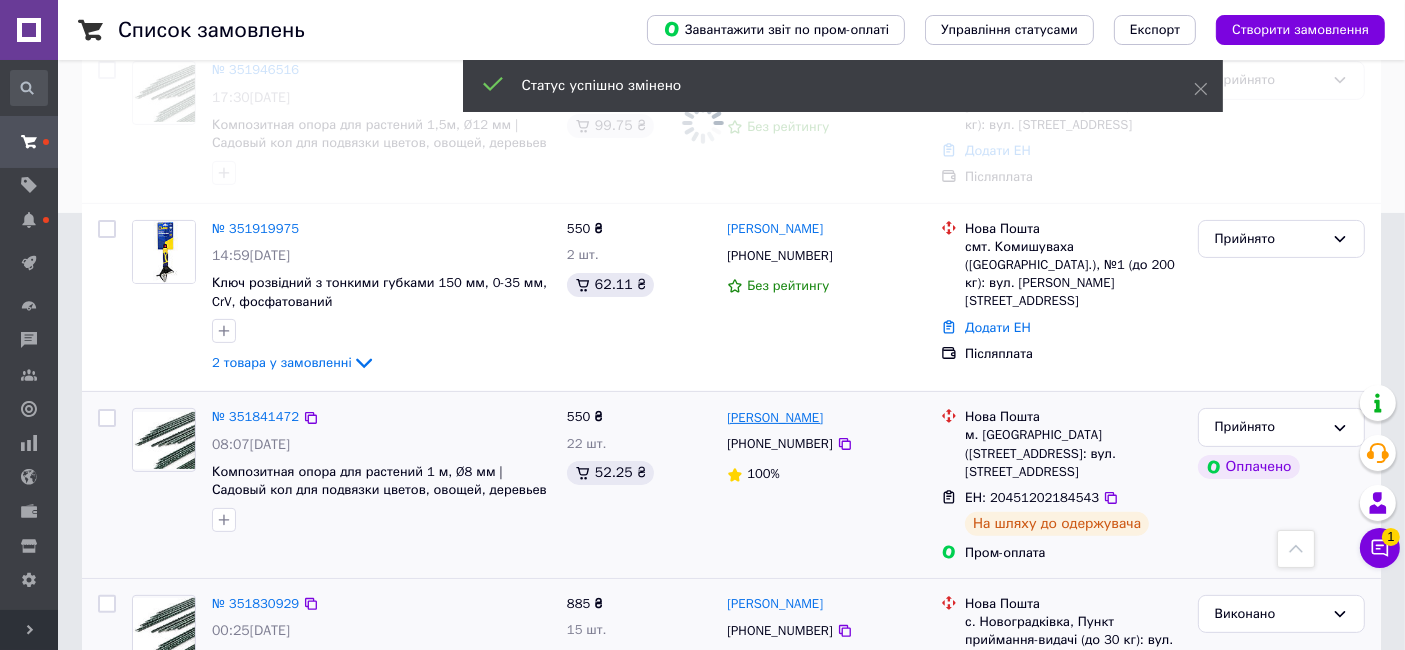 scroll, scrollTop: 472, scrollLeft: 0, axis: vertical 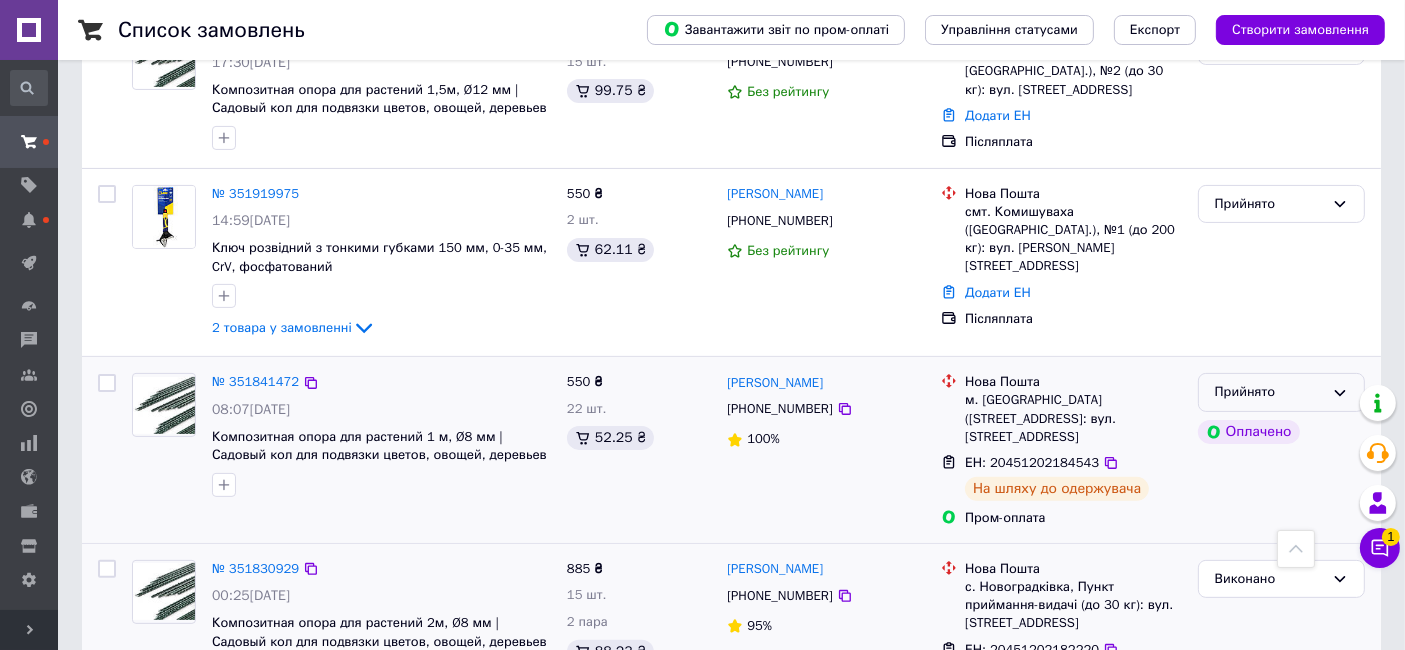 click on "Прийнято" at bounding box center [1269, 392] 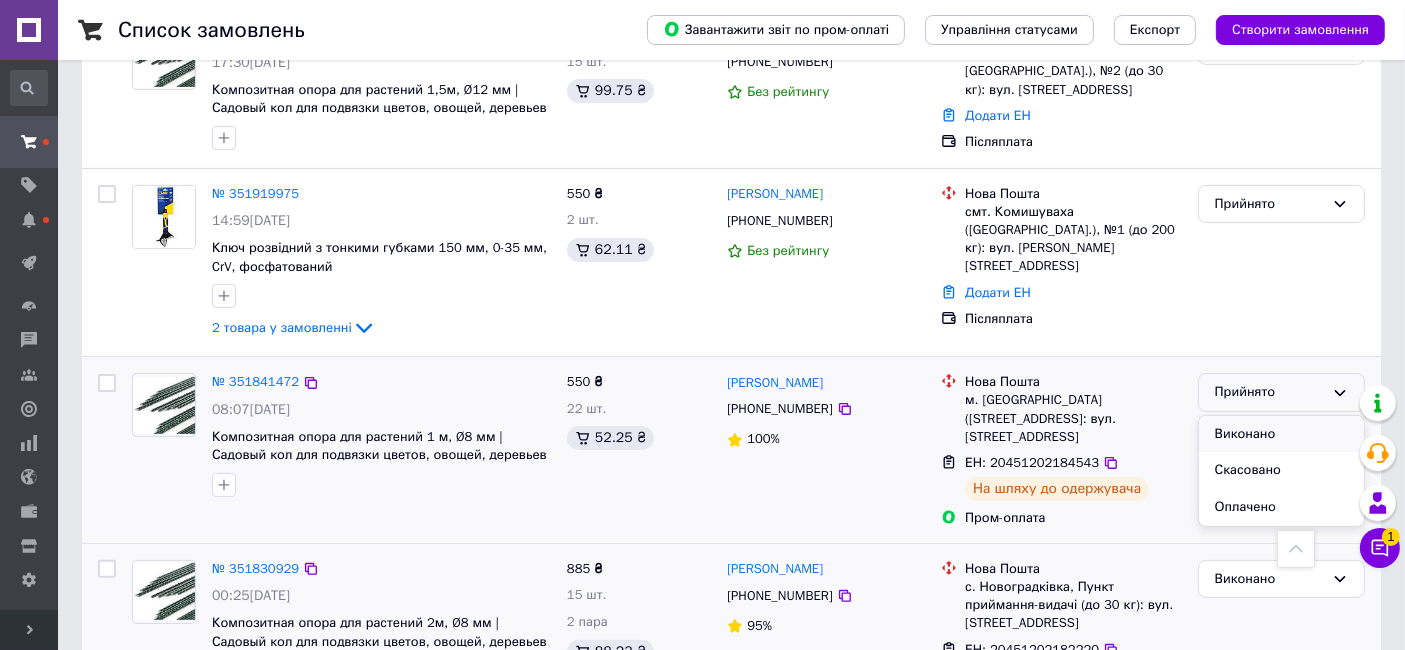 click on "Виконано" at bounding box center [1281, 434] 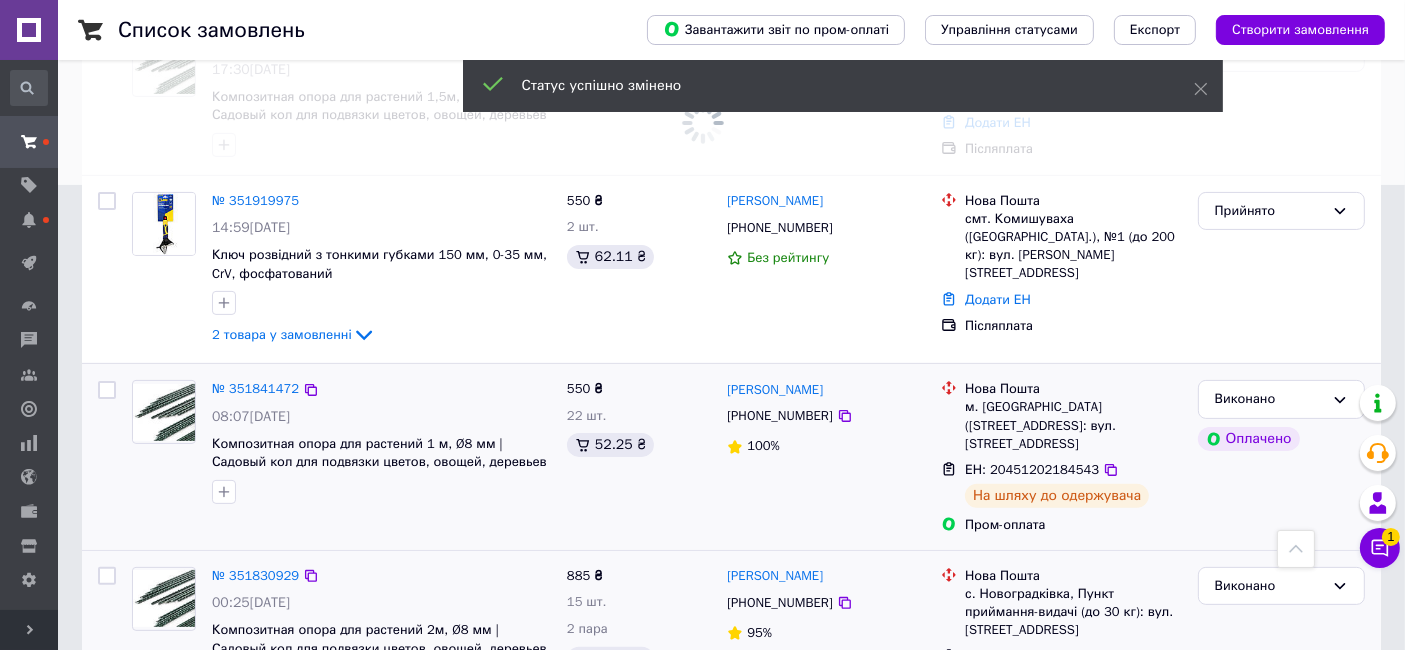 scroll, scrollTop: 361, scrollLeft: 0, axis: vertical 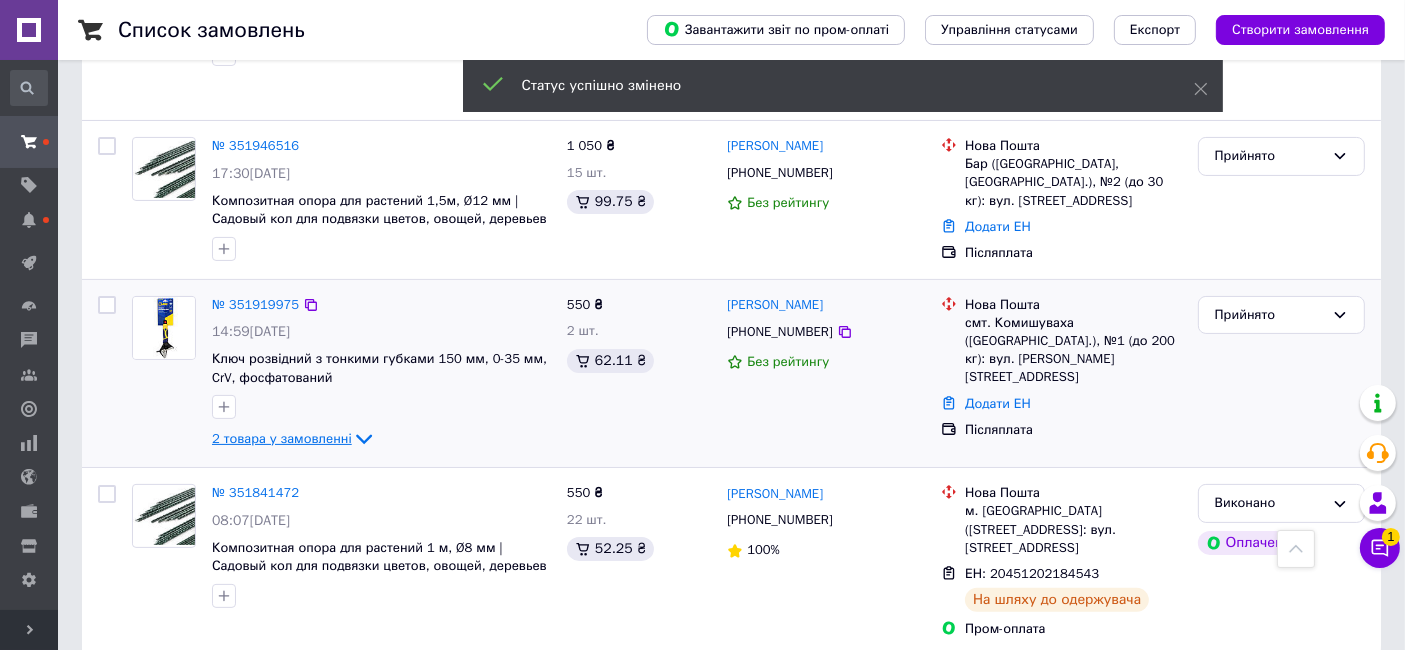 click on "2 товара у замовленні" at bounding box center [282, 438] 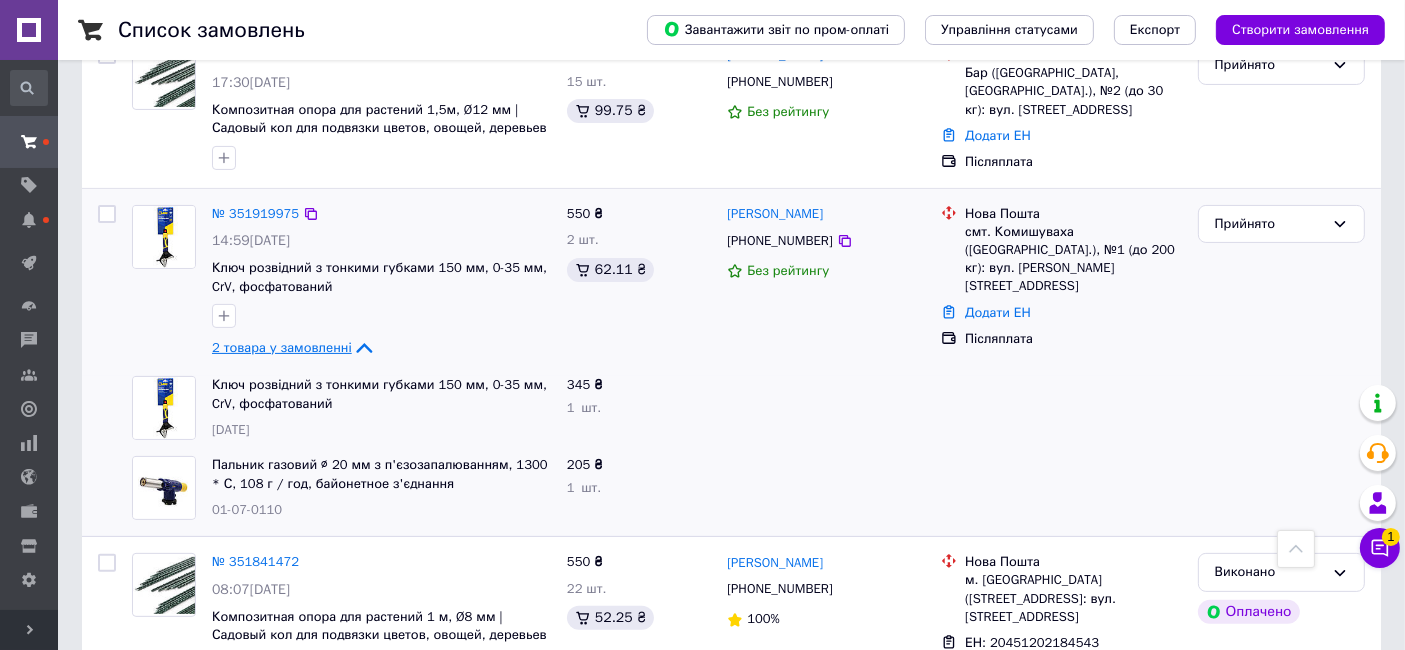 scroll, scrollTop: 472, scrollLeft: 0, axis: vertical 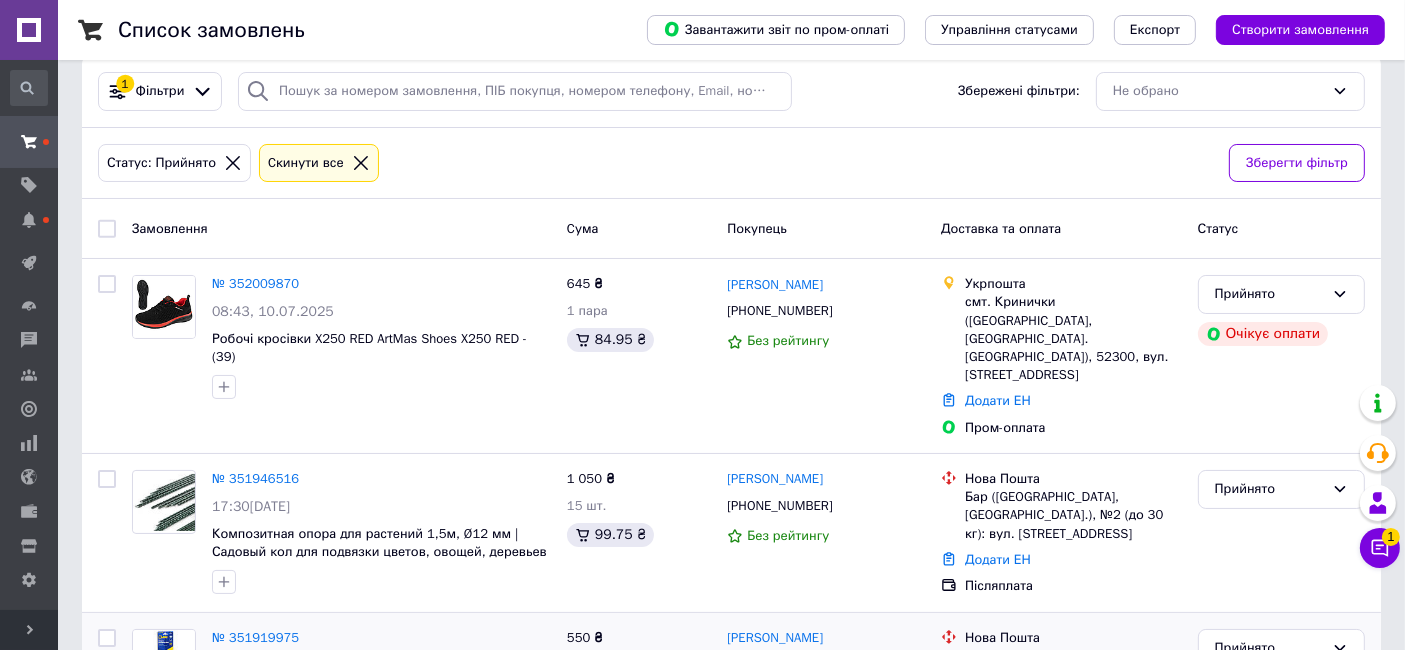 click 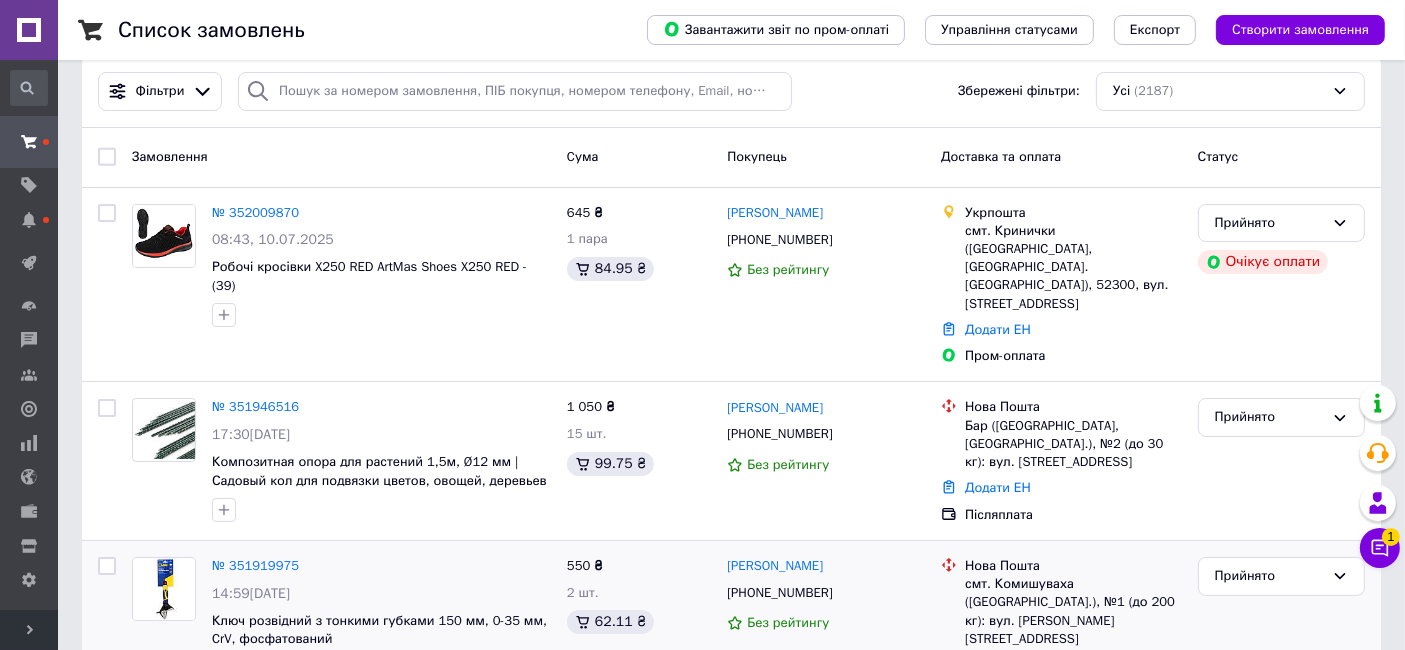 scroll, scrollTop: 0, scrollLeft: 0, axis: both 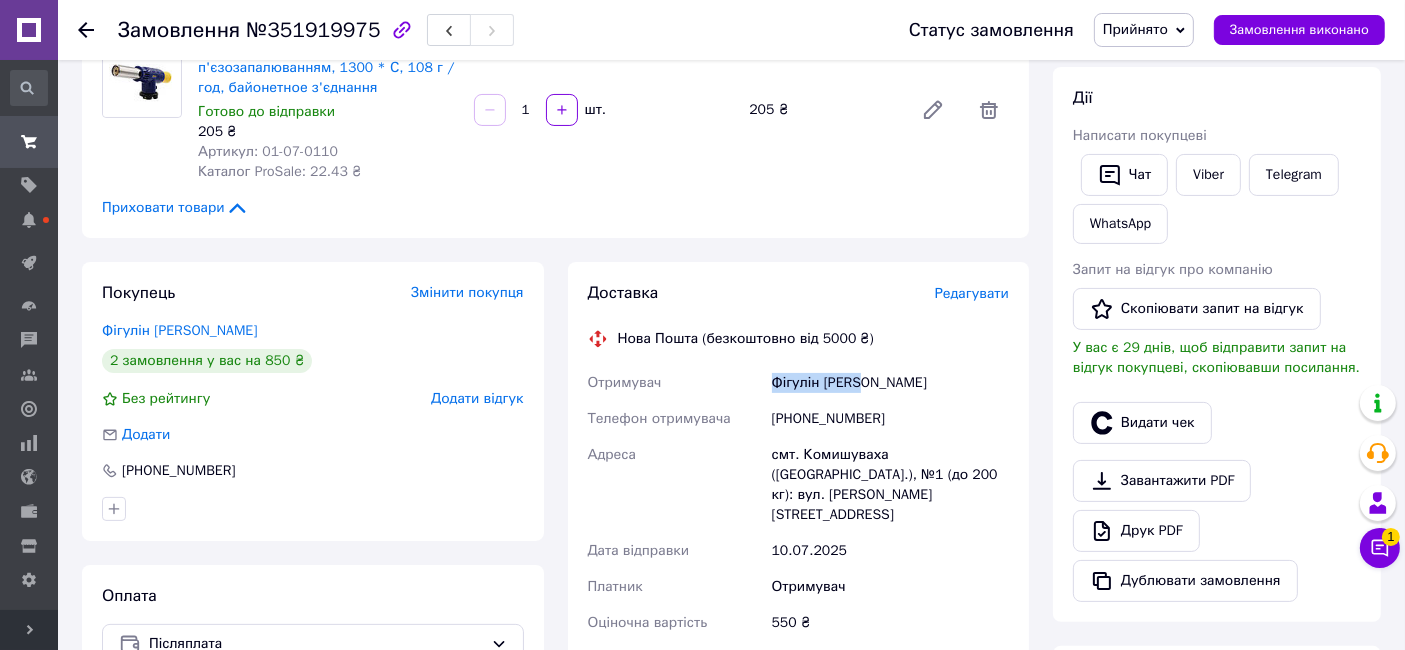 drag, startPoint x: 843, startPoint y: 383, endPoint x: 742, endPoint y: 392, distance: 101.4002 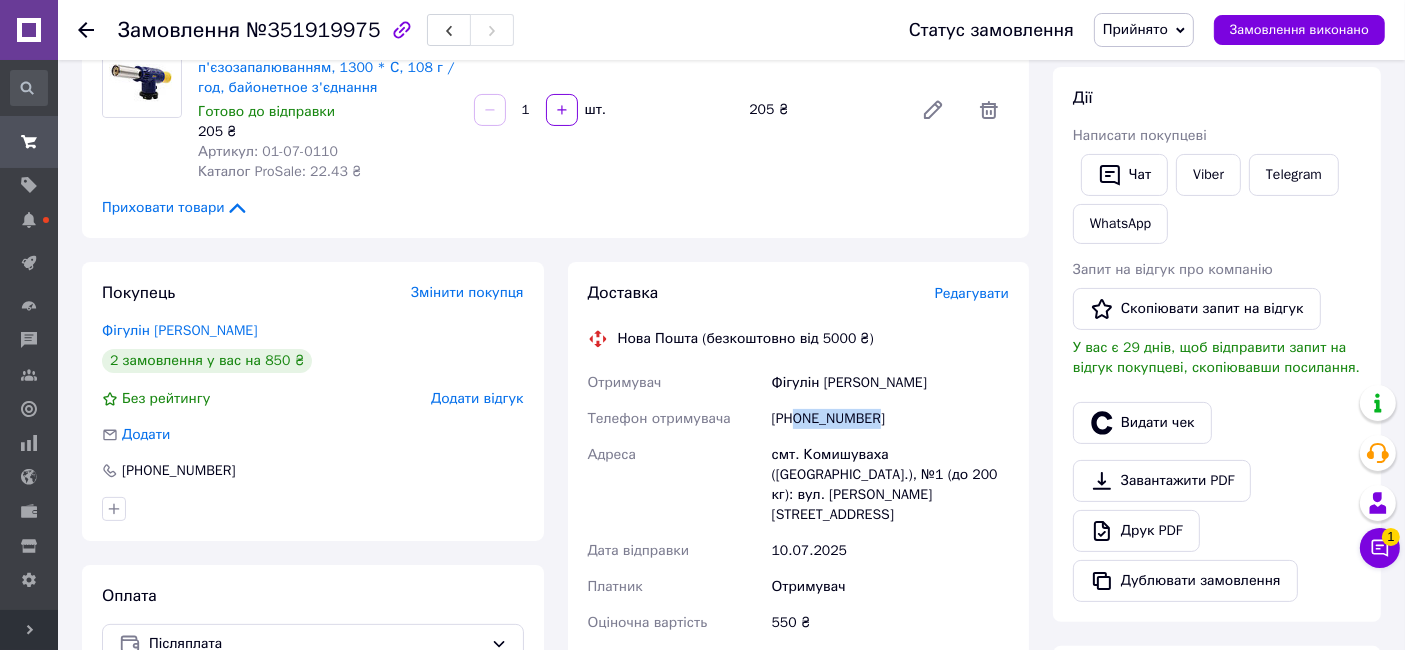 drag, startPoint x: 877, startPoint y: 418, endPoint x: 797, endPoint y: 428, distance: 80.622574 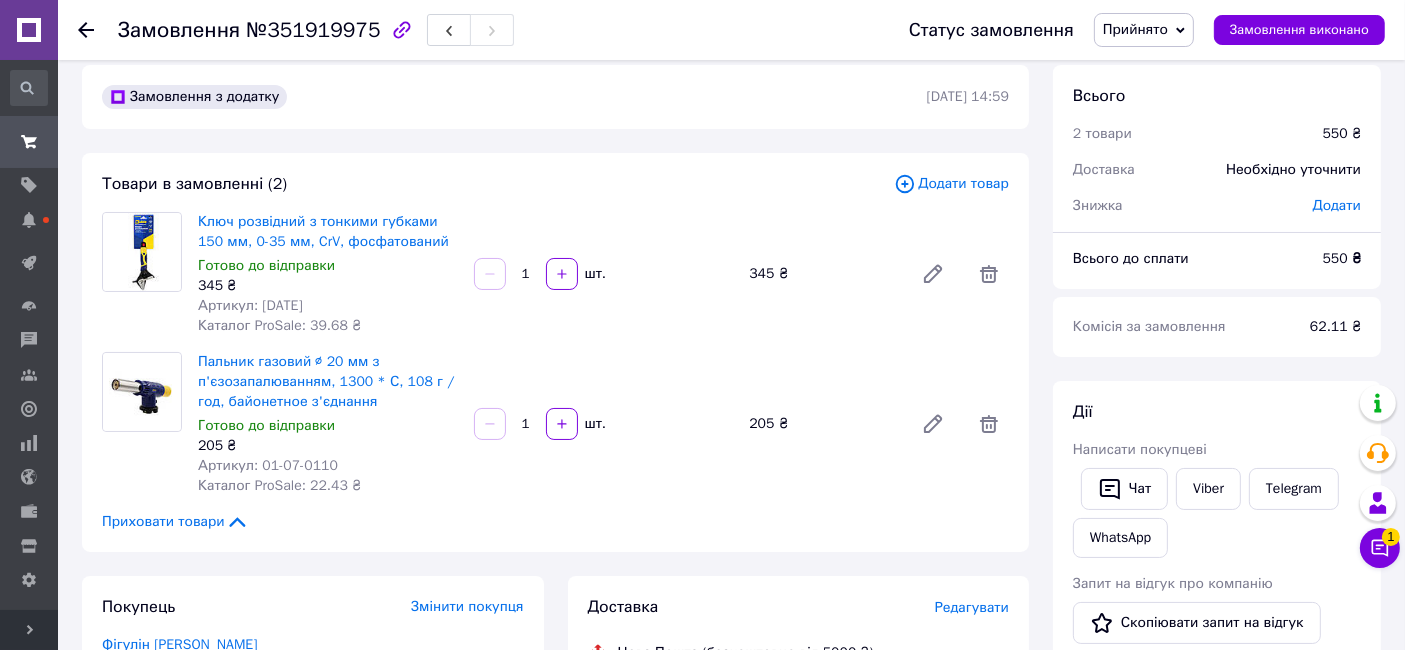 scroll, scrollTop: 0, scrollLeft: 0, axis: both 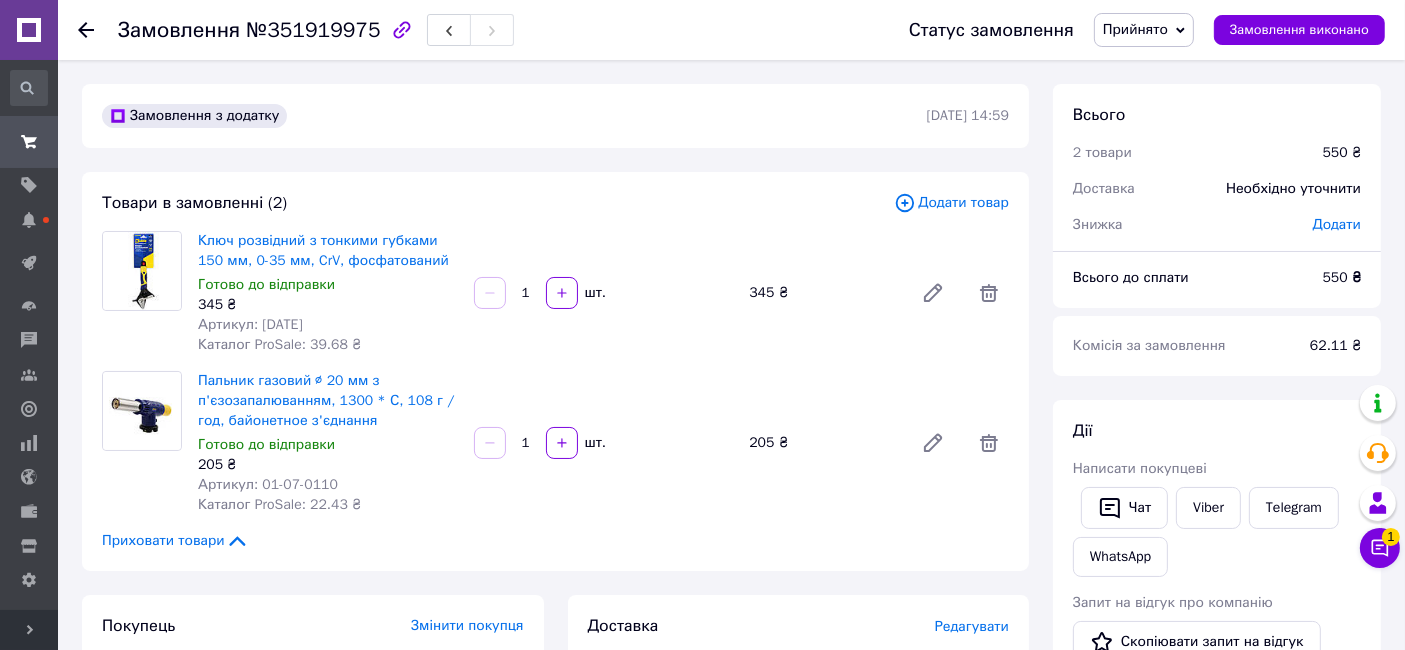 drag, startPoint x: 342, startPoint y: 324, endPoint x: 255, endPoint y: 327, distance: 87.05171 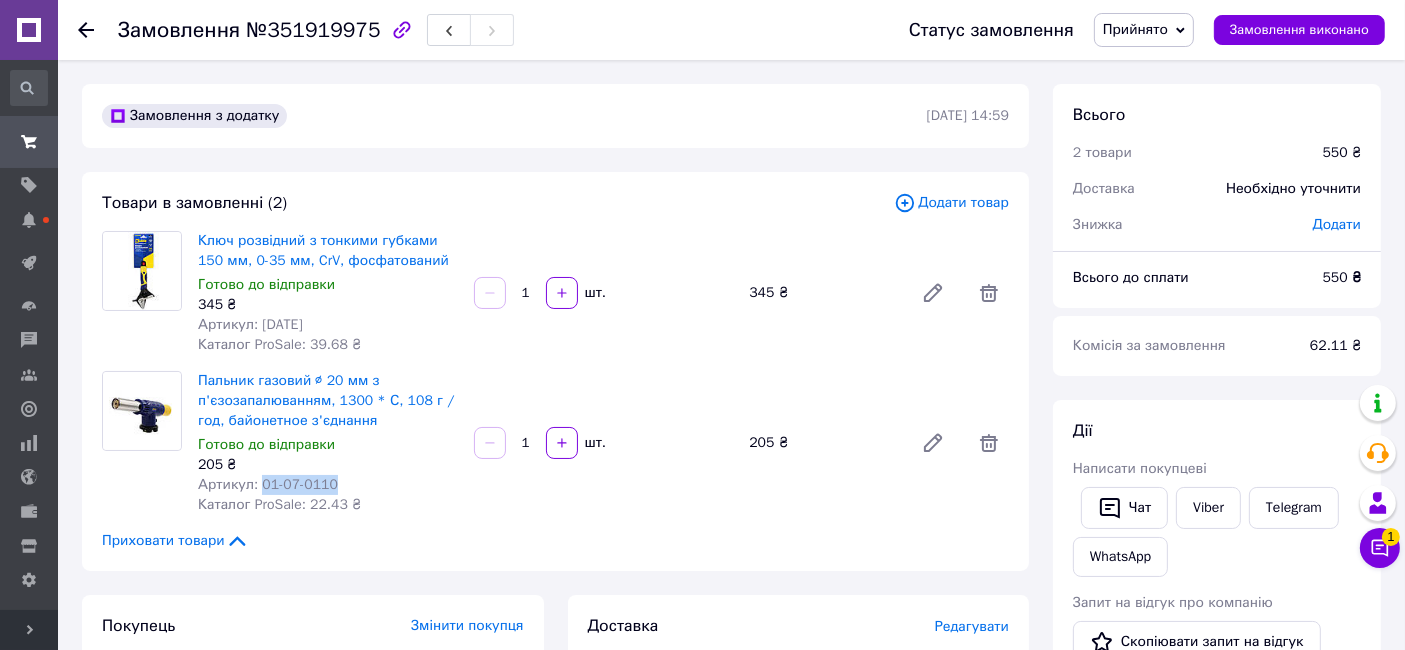 drag, startPoint x: 335, startPoint y: 484, endPoint x: 258, endPoint y: 489, distance: 77.16217 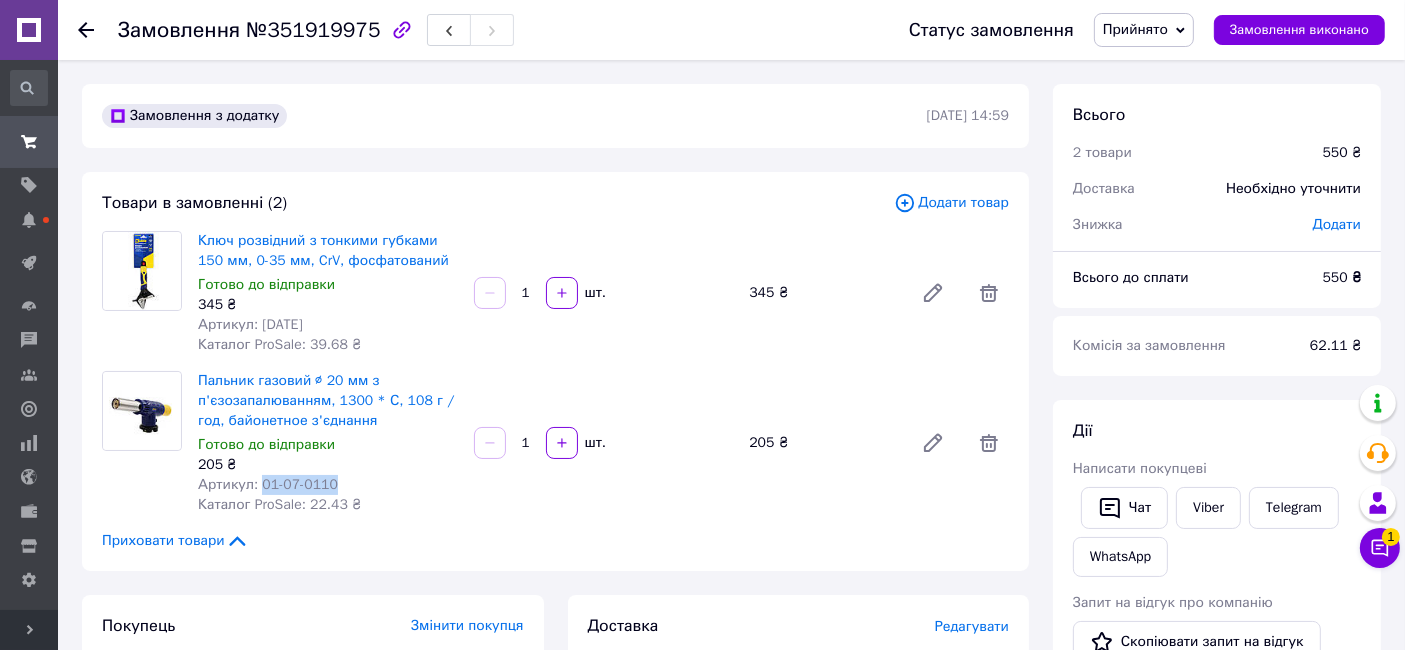 click on "Артикул: 01-07-0110" at bounding box center (328, 485) 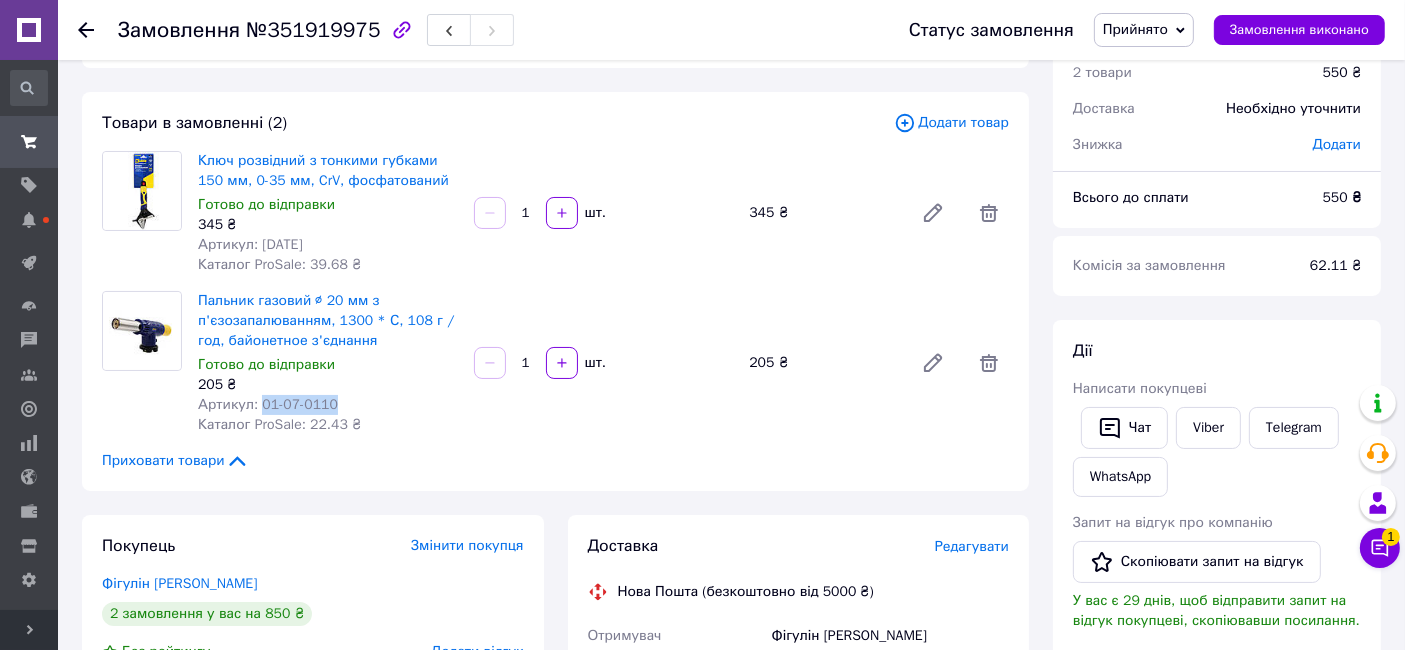 scroll, scrollTop: 0, scrollLeft: 0, axis: both 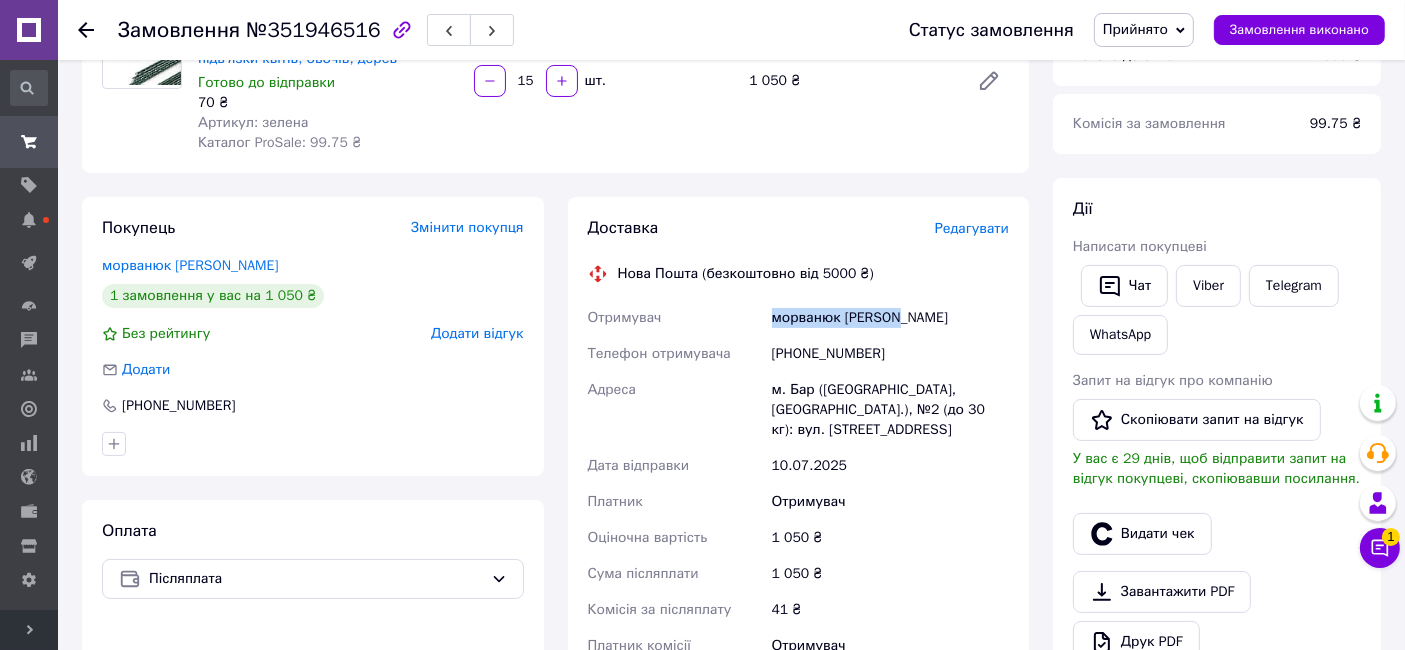 drag, startPoint x: 897, startPoint y: 315, endPoint x: 775, endPoint y: 323, distance: 122.26202 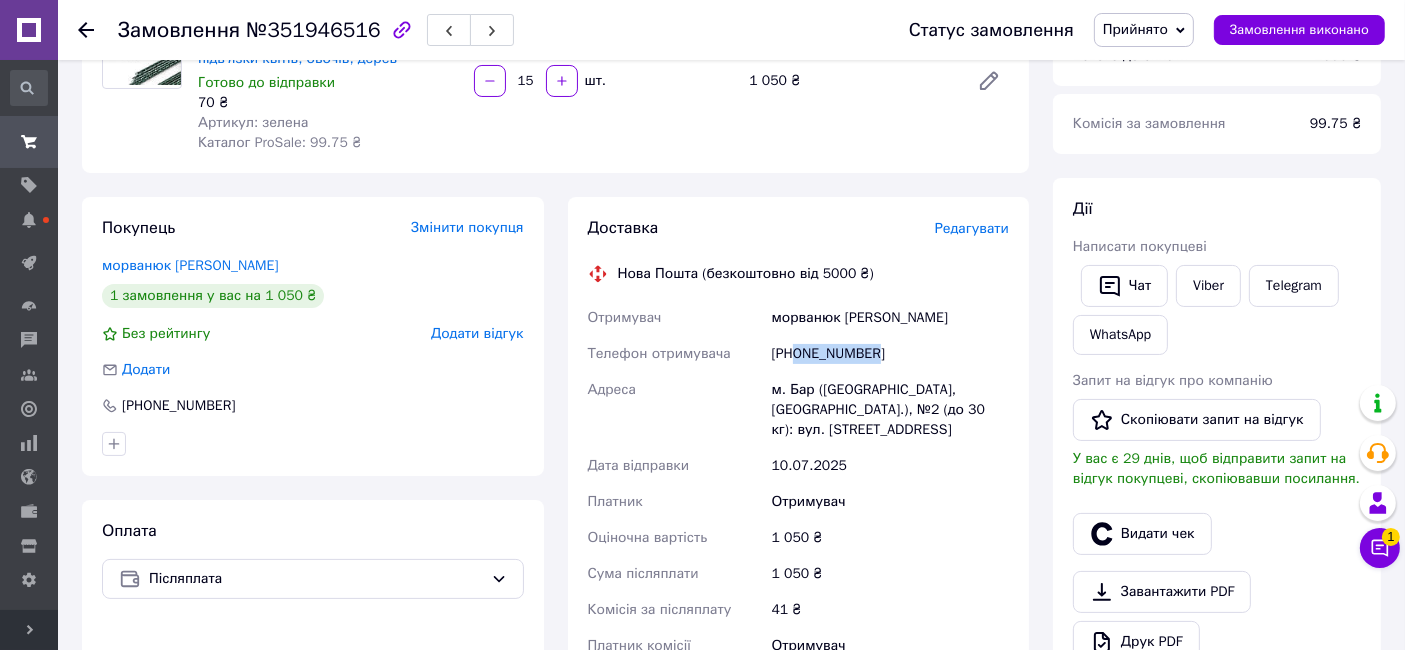 drag, startPoint x: 883, startPoint y: 355, endPoint x: 798, endPoint y: 352, distance: 85.052925 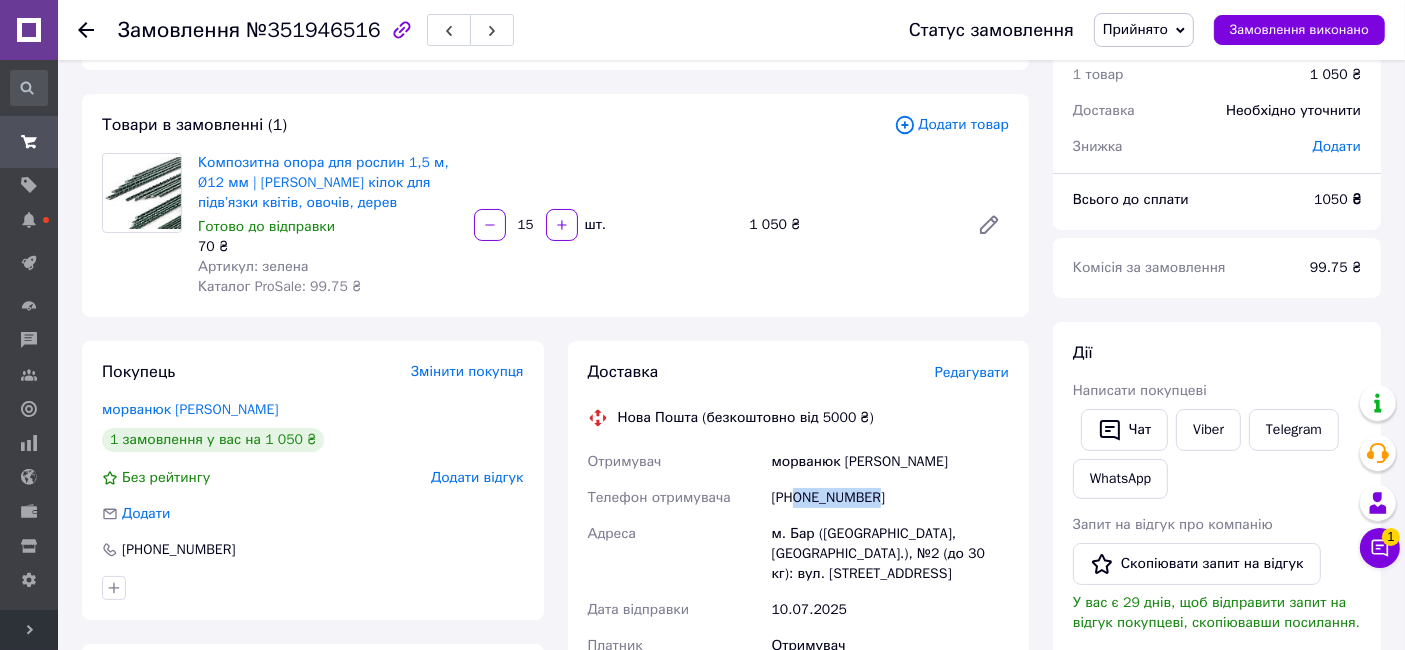 scroll, scrollTop: 0, scrollLeft: 0, axis: both 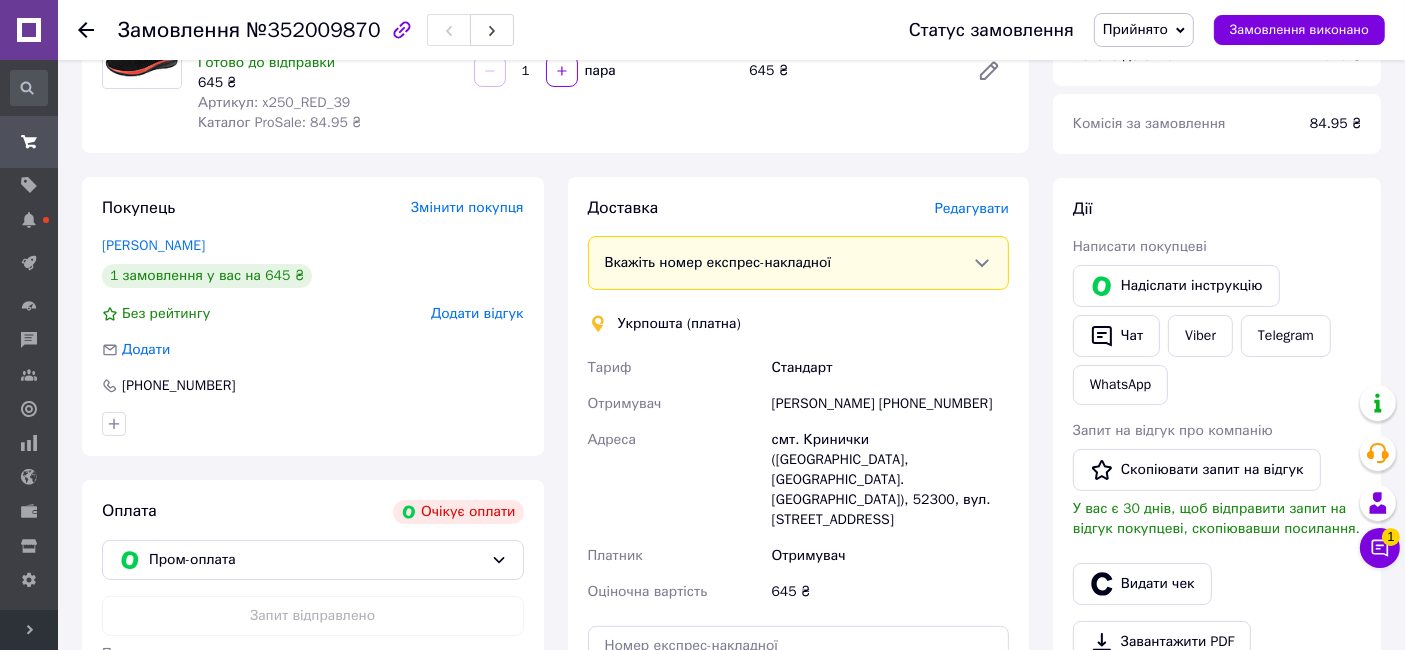click on "Редагувати" at bounding box center (972, 208) 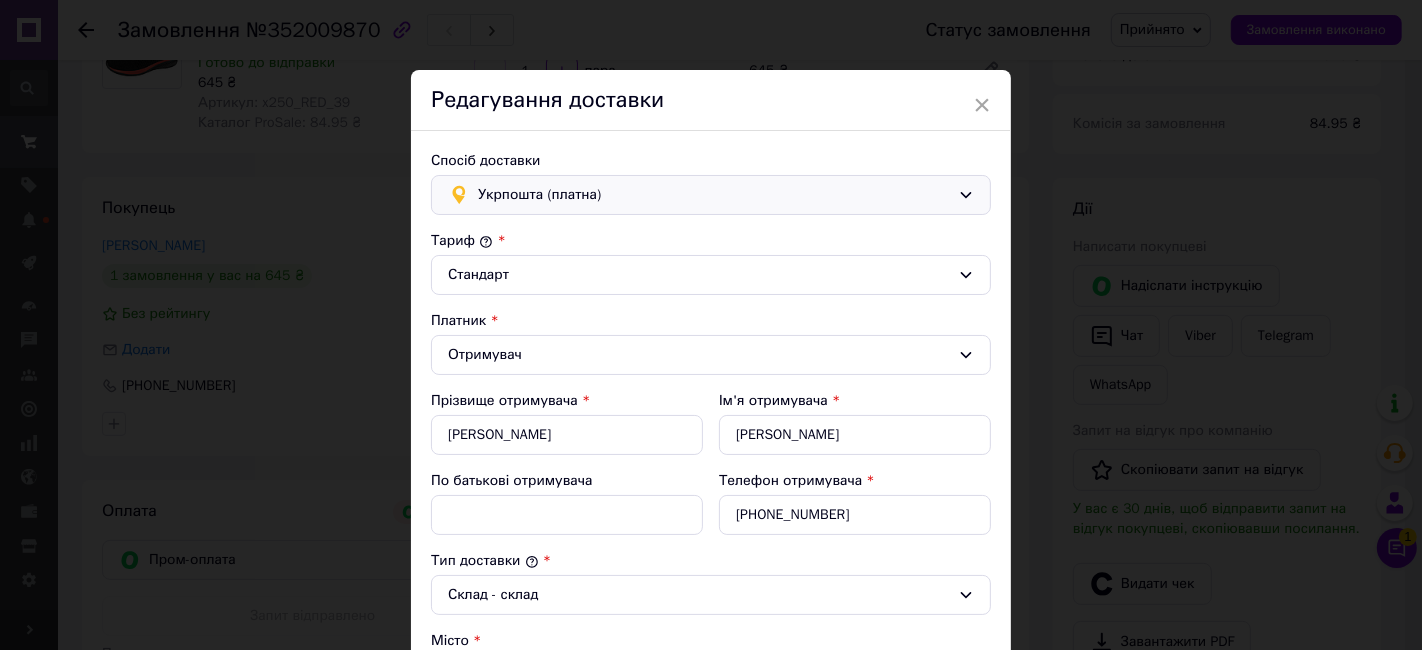 click on "Укрпошта (платна)" at bounding box center [714, 195] 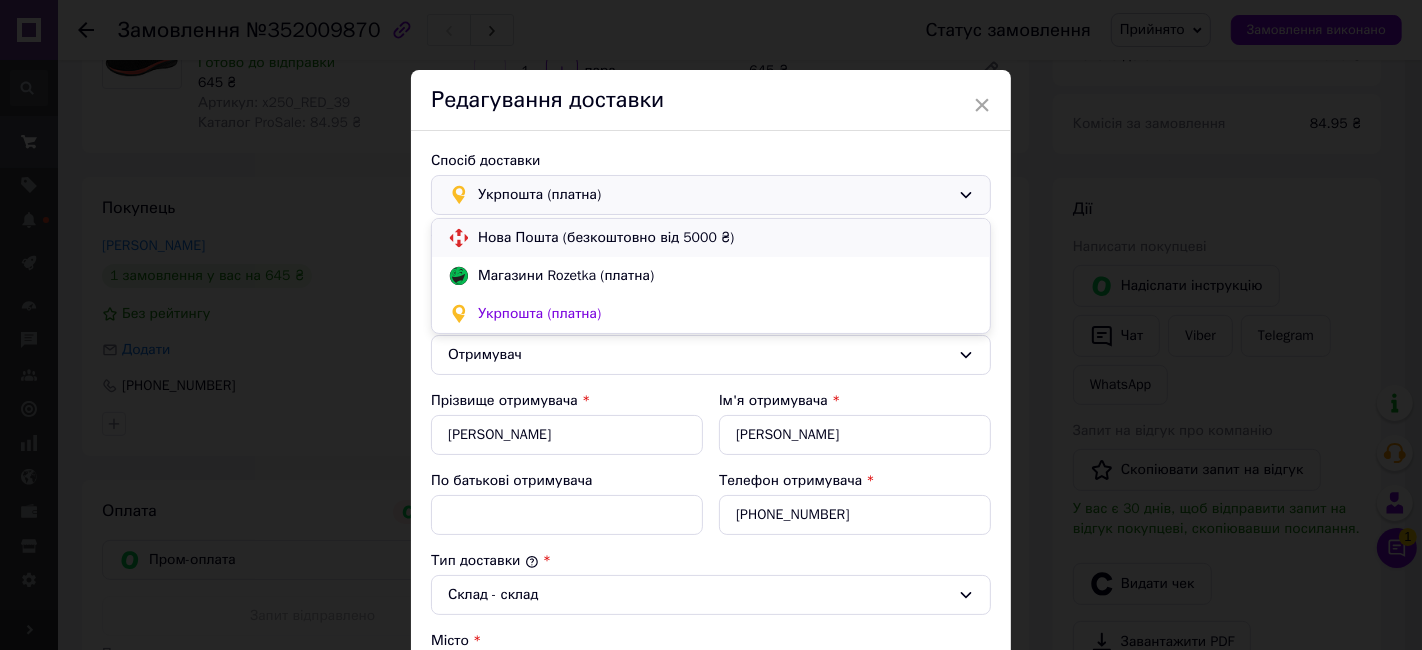 click on "Нова Пошта (безкоштовно від 5000 ₴)" at bounding box center [726, 238] 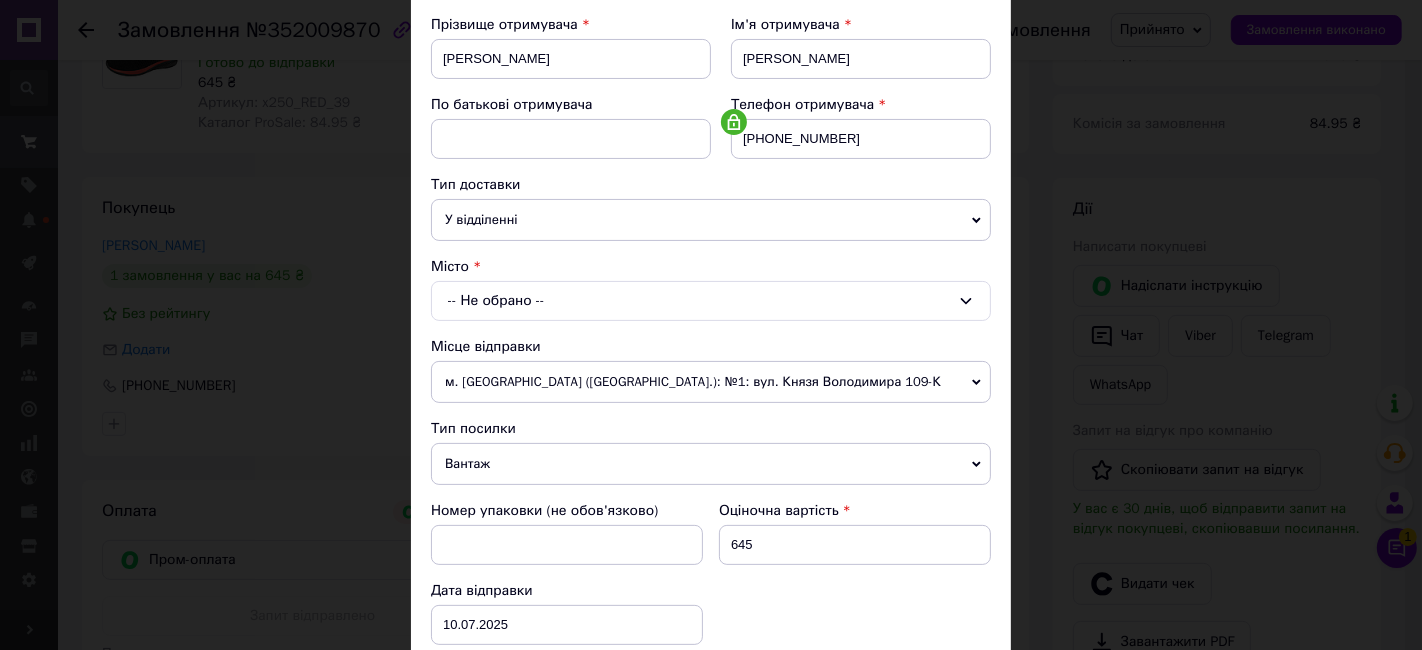 scroll, scrollTop: 333, scrollLeft: 0, axis: vertical 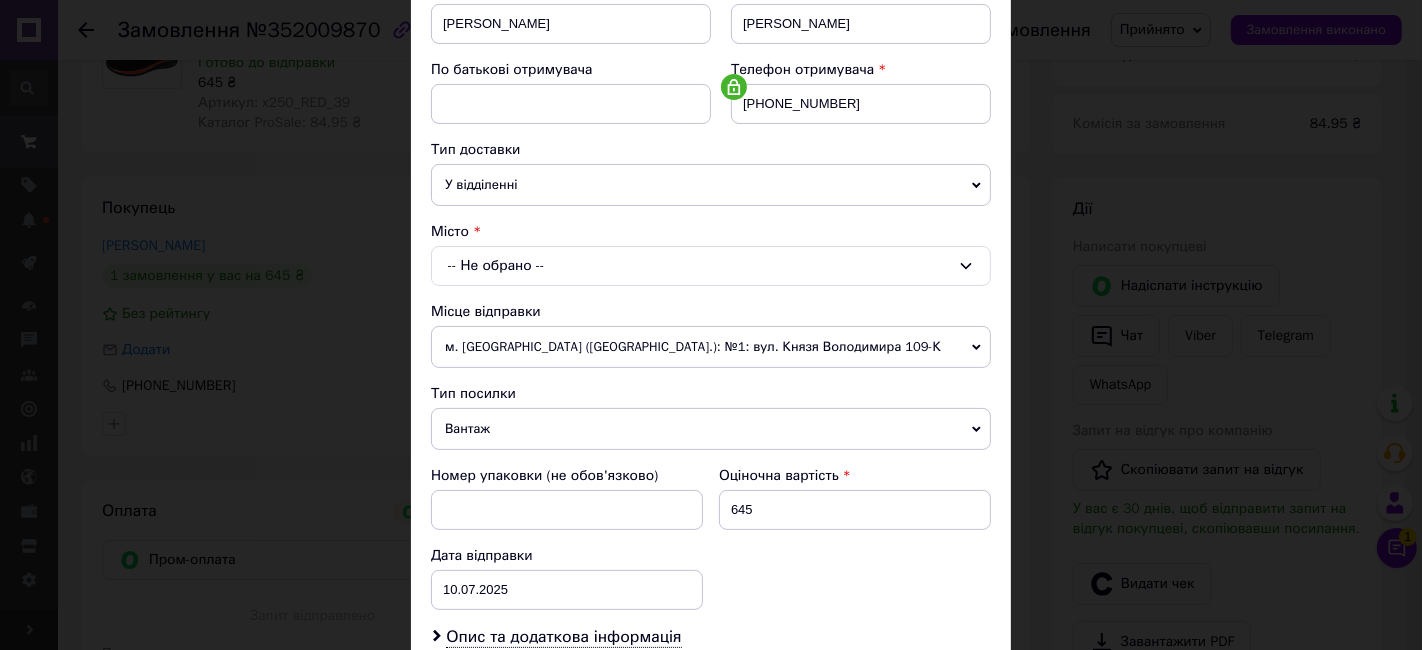click on "У відділенні" at bounding box center [711, 185] 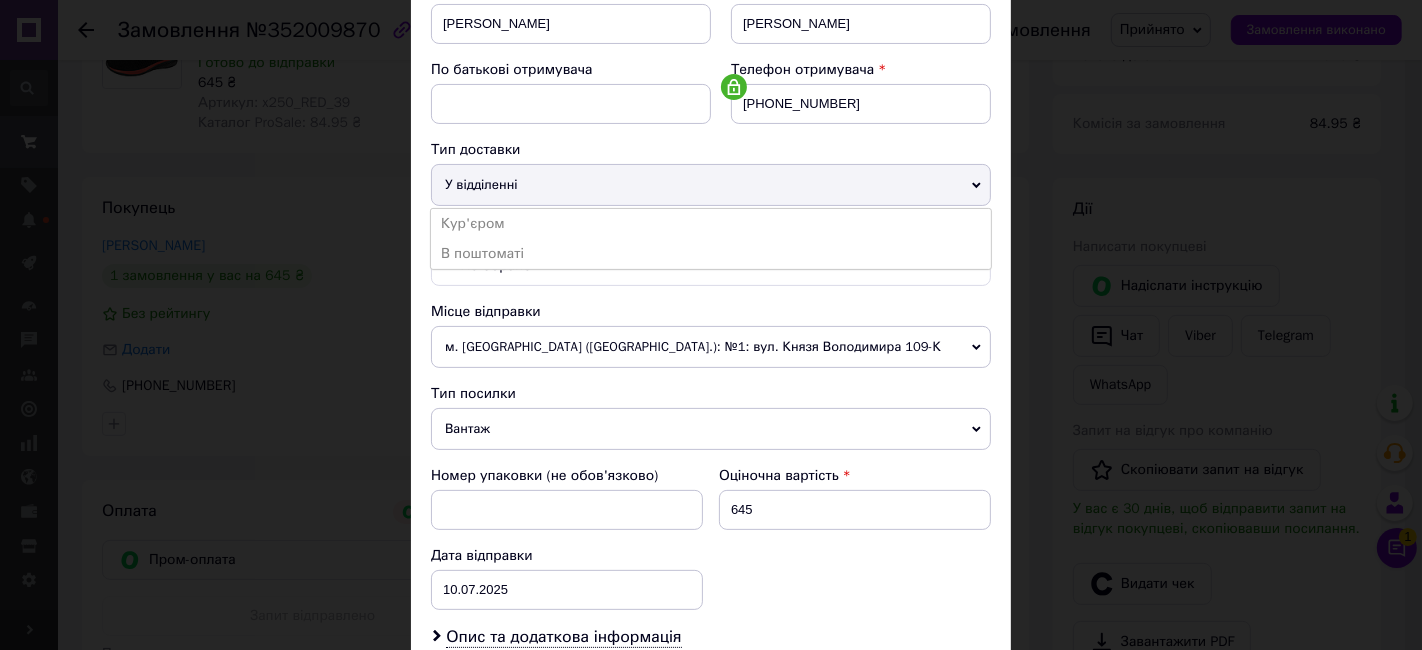 click on "У відділенні" at bounding box center [711, 185] 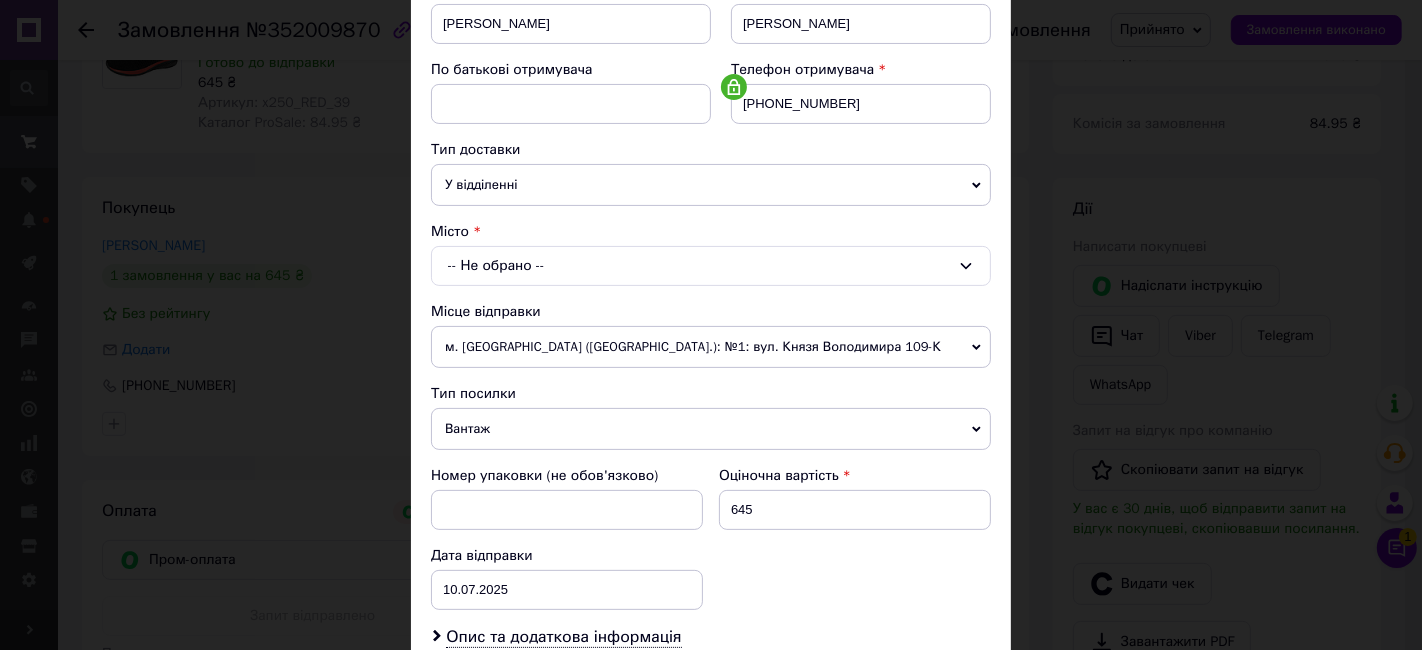 click on "-- Не обрано --" at bounding box center [711, 266] 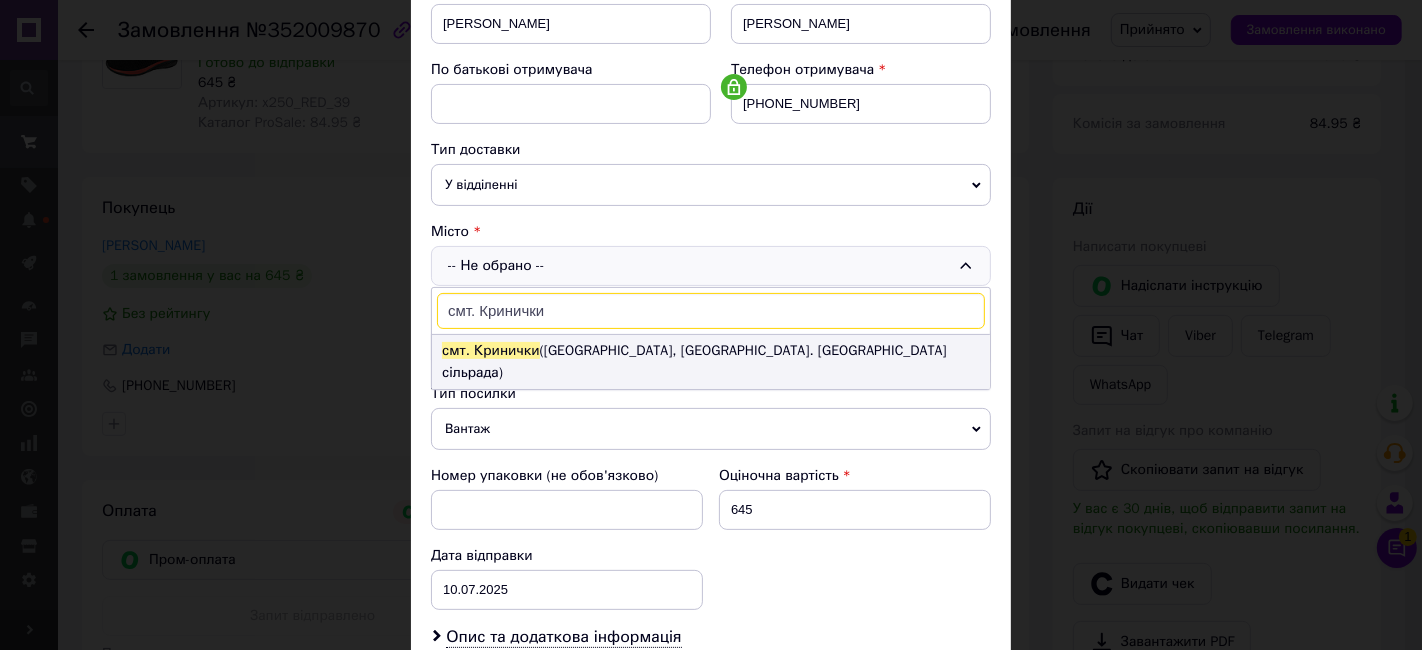 type on "смт. Кринички" 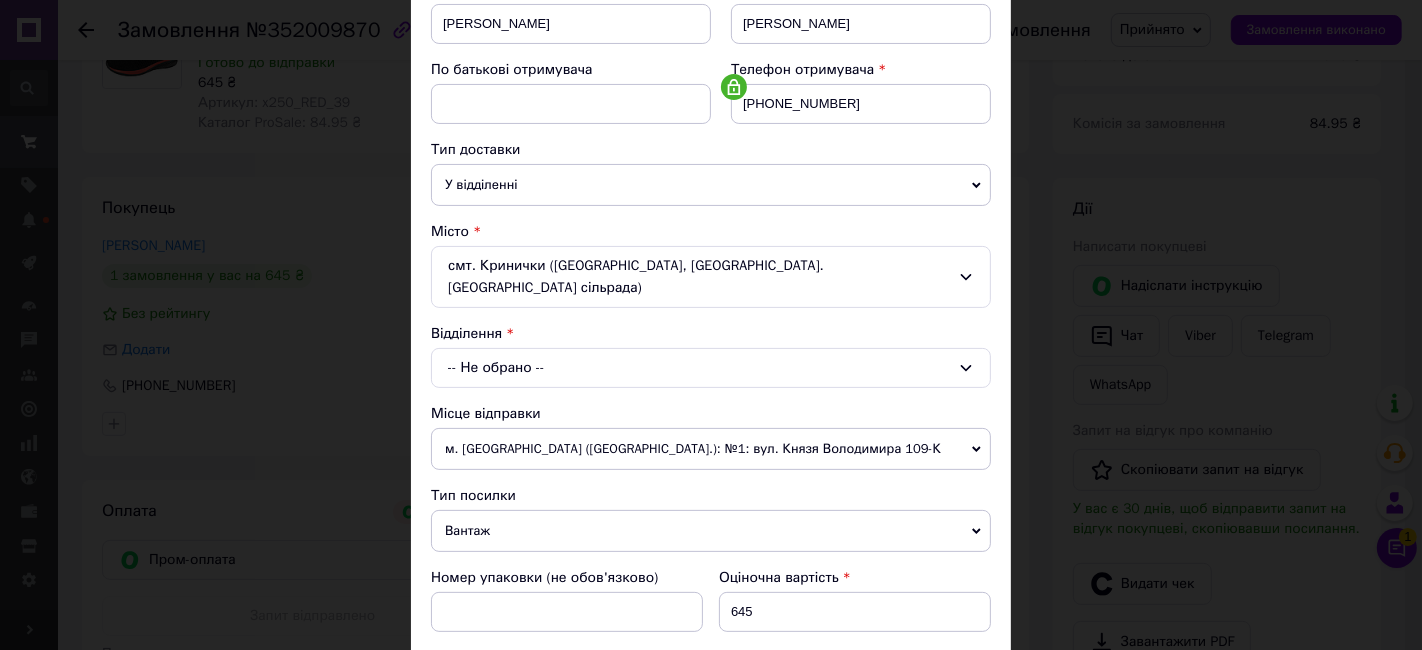 click on "-- Не обрано --" at bounding box center [711, 368] 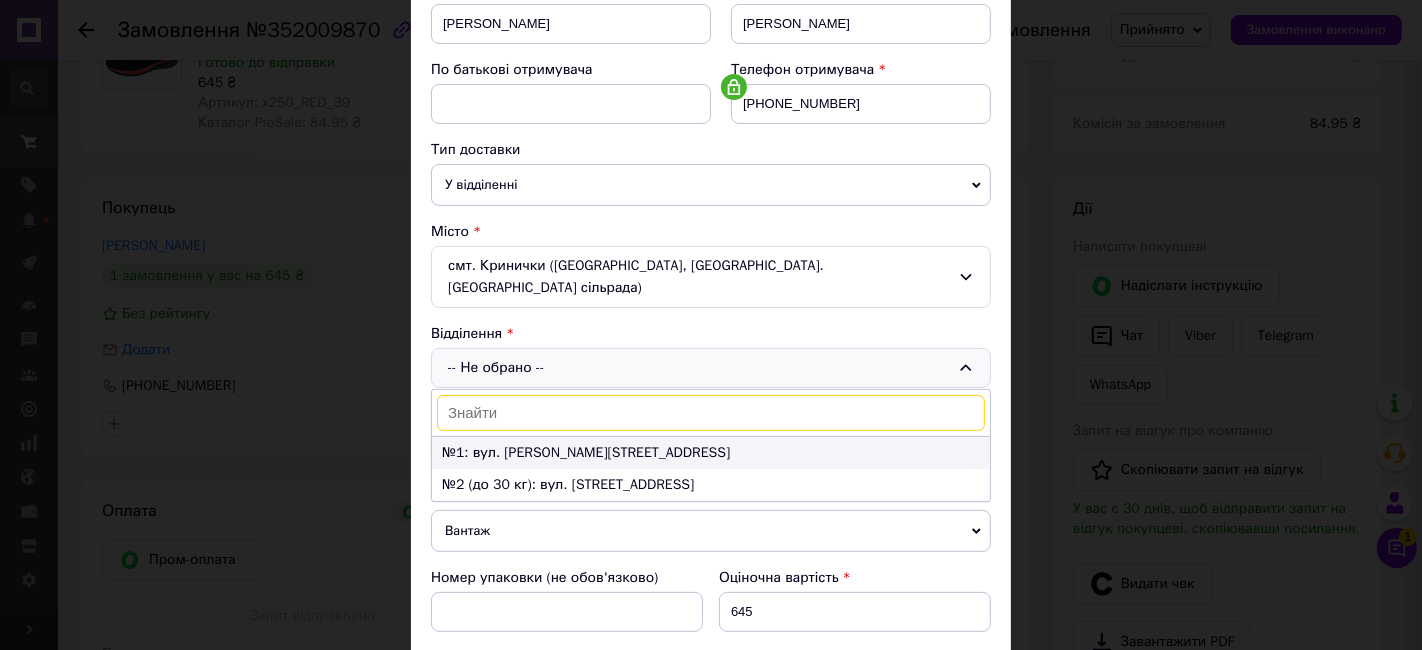 click on "№1: вул. Грушевського, 39а" at bounding box center [711, 453] 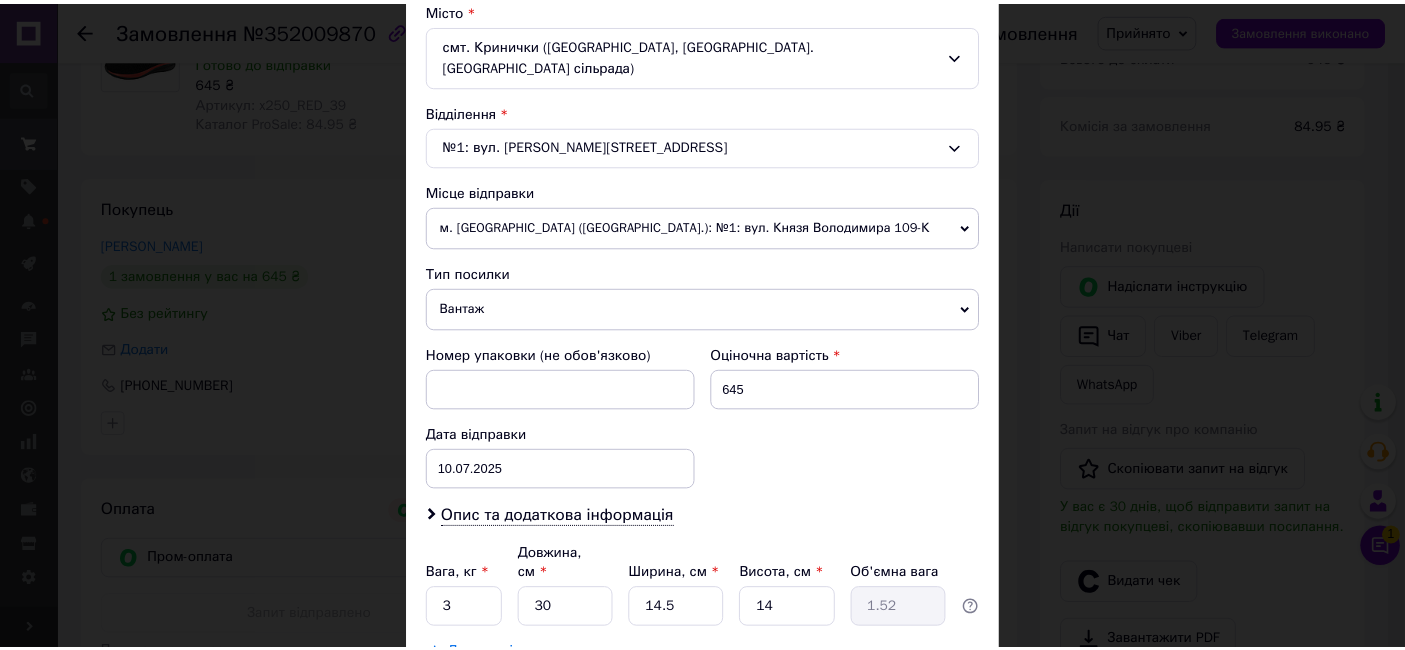 scroll, scrollTop: 666, scrollLeft: 0, axis: vertical 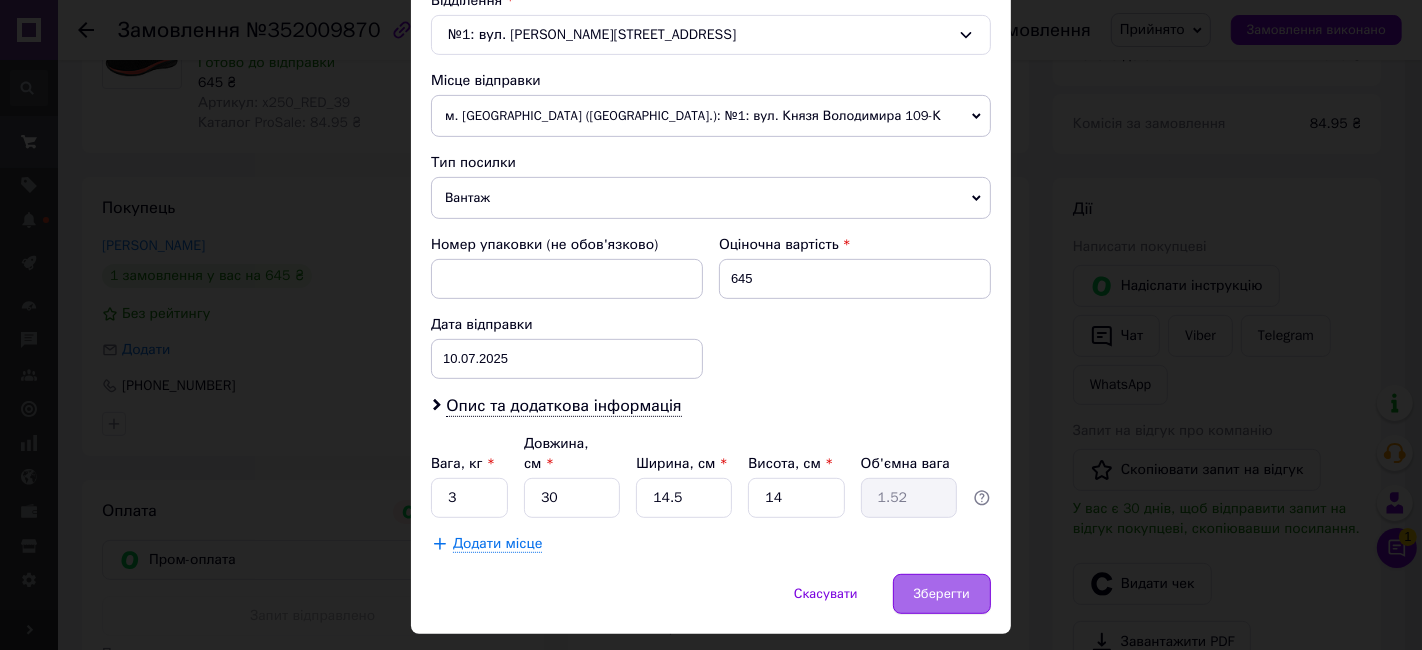click on "Зберегти" at bounding box center (942, 594) 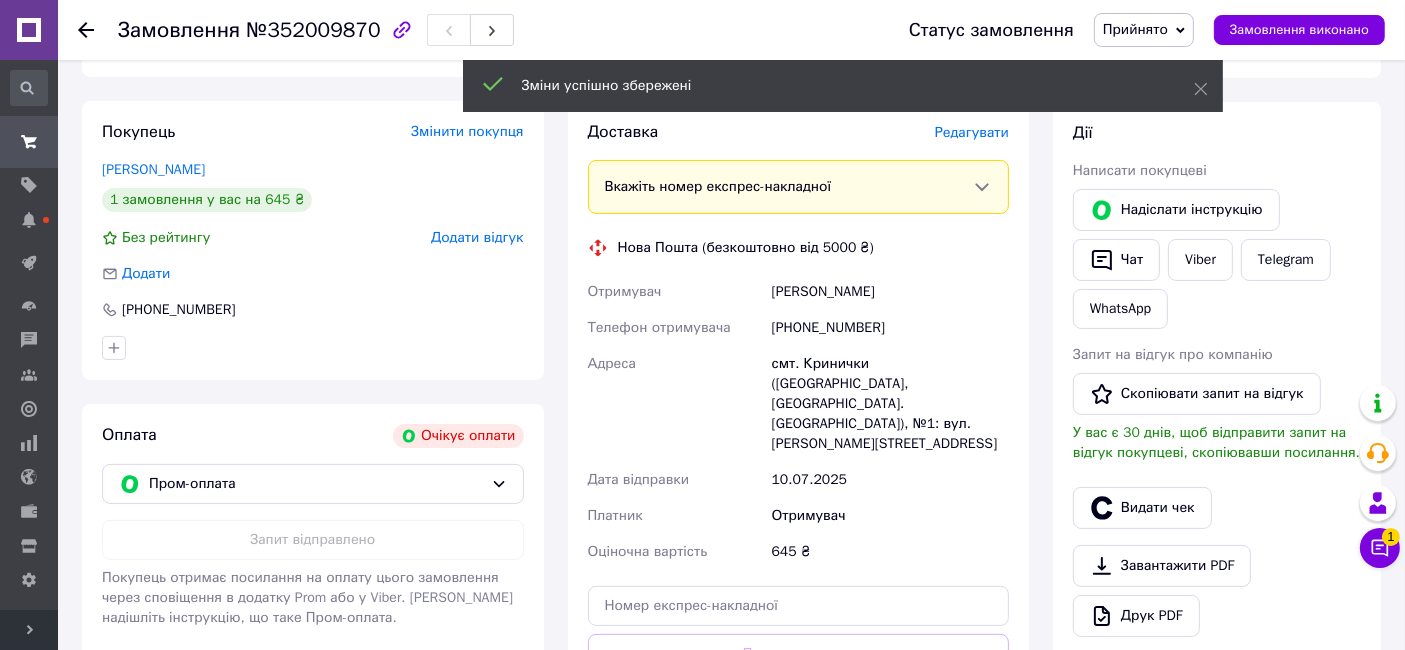 scroll, scrollTop: 333, scrollLeft: 0, axis: vertical 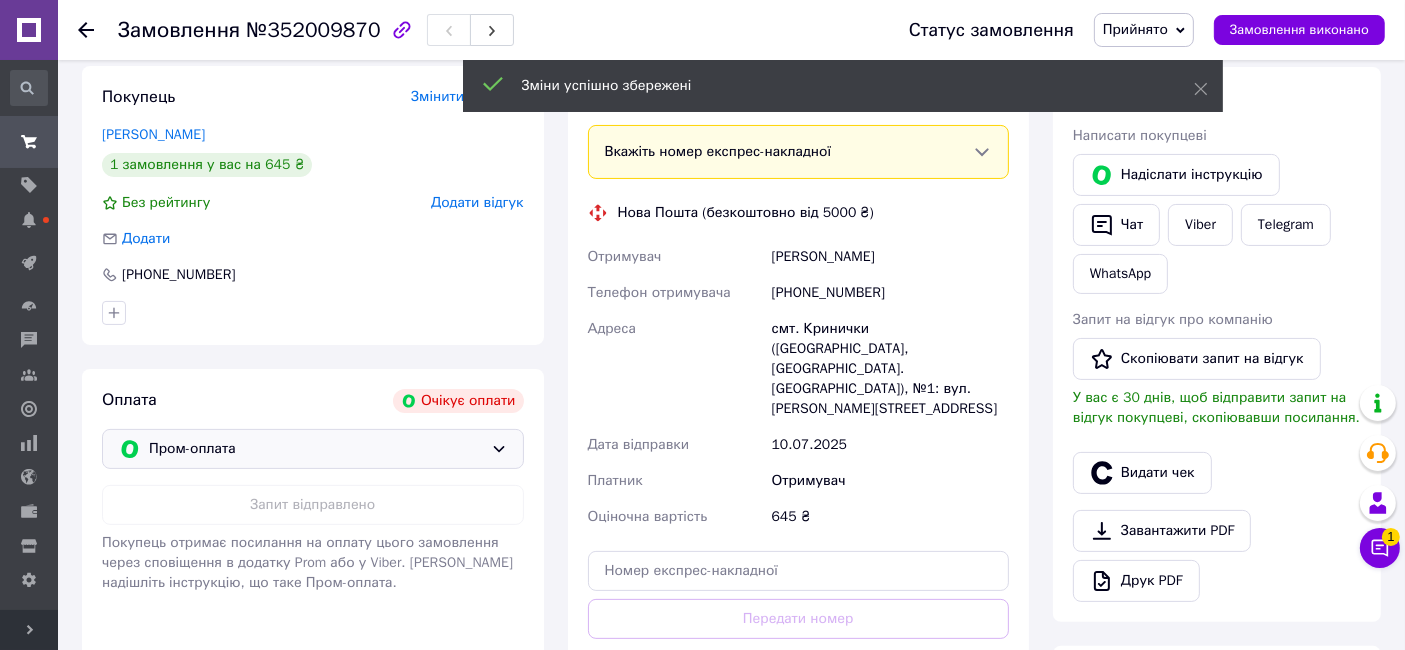 click on "Пром-оплата" at bounding box center [316, 449] 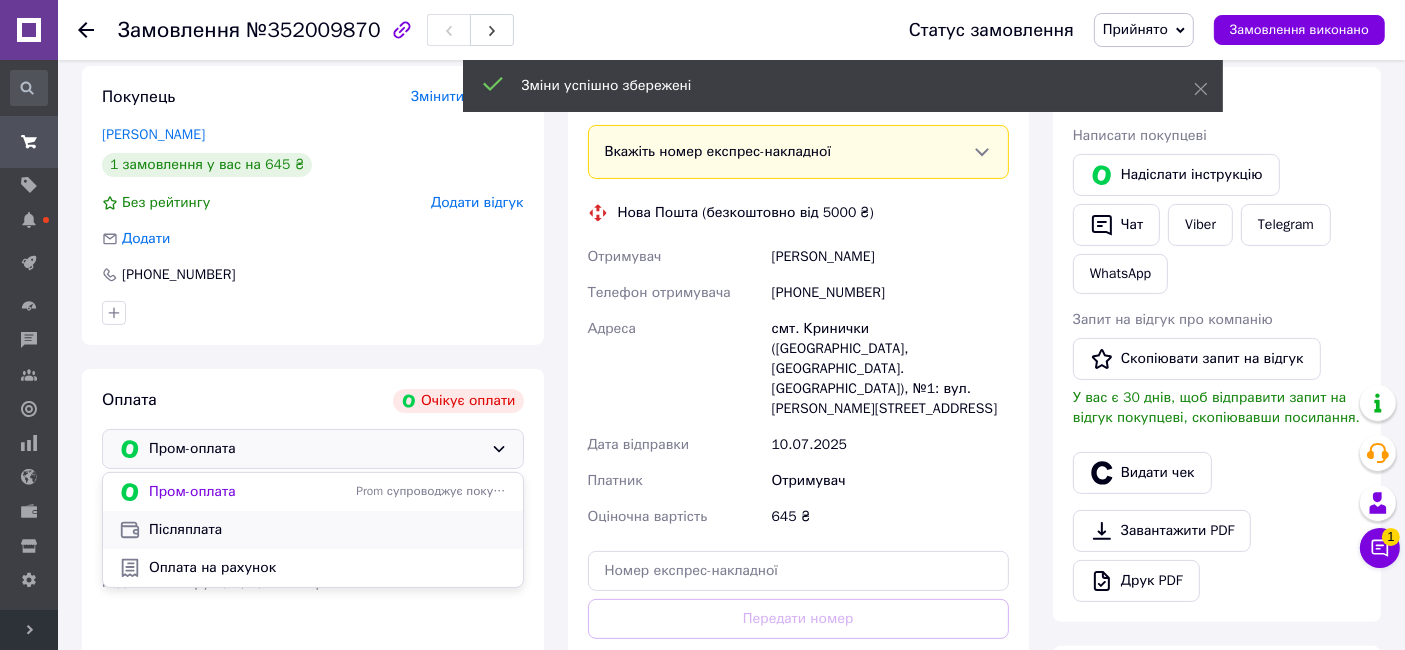 click on "Післяплата" at bounding box center (328, 530) 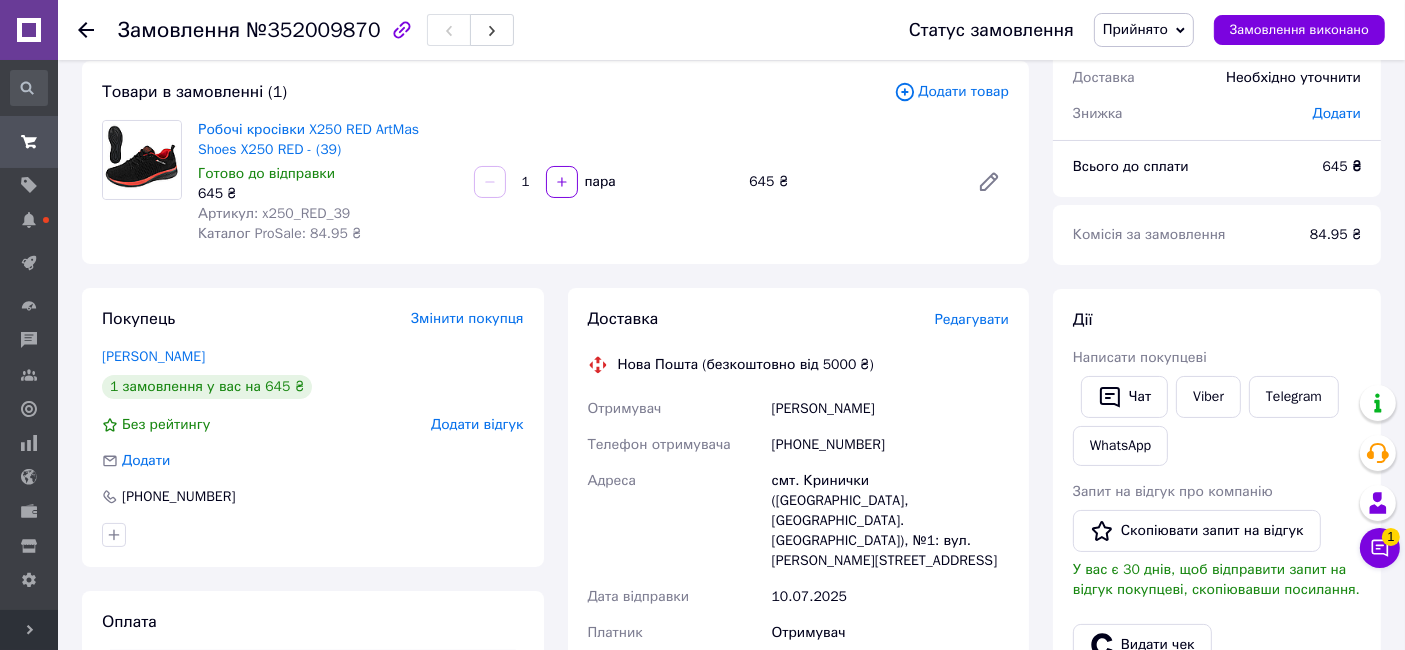 scroll, scrollTop: 0, scrollLeft: 0, axis: both 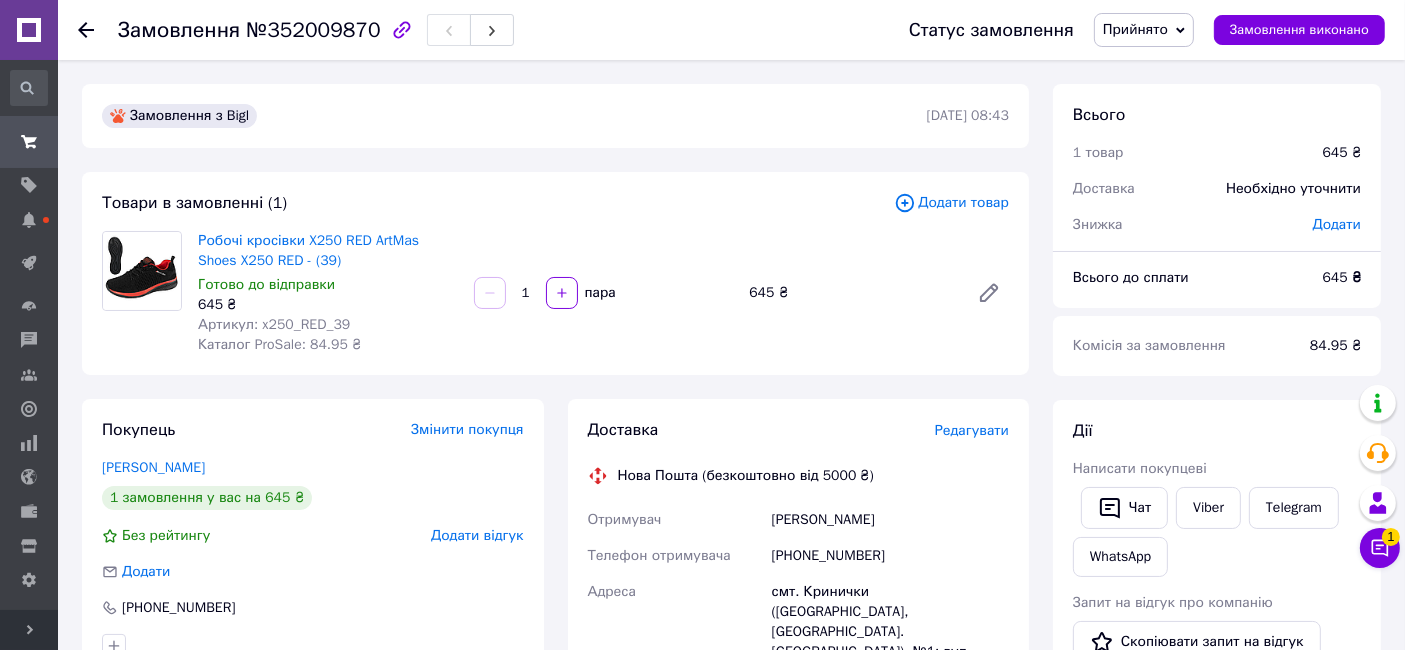drag, startPoint x: 880, startPoint y: 516, endPoint x: 772, endPoint y: 530, distance: 108.903625 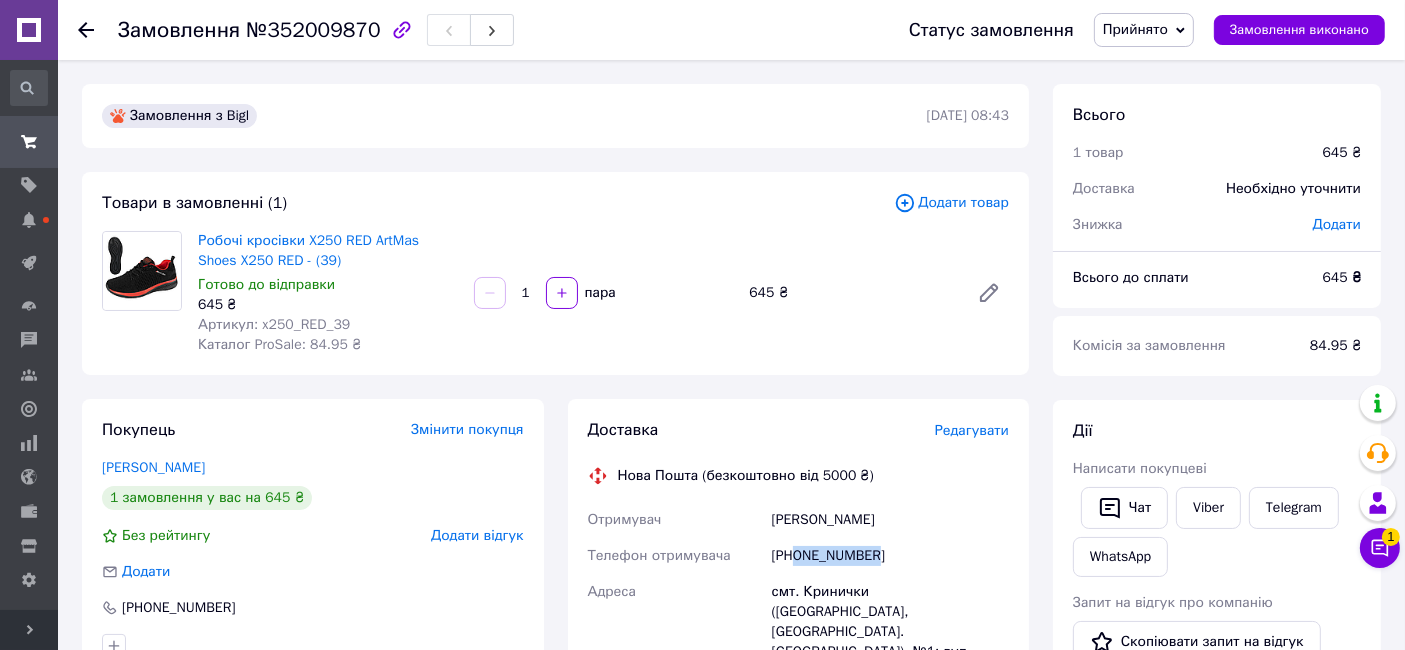 drag, startPoint x: 876, startPoint y: 565, endPoint x: 800, endPoint y: 572, distance: 76.321686 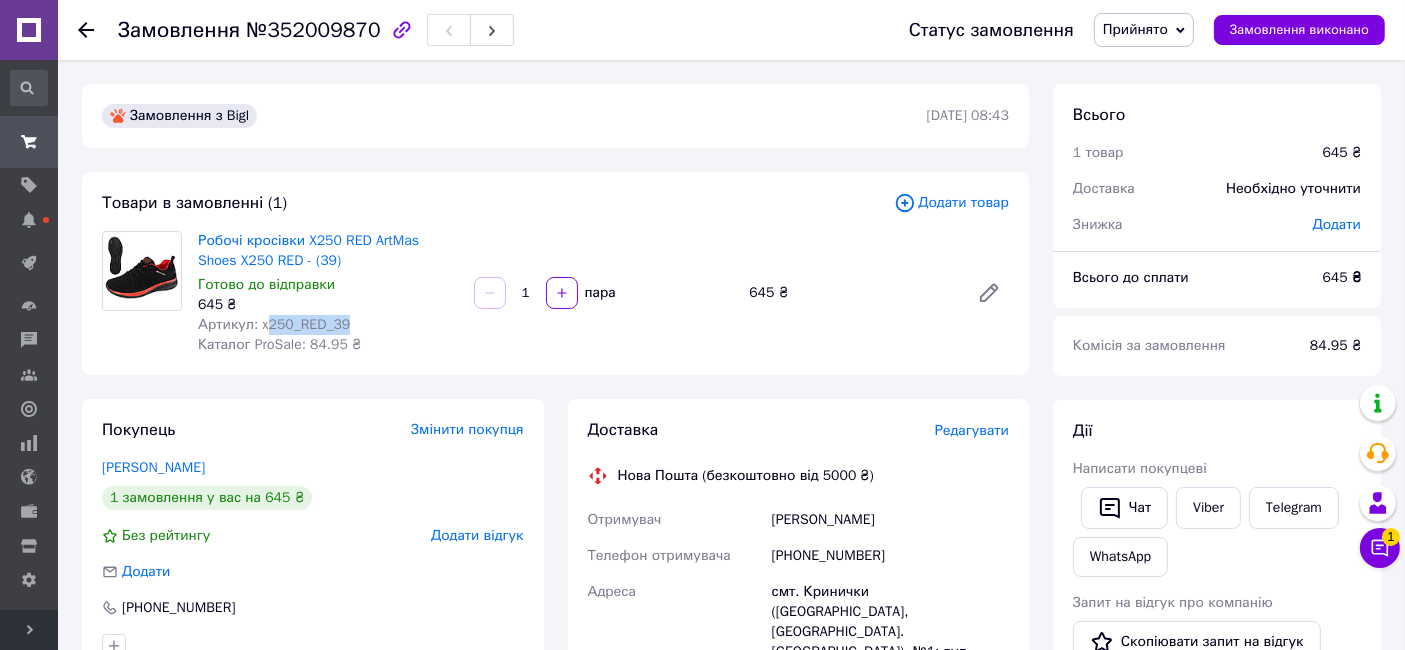 drag, startPoint x: 349, startPoint y: 324, endPoint x: 262, endPoint y: 327, distance: 87.05171 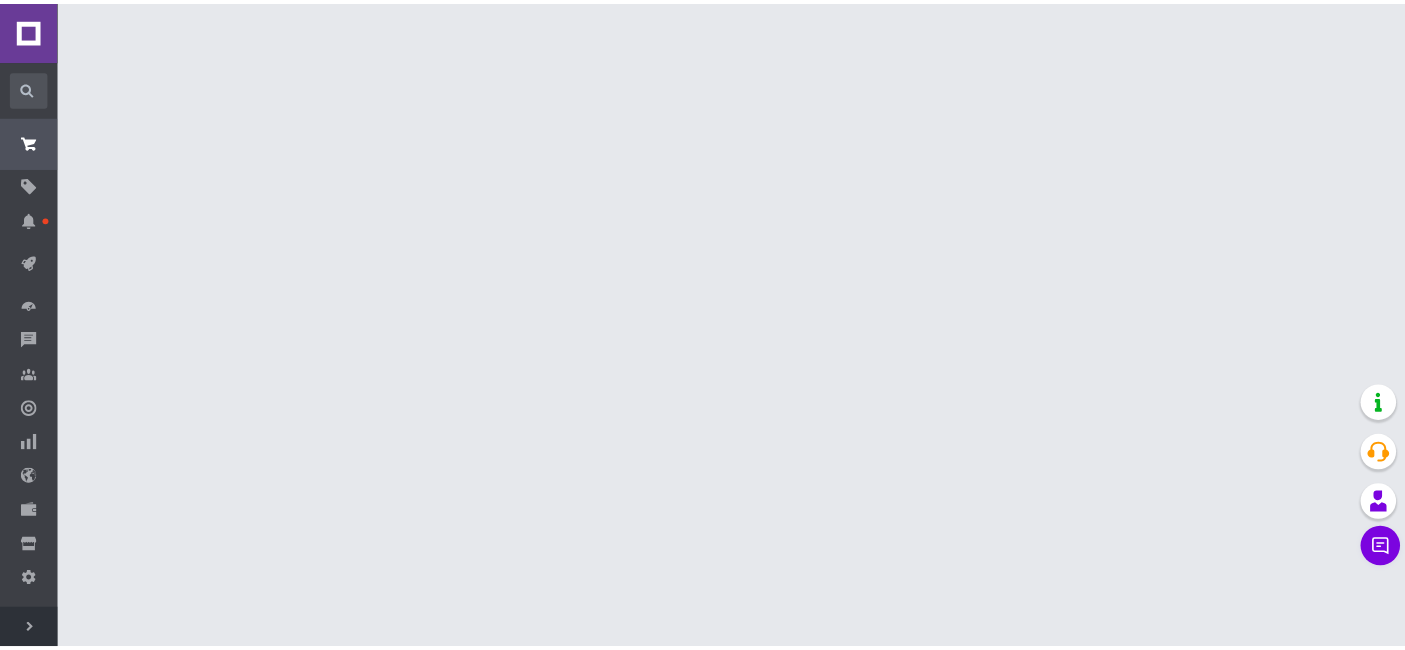 scroll, scrollTop: 0, scrollLeft: 0, axis: both 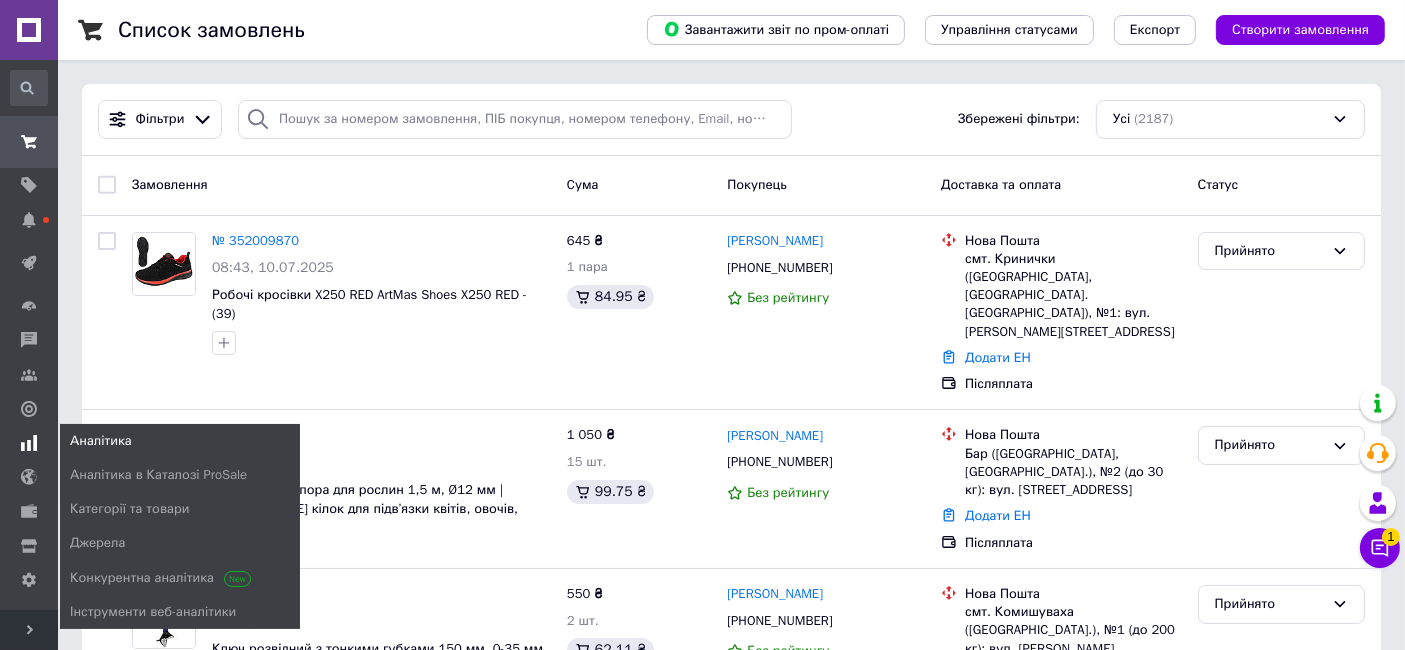 click at bounding box center [29, 443] 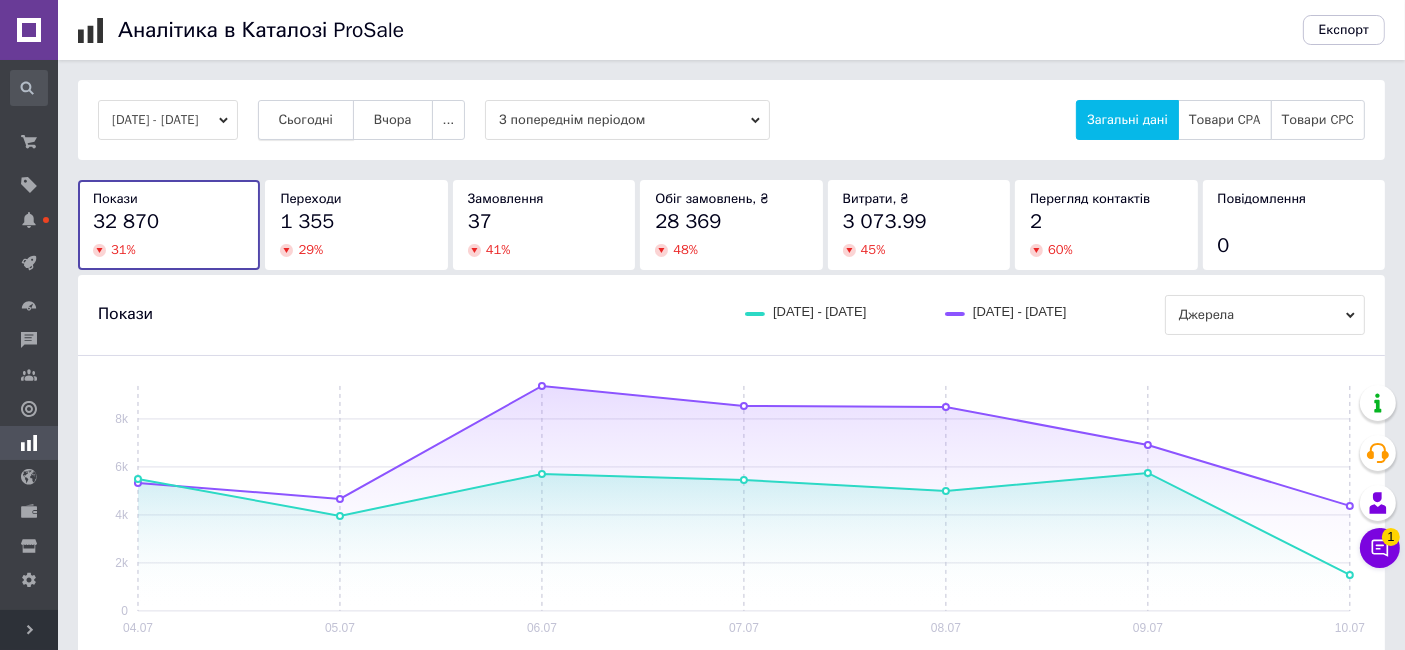 click on "Сьогодні" at bounding box center [306, 120] 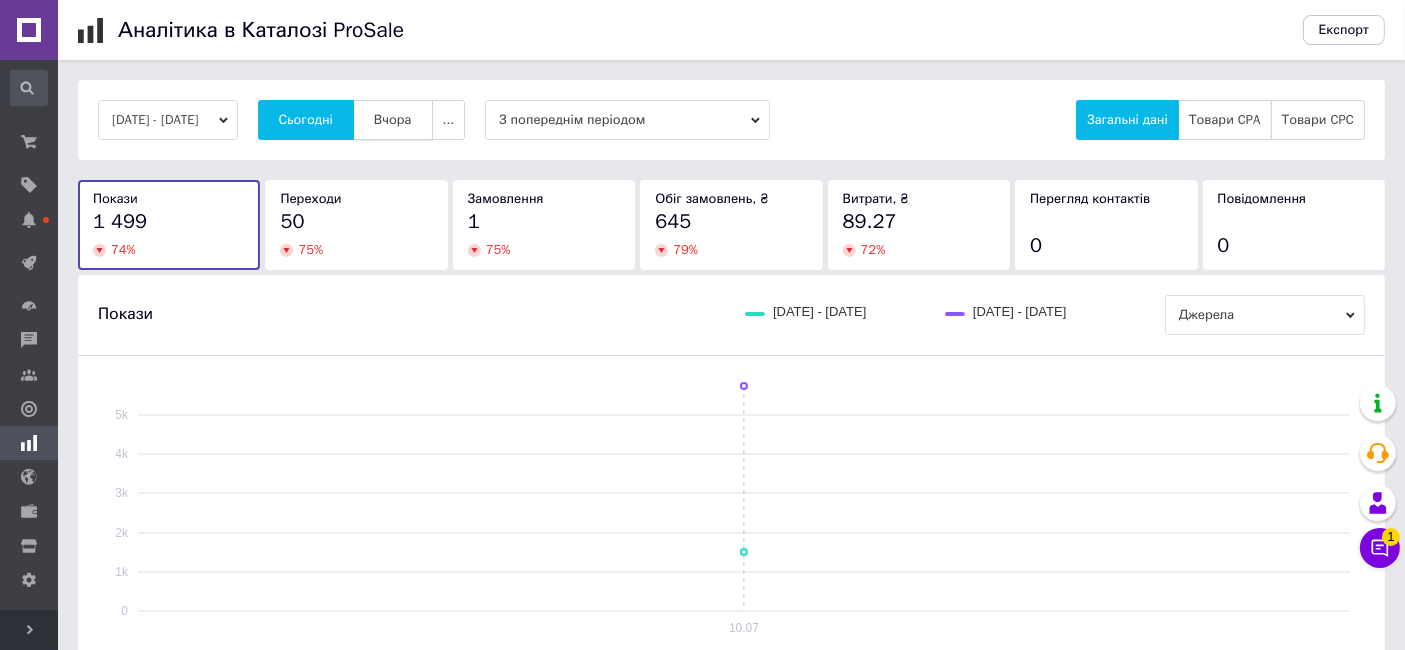 click on "Вчора" at bounding box center (393, 120) 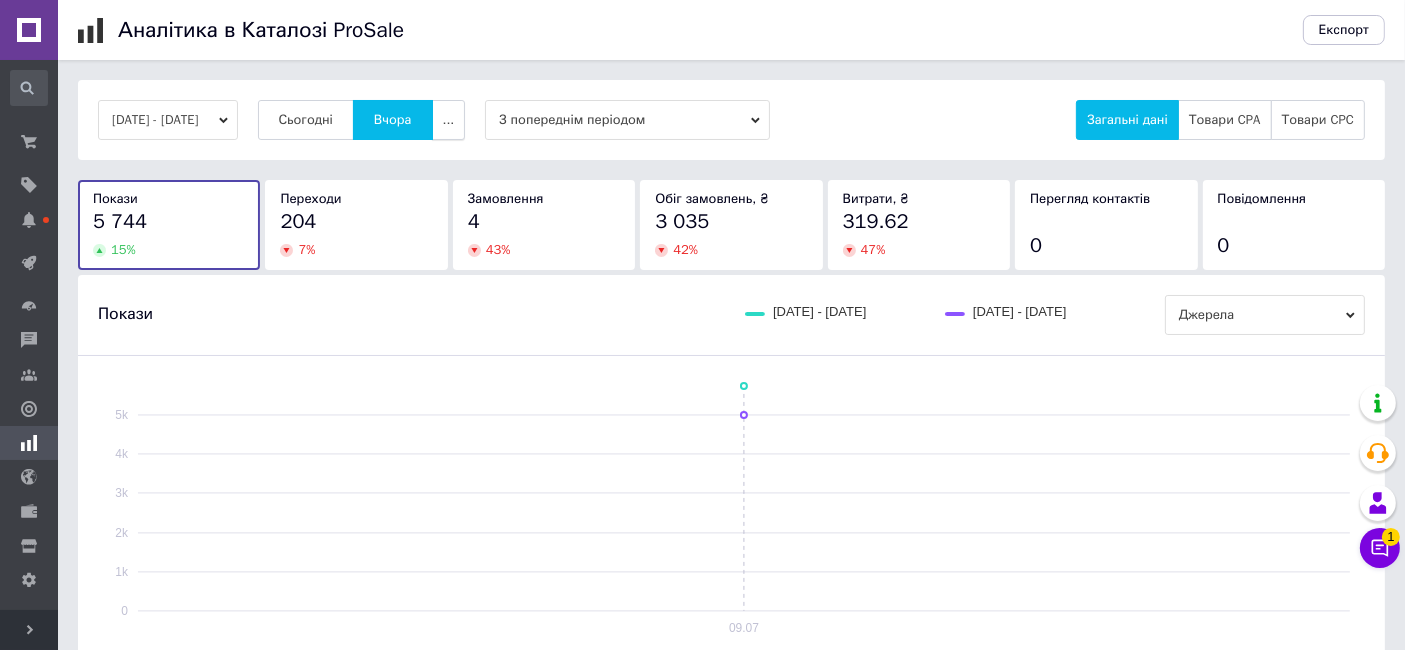 click on "..." at bounding box center [449, 120] 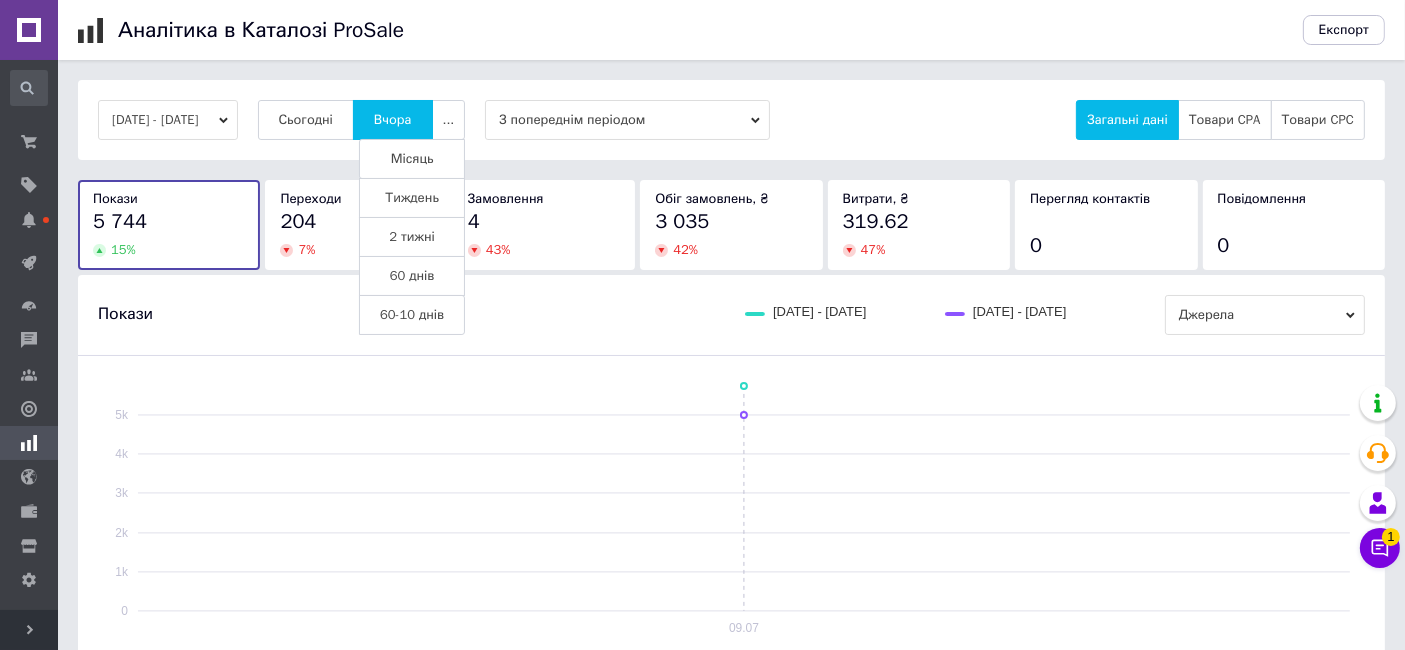 click on "Тиждень" at bounding box center [412, 198] 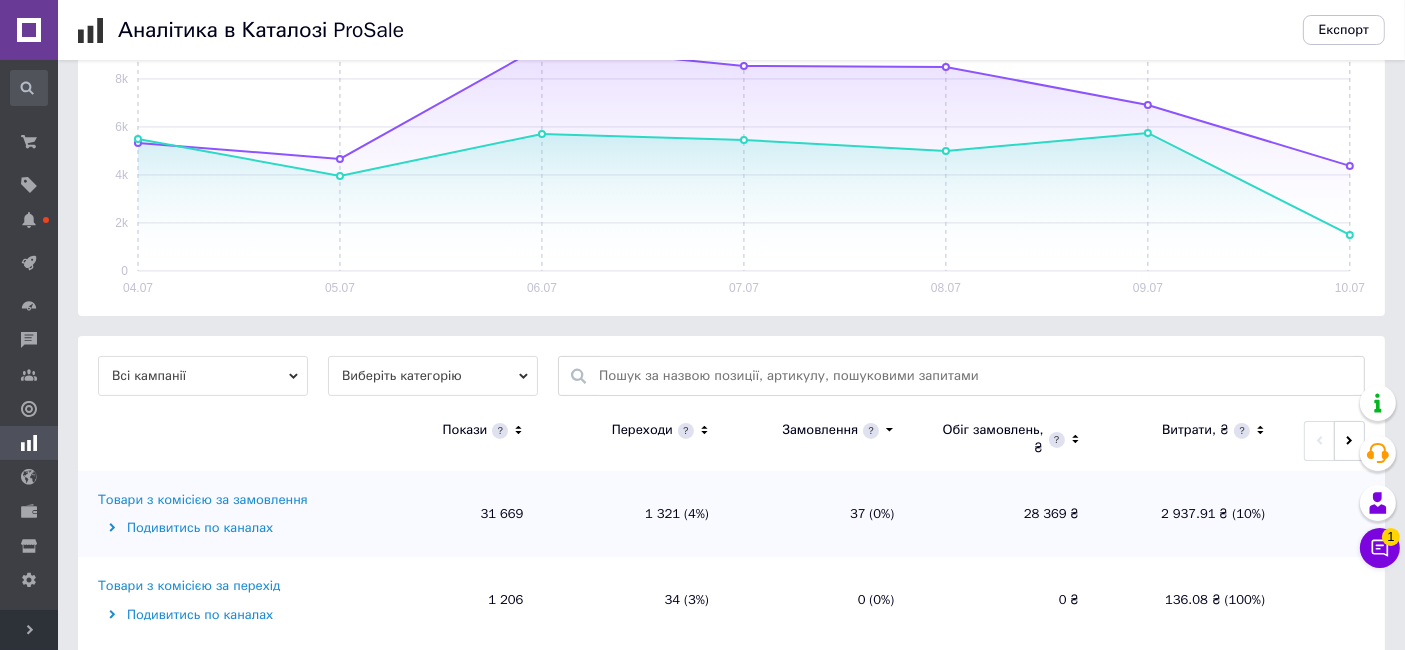 scroll, scrollTop: 371, scrollLeft: 0, axis: vertical 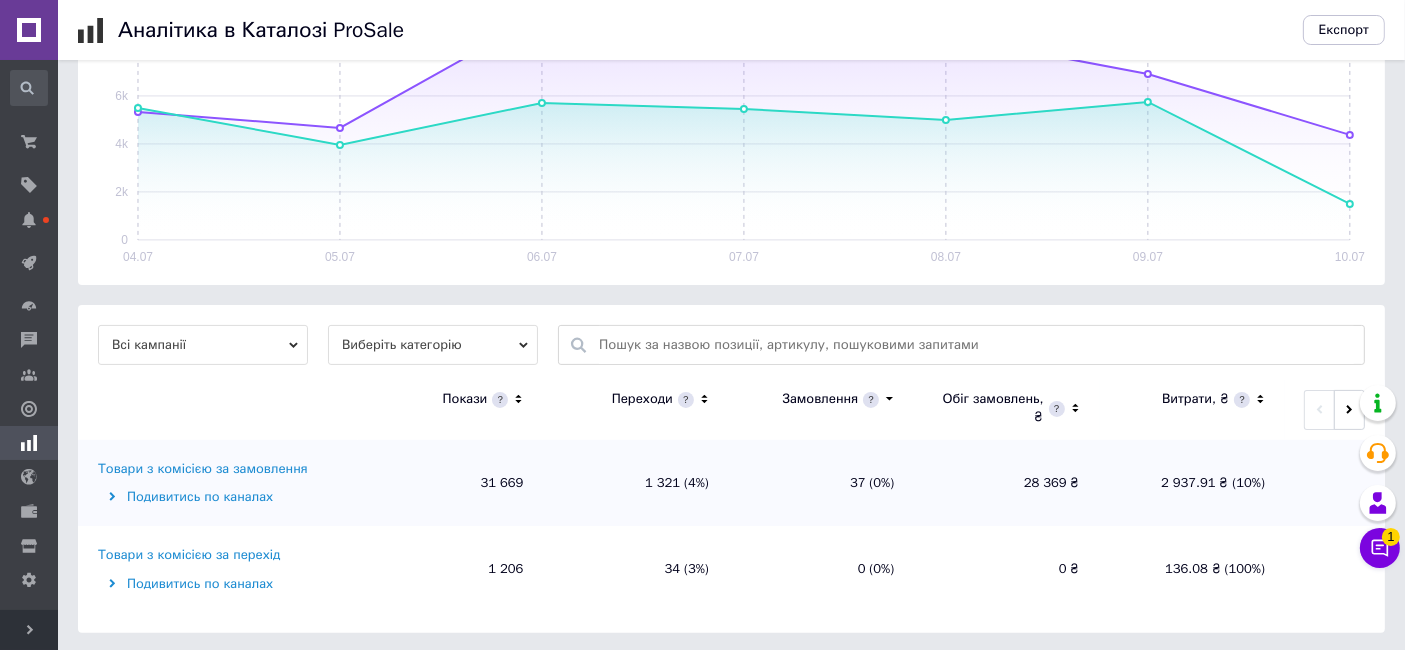 click on "Всі кампанії" at bounding box center [203, 345] 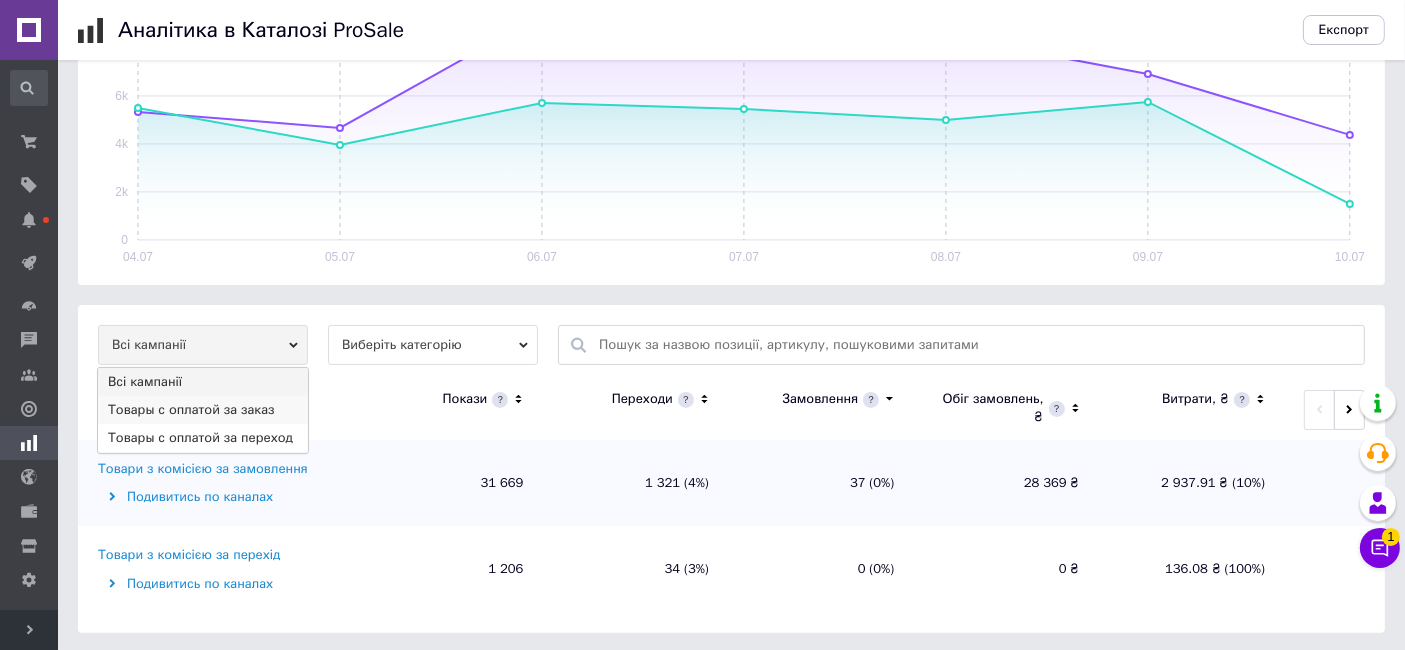 click on "Товары с оплатой за заказ" at bounding box center [203, 410] 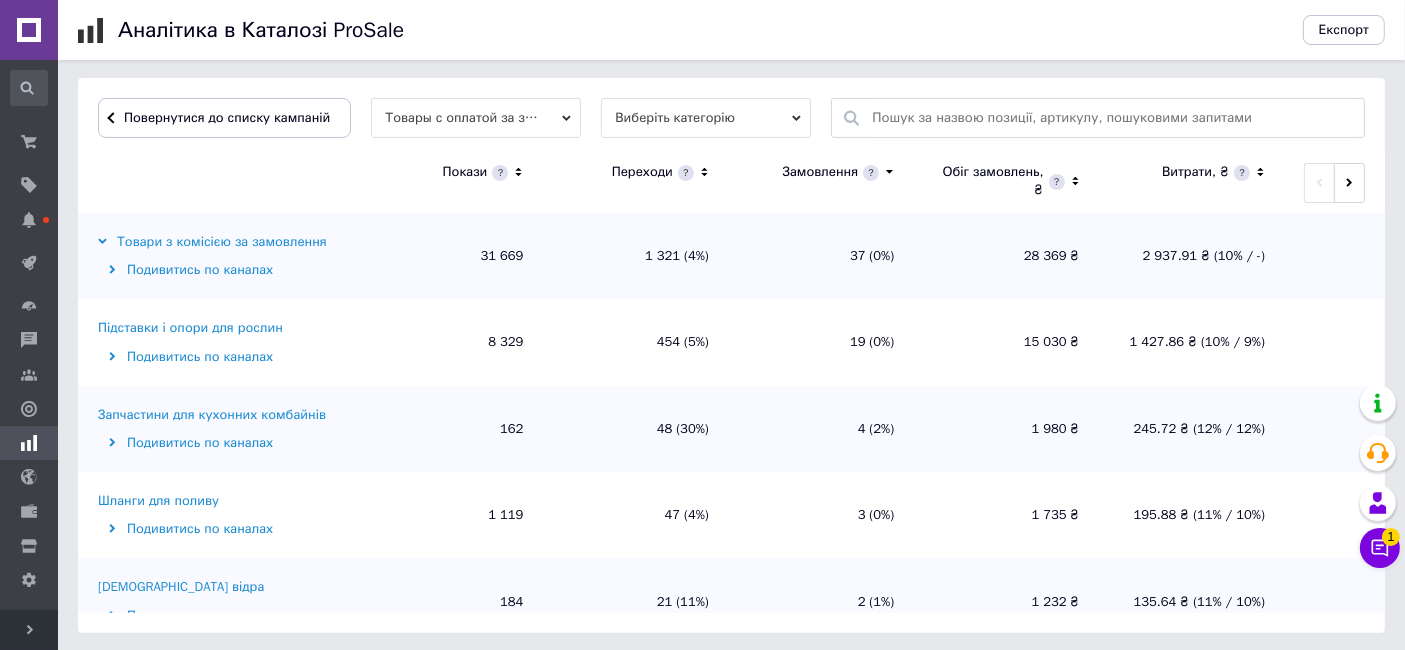 scroll, scrollTop: 599, scrollLeft: 0, axis: vertical 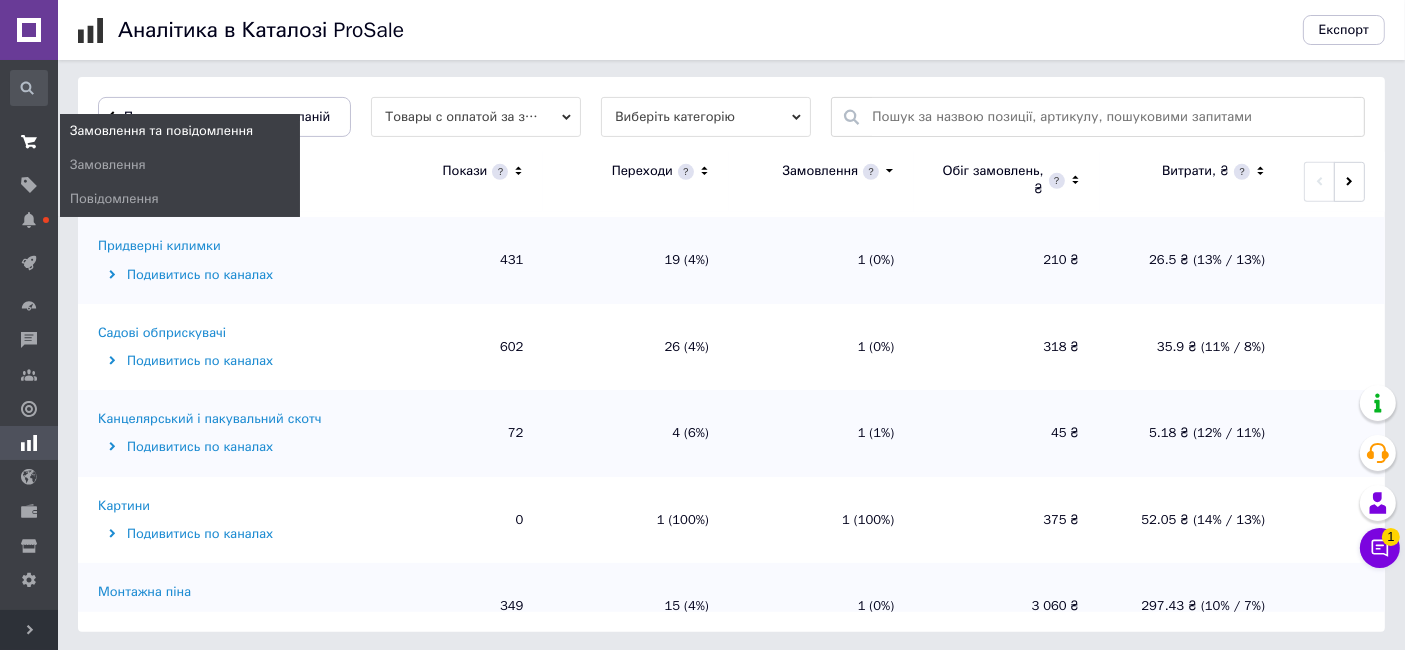 click at bounding box center [29, 142] 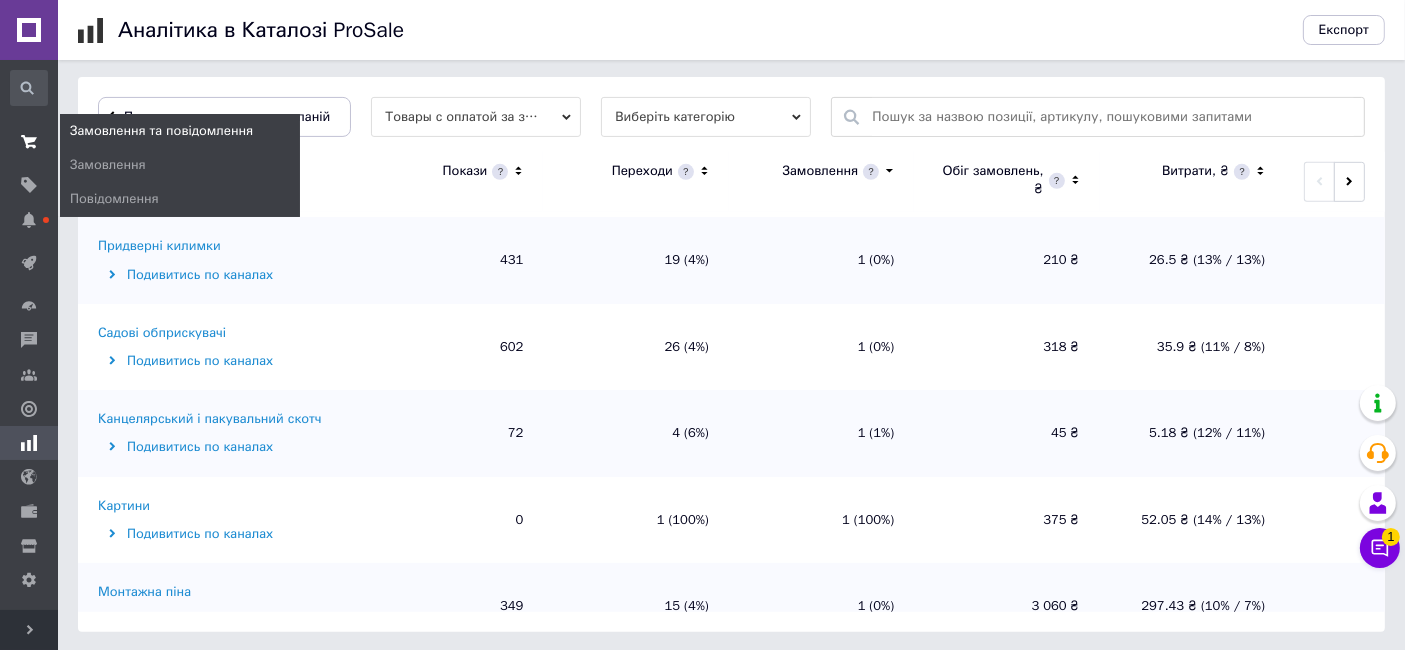 scroll, scrollTop: 0, scrollLeft: 0, axis: both 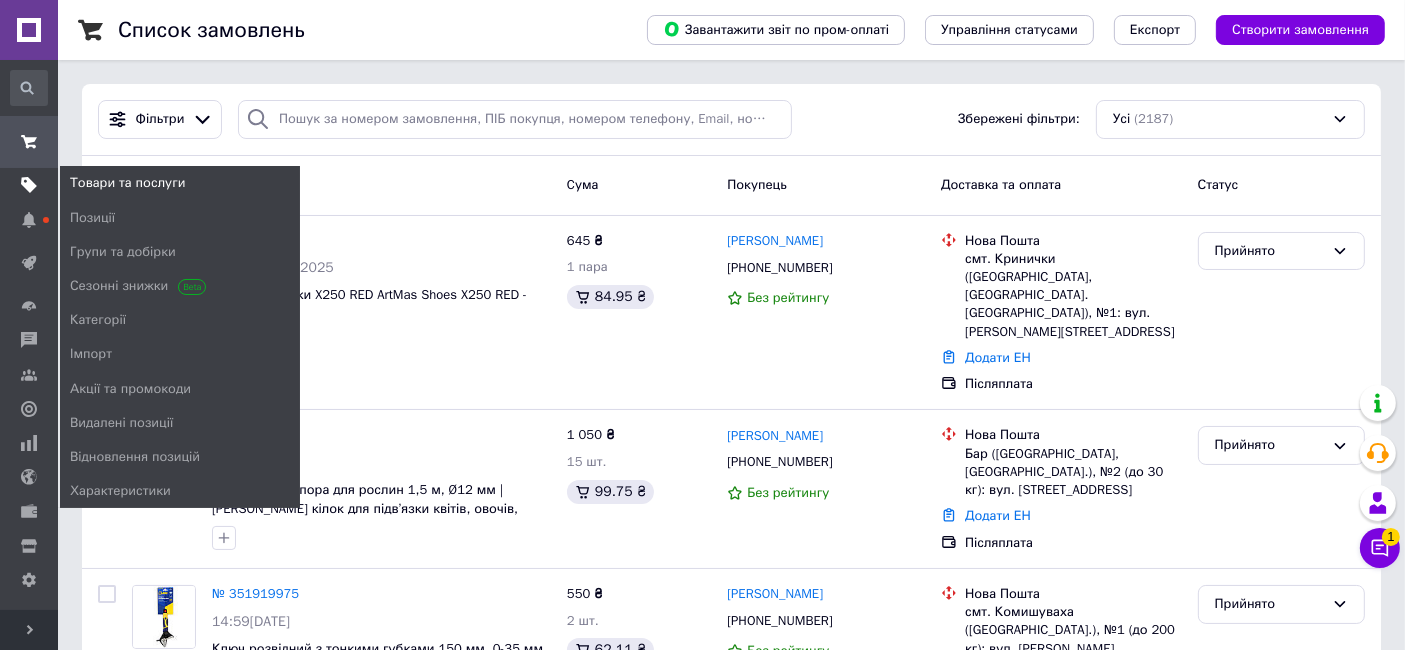 click 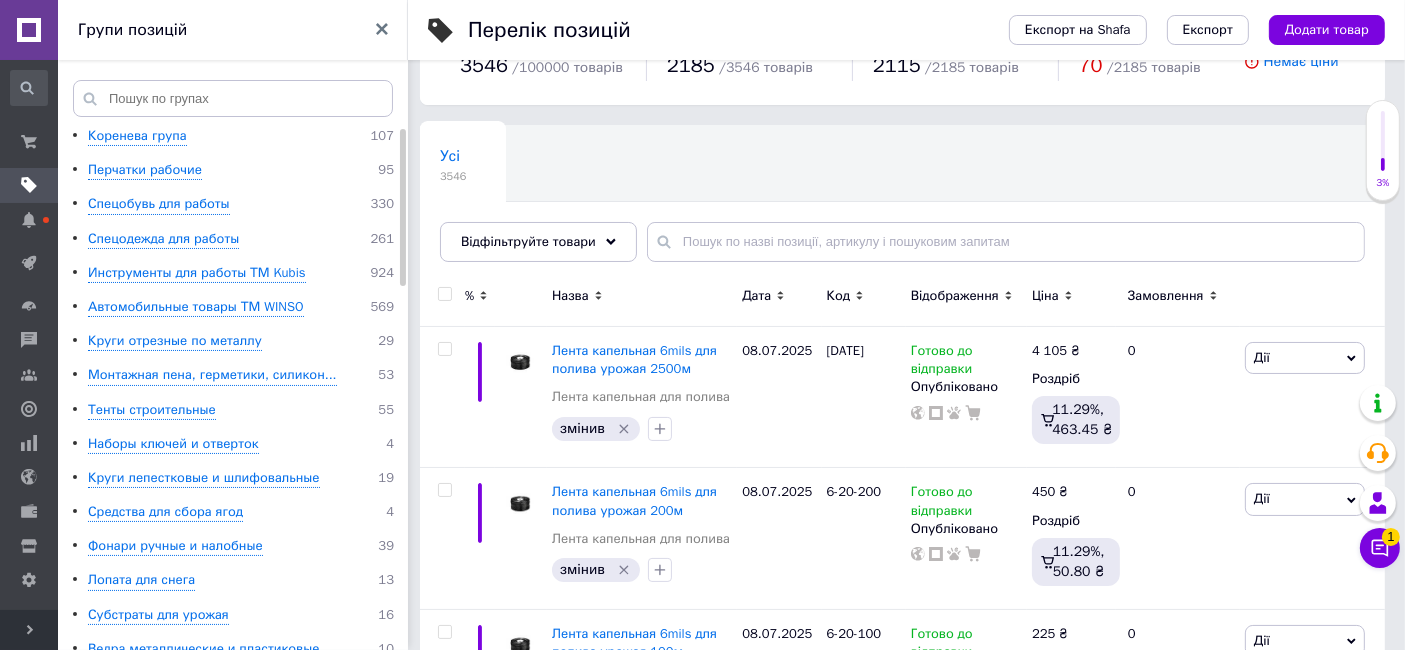 scroll, scrollTop: 111, scrollLeft: 0, axis: vertical 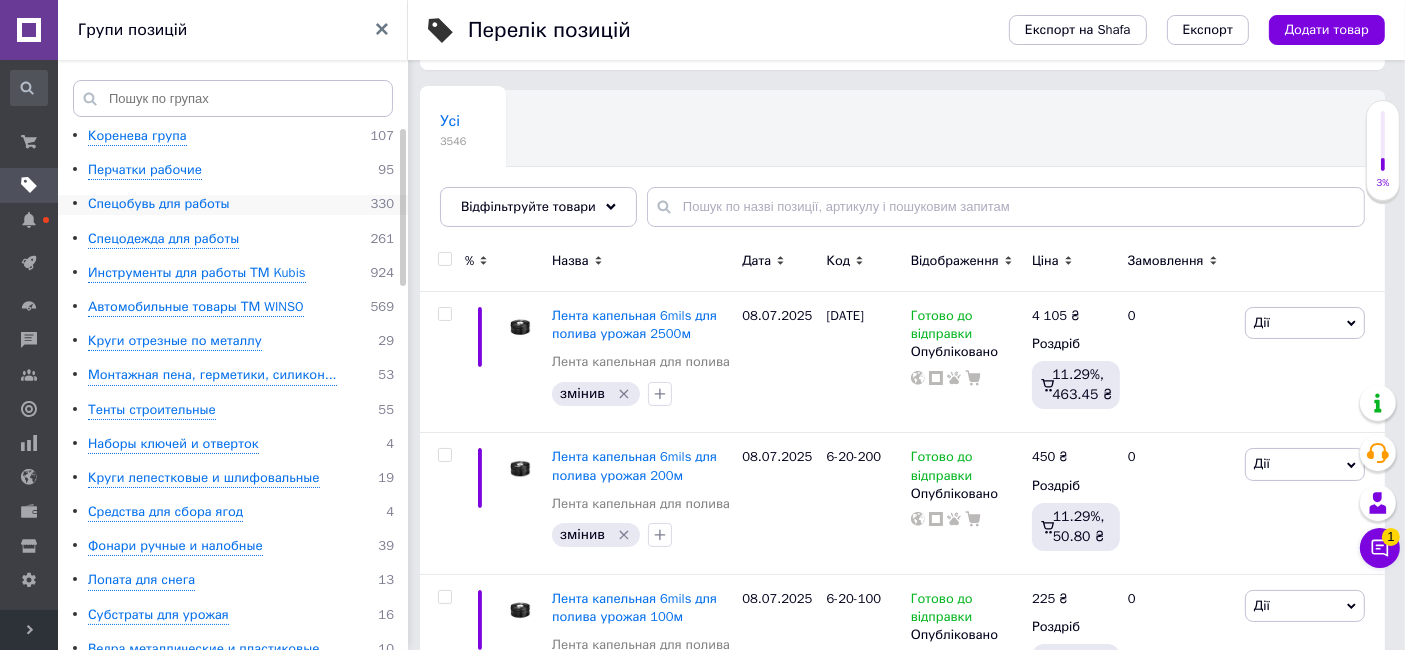 click on "Спецобувь для работы" at bounding box center (159, 204) 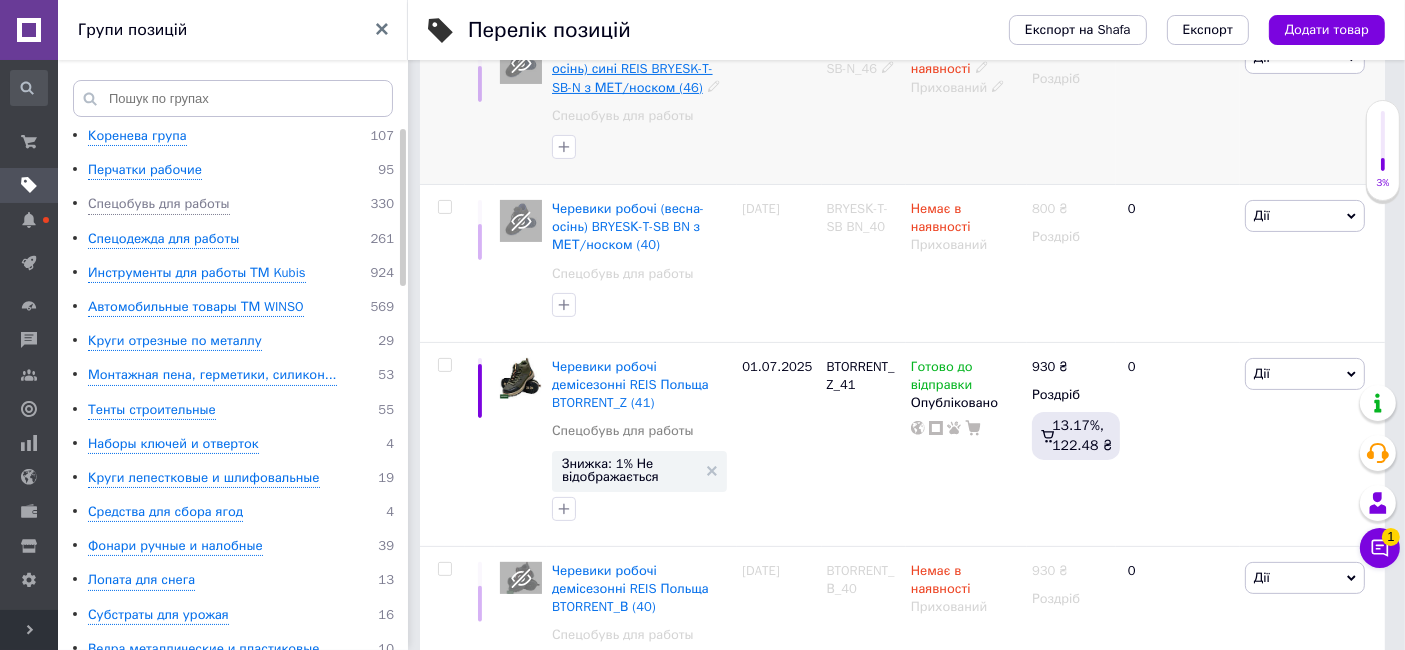 scroll, scrollTop: 555, scrollLeft: 0, axis: vertical 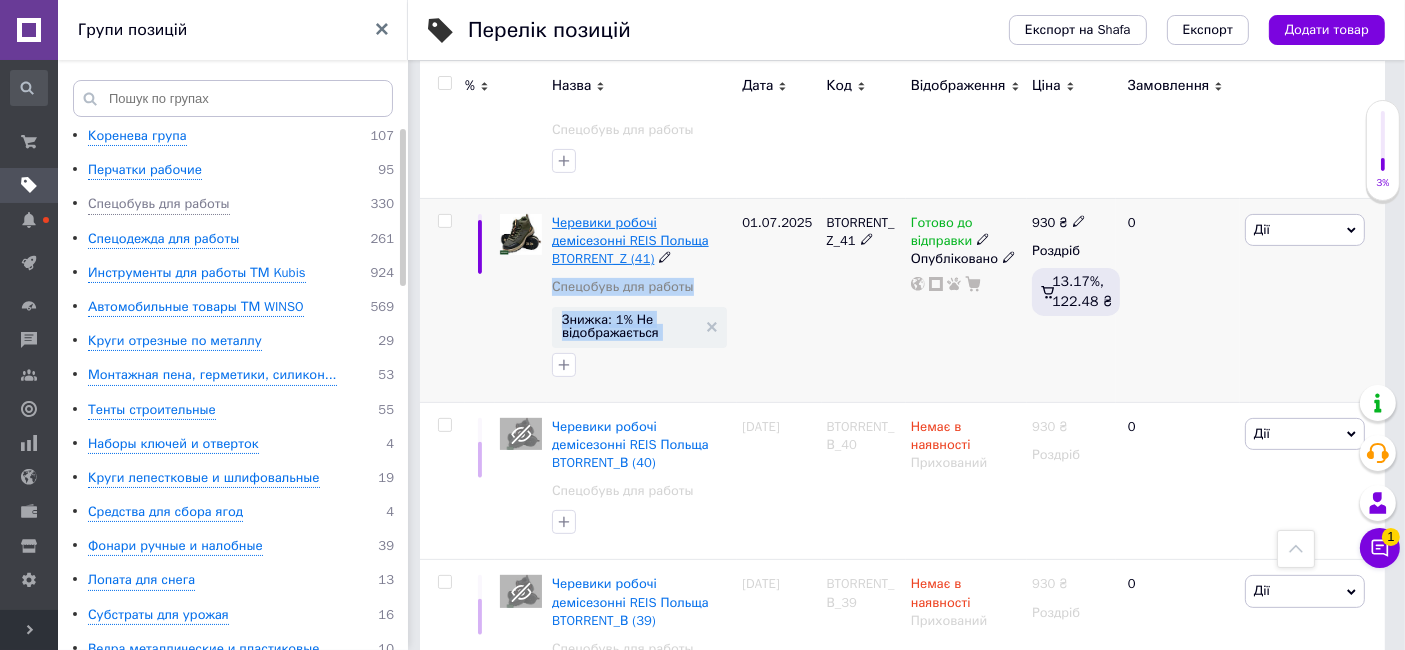 click on "Черевики робочі демісезонні REIS Польща BTORRENT_Z (41) Спецобувь для работы Знижка: 1% Не відображається [DATE] BTORRENT_Z_41 Готово до відправки Опубліковано 930   ₴ Роздріб 13.17%, 122.48 ₴ 0 Дії Редагувати Підняти на початок групи Копіювати Знижка Подарунок Супутні Приховати Ярлик Додати на вітрину Додати в кампанію Каталог ProSale Видалити" at bounding box center (902, 300) 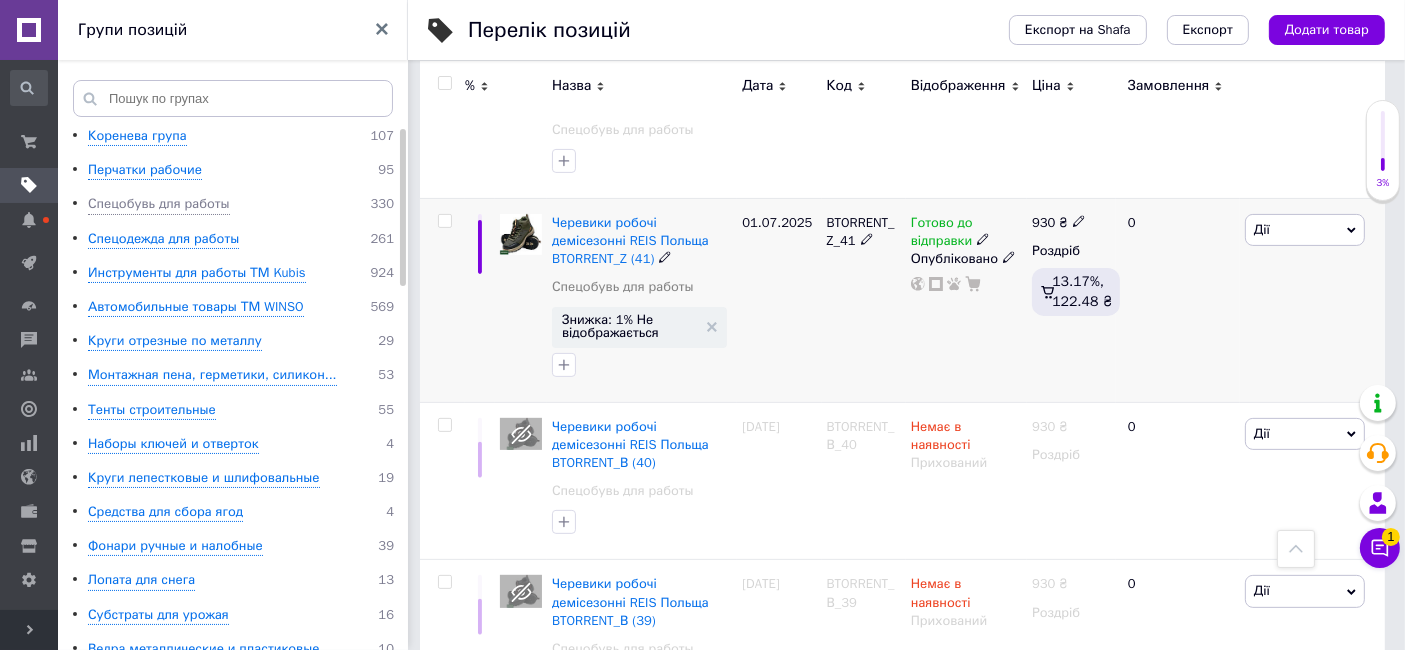 click on "01.07.2025" at bounding box center (779, 300) 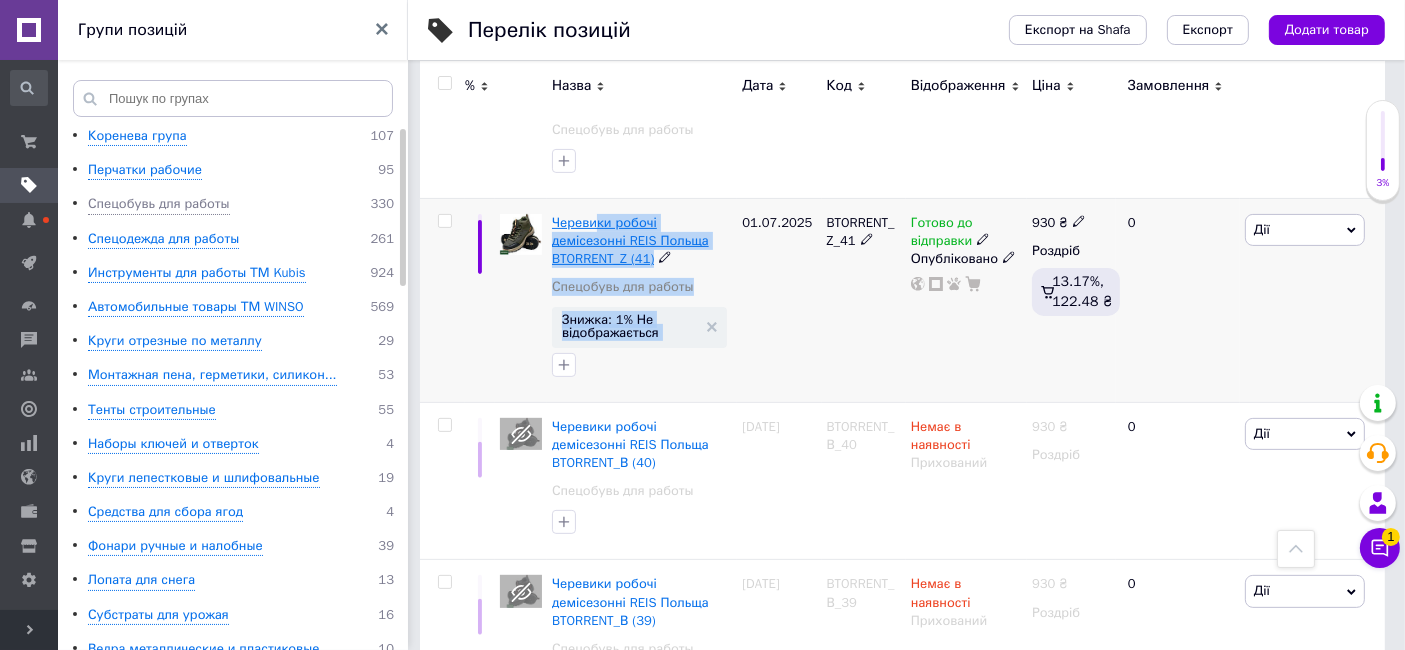 drag, startPoint x: 740, startPoint y: 235, endPoint x: 592, endPoint y: 224, distance: 148.40822 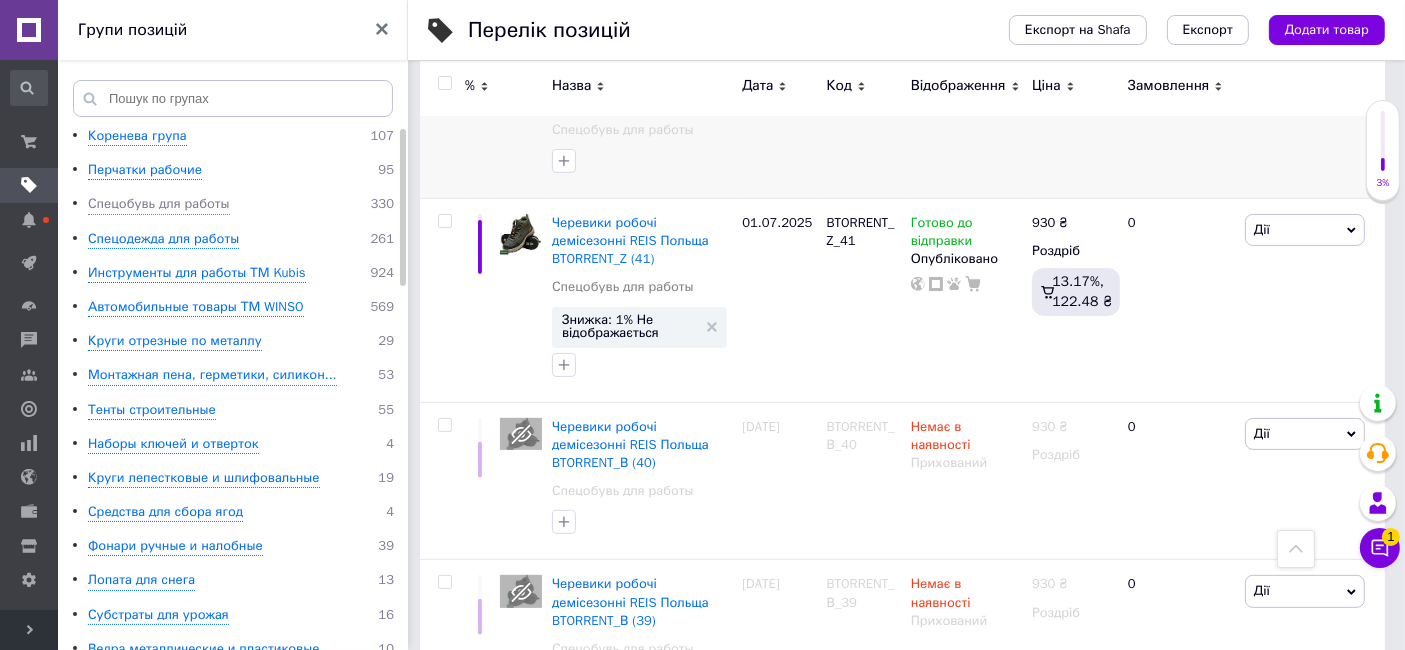 click on "Черевики робочі (весна-осінь) BRYESК-T-SB BN з МЕТ/носком (40) Спецобувь для работы" at bounding box center (642, 120) 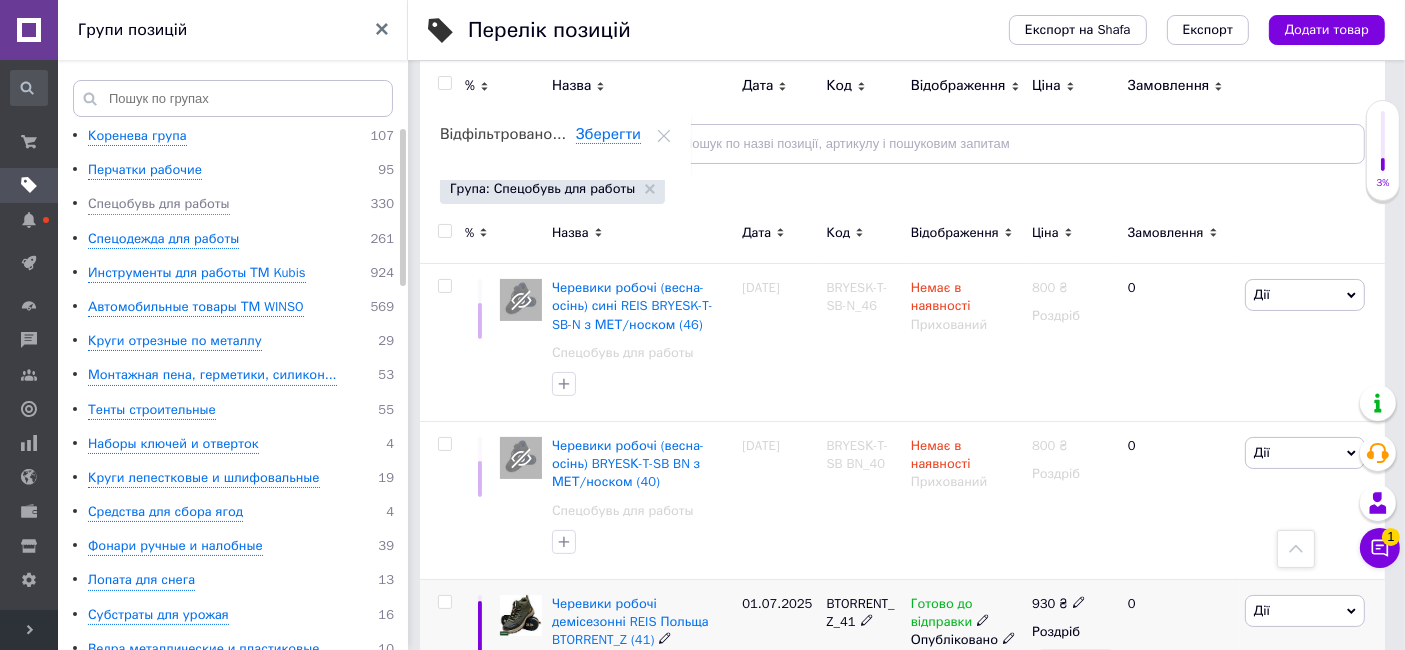 scroll, scrollTop: 0, scrollLeft: 0, axis: both 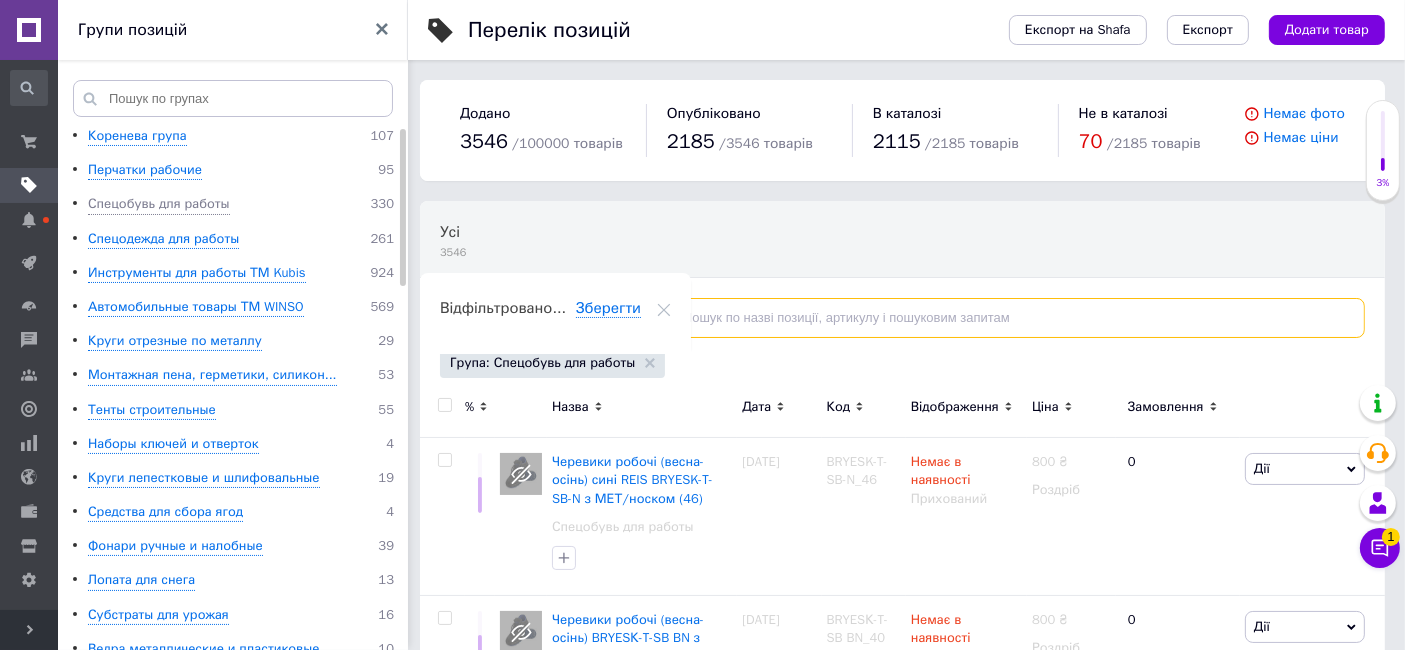click at bounding box center (1006, 318) 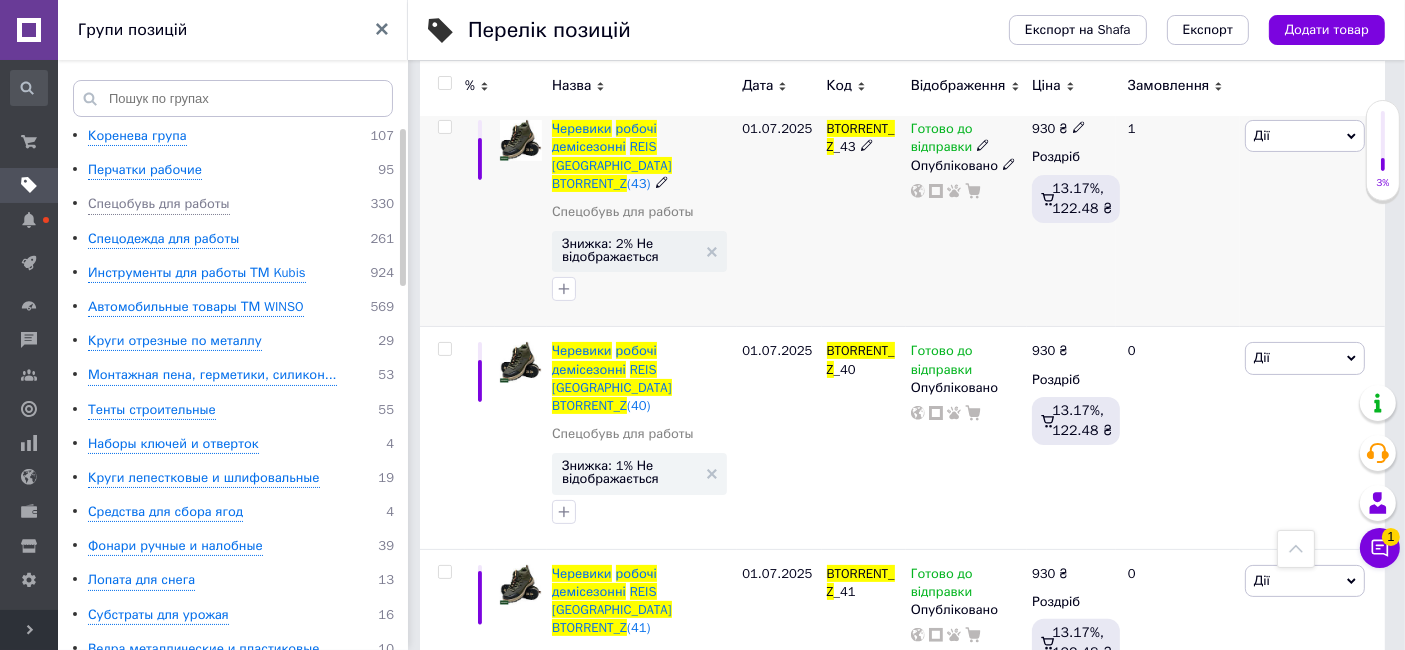 scroll, scrollTop: 222, scrollLeft: 0, axis: vertical 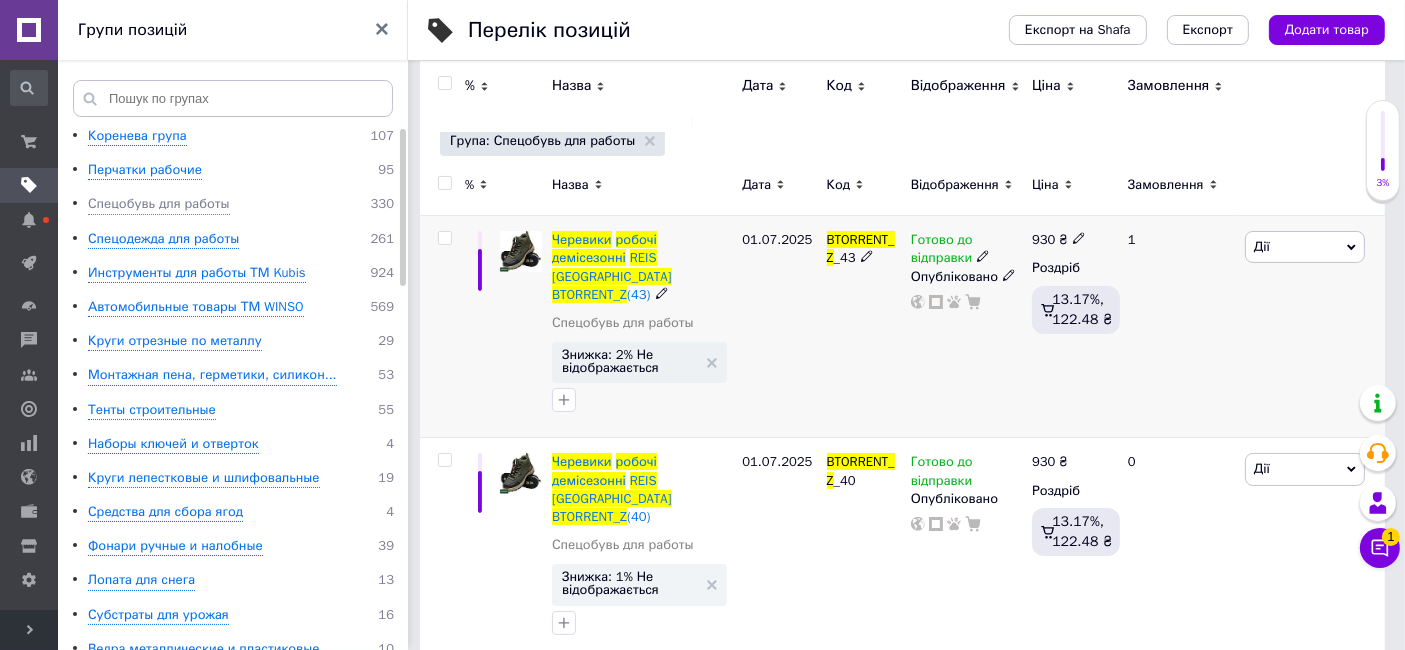 type on "Черевики робочі демісезонні REIS Польща BTORRENT_Z" 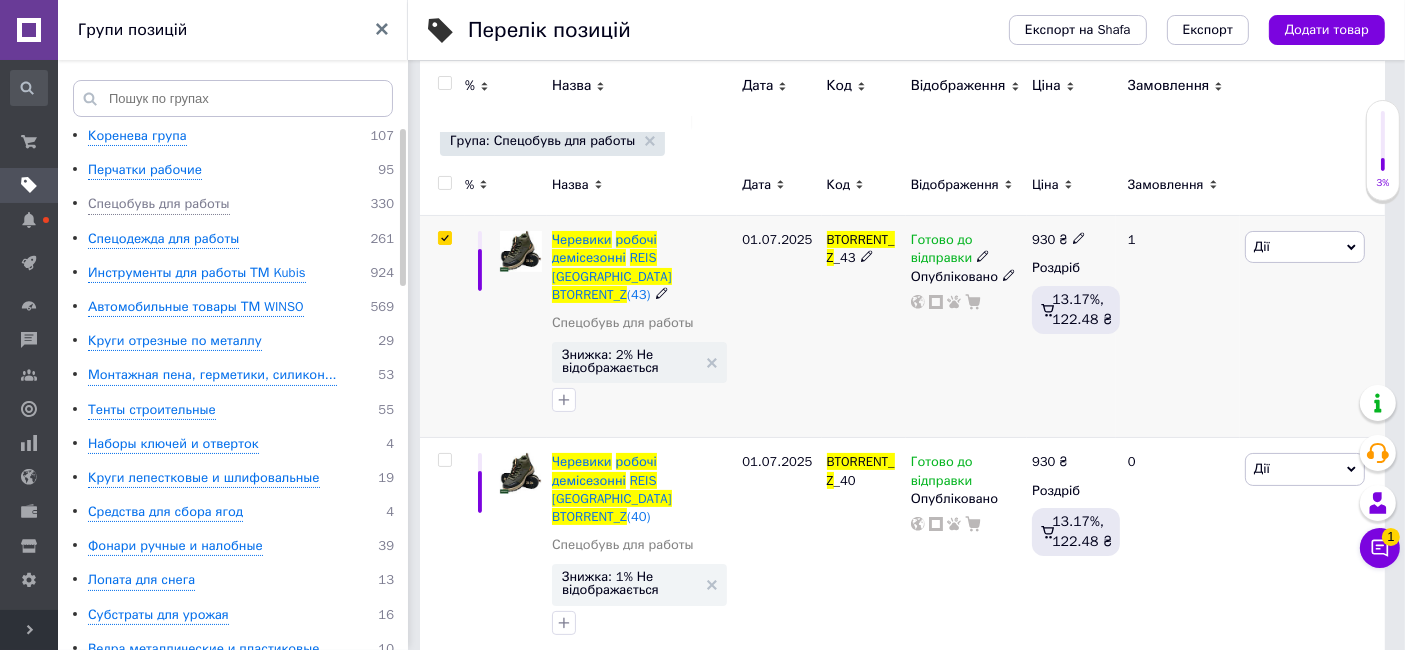 checkbox on "true" 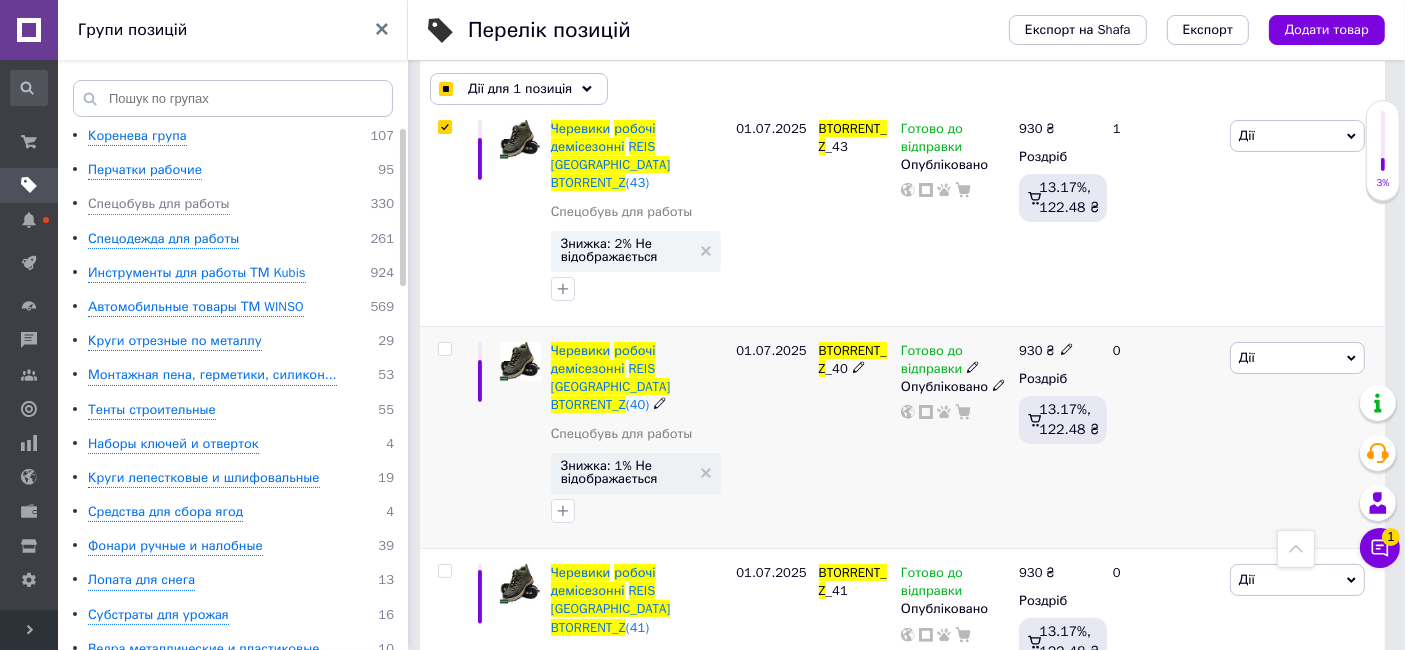 click at bounding box center [444, 349] 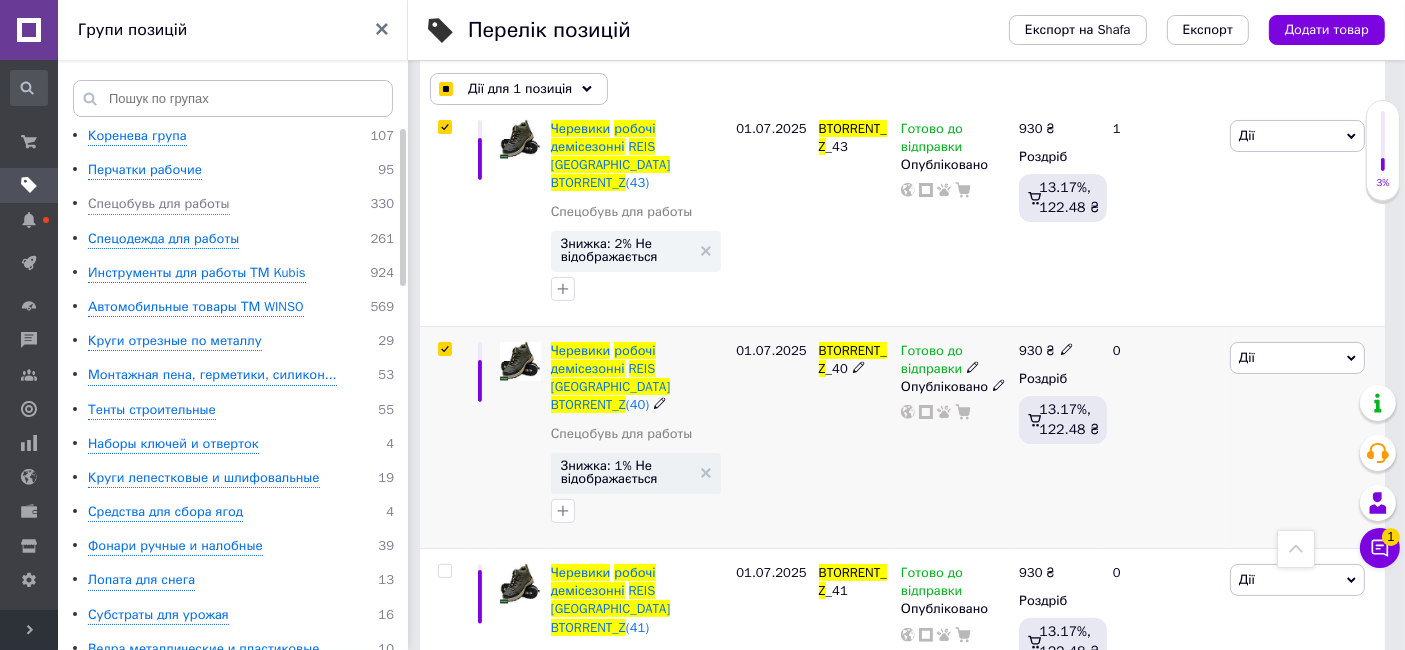 checkbox on "true" 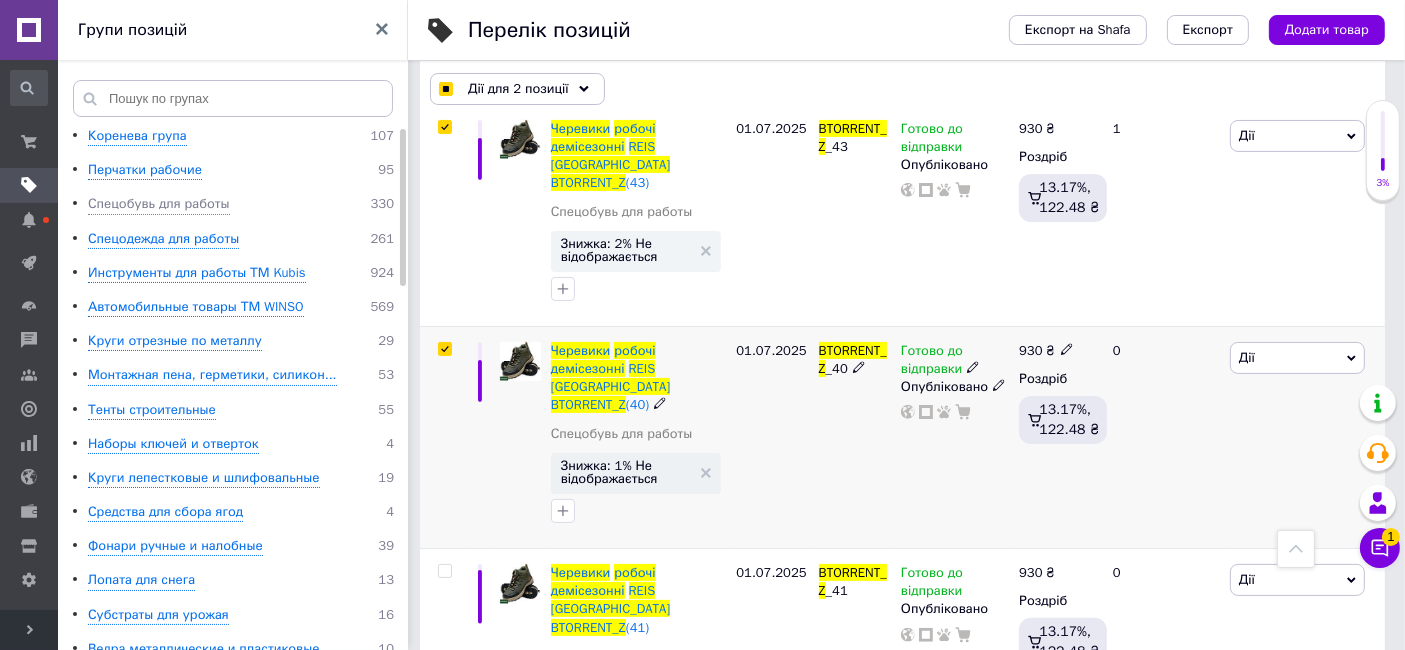scroll, scrollTop: 444, scrollLeft: 0, axis: vertical 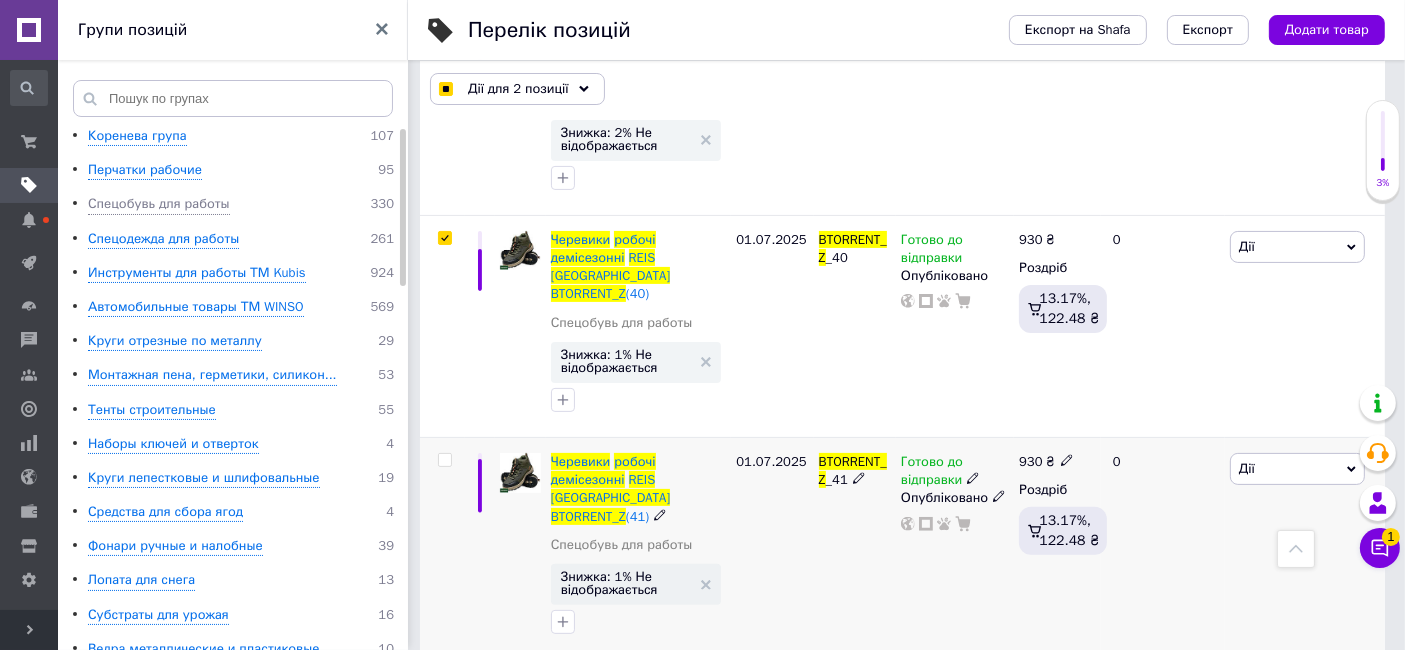 click at bounding box center [444, 460] 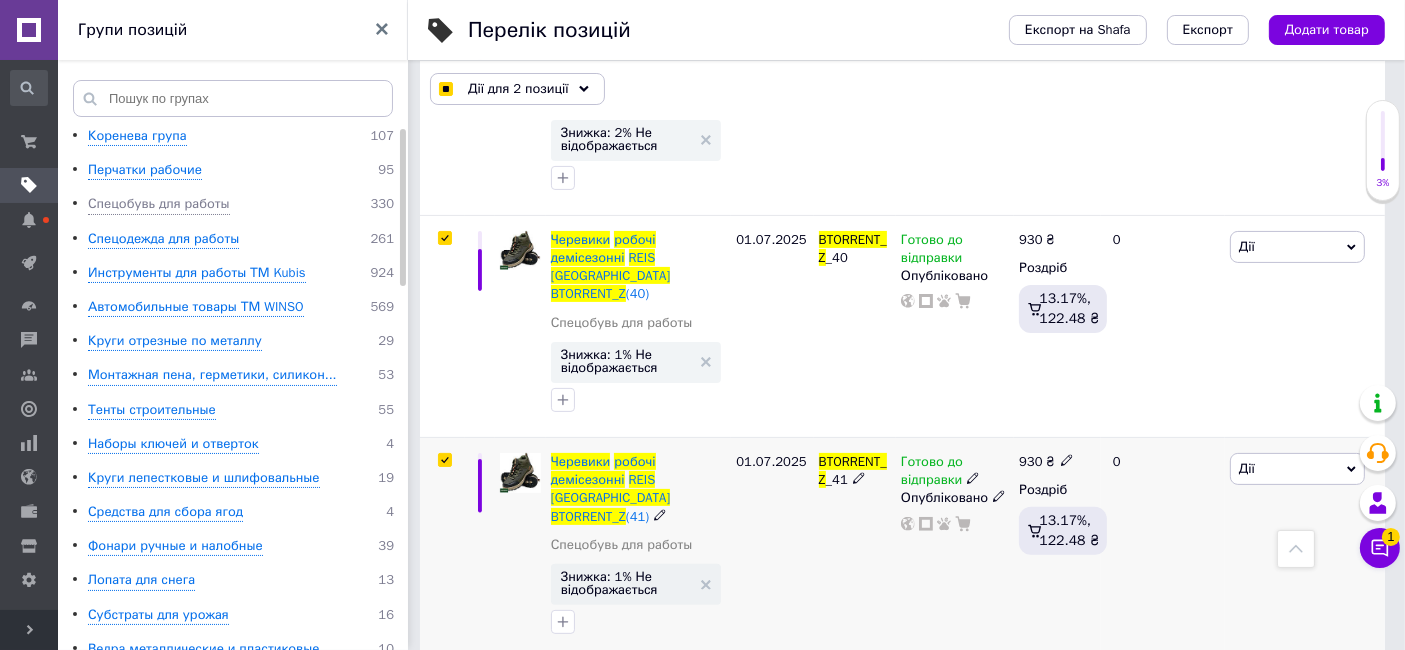 checkbox on "true" 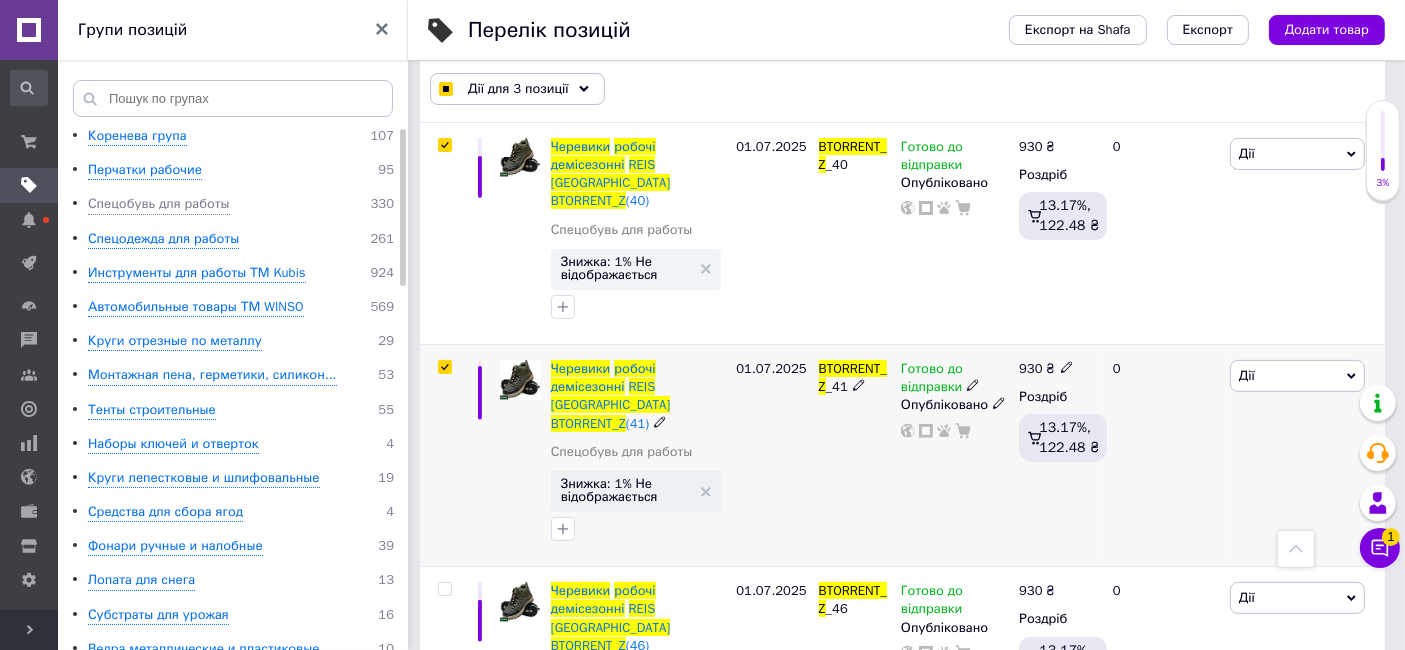 scroll, scrollTop: 666, scrollLeft: 0, axis: vertical 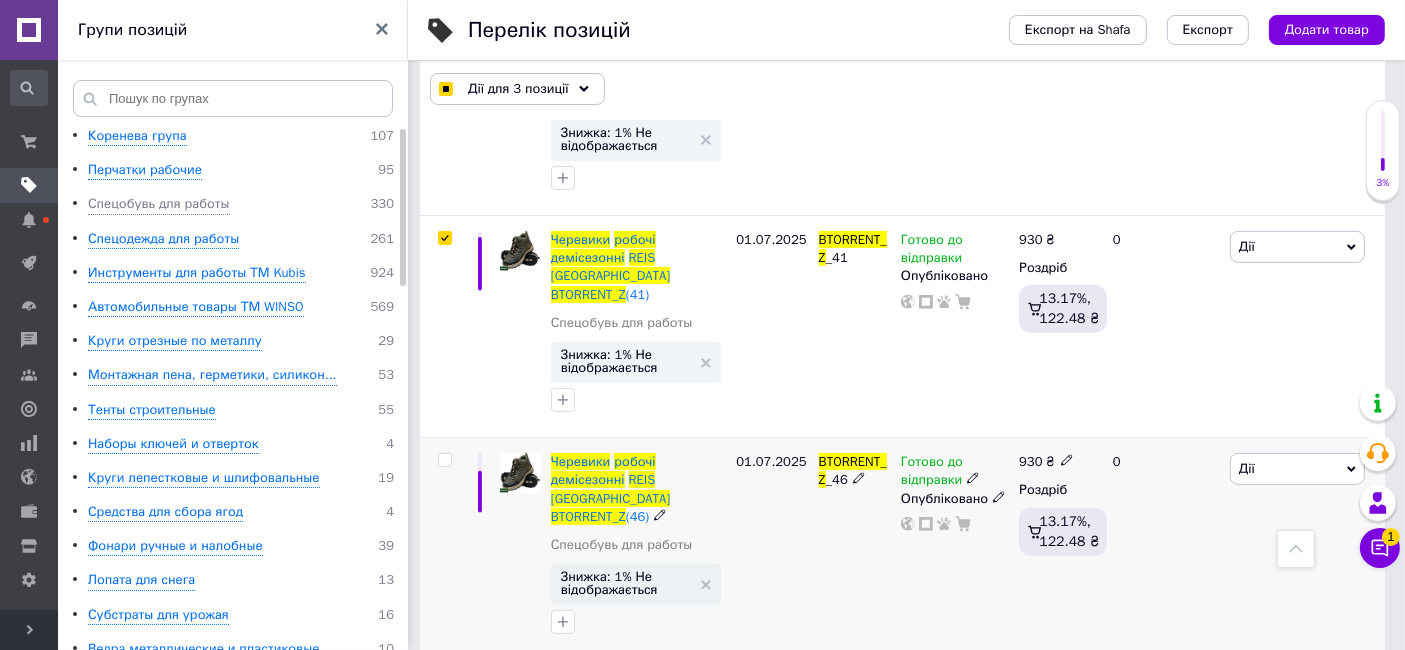 click at bounding box center (444, 460) 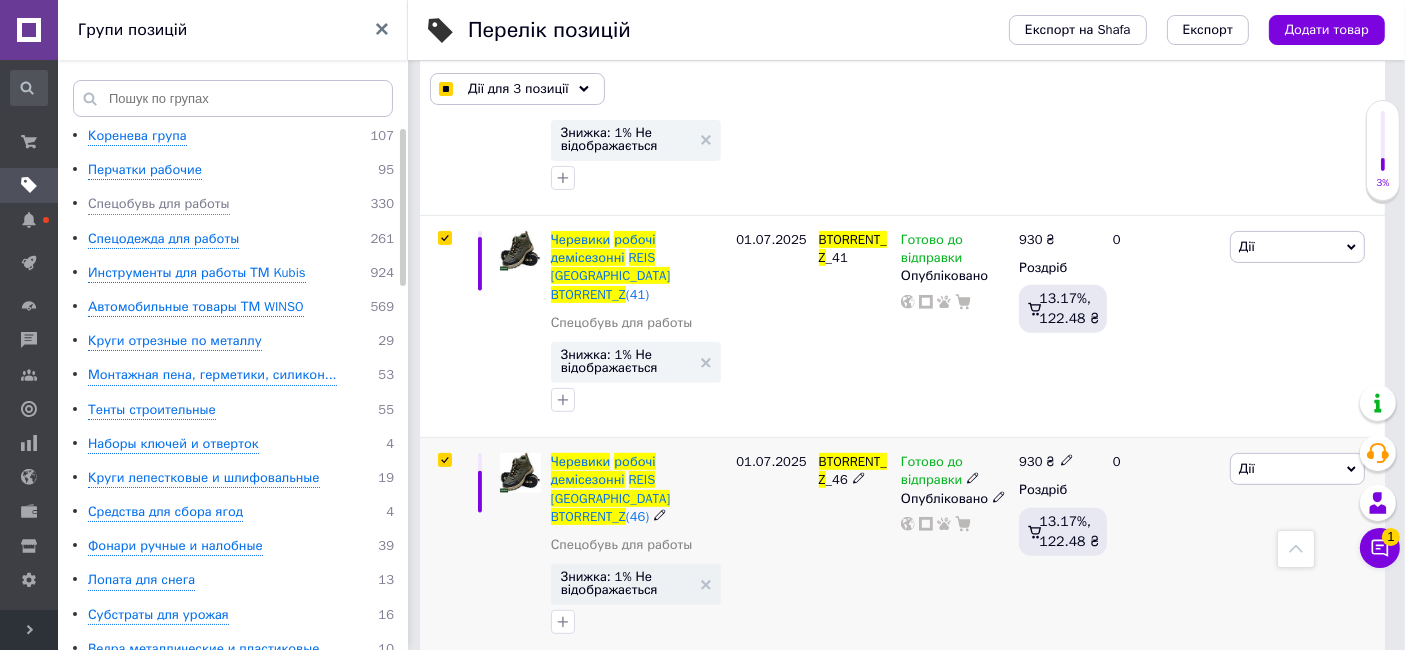 checkbox on "true" 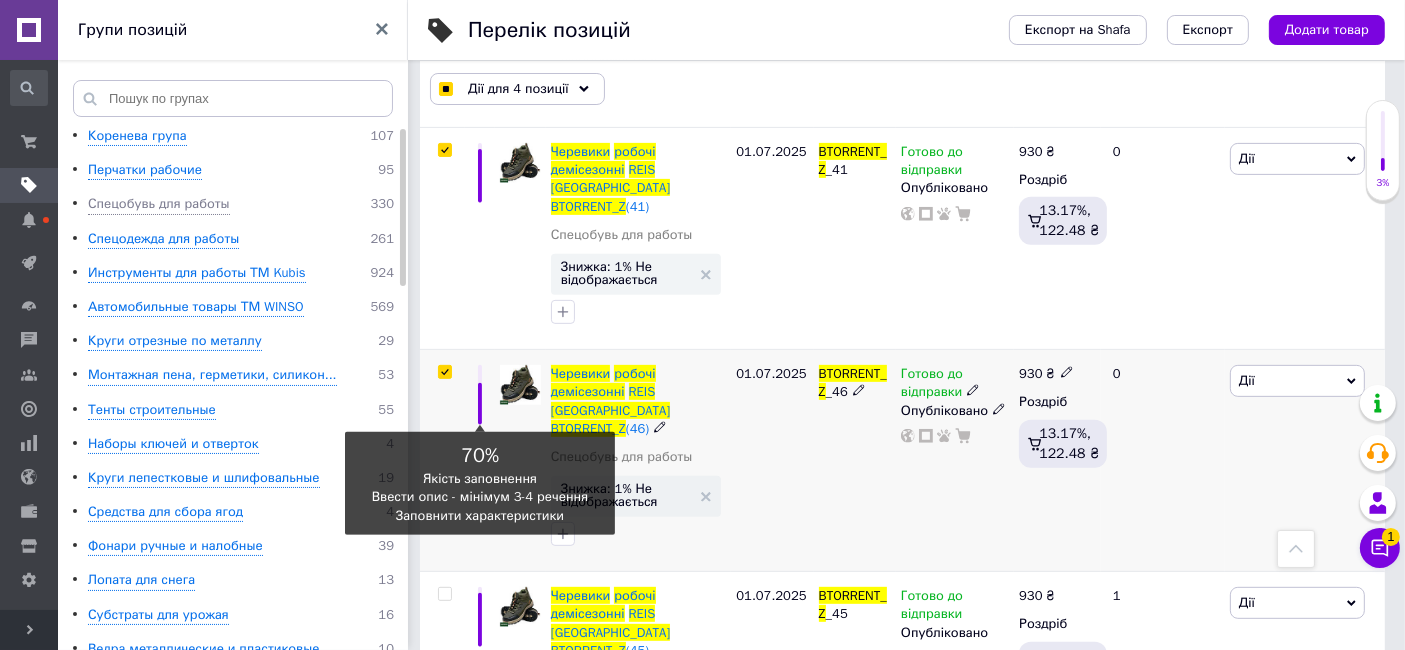 scroll, scrollTop: 888, scrollLeft: 0, axis: vertical 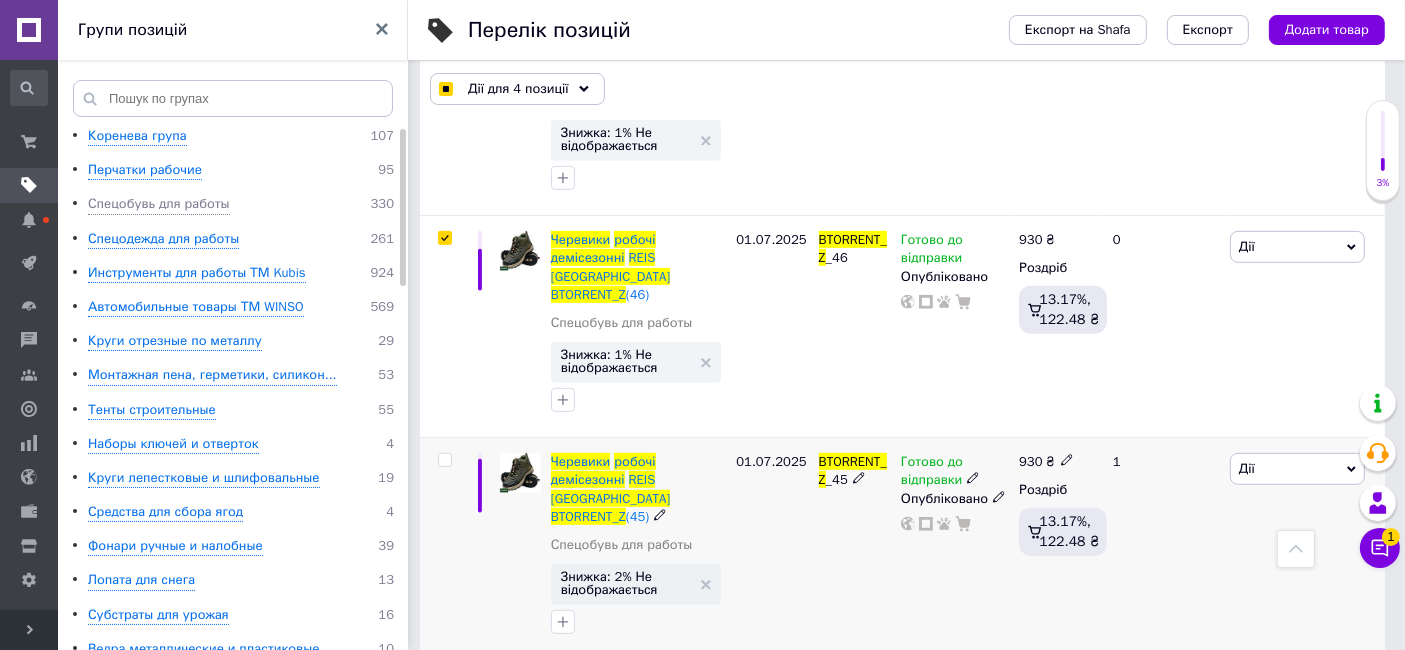 click at bounding box center (444, 460) 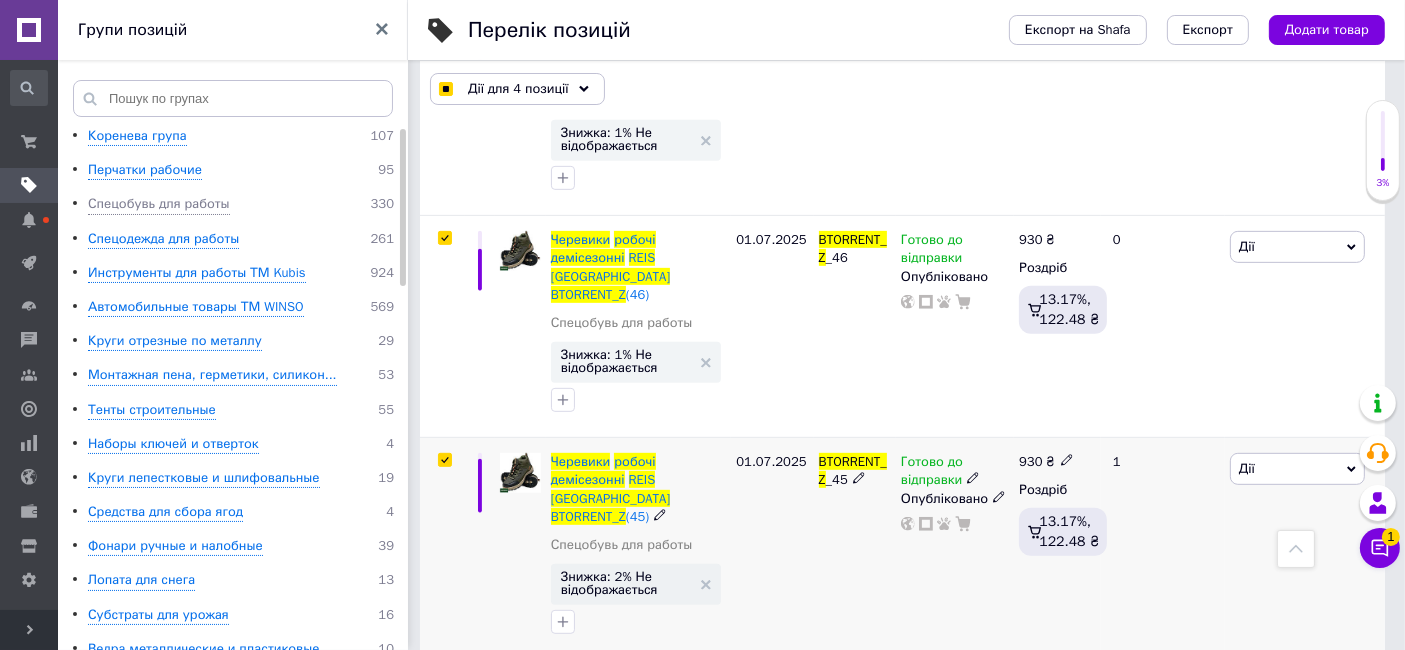 checkbox on "true" 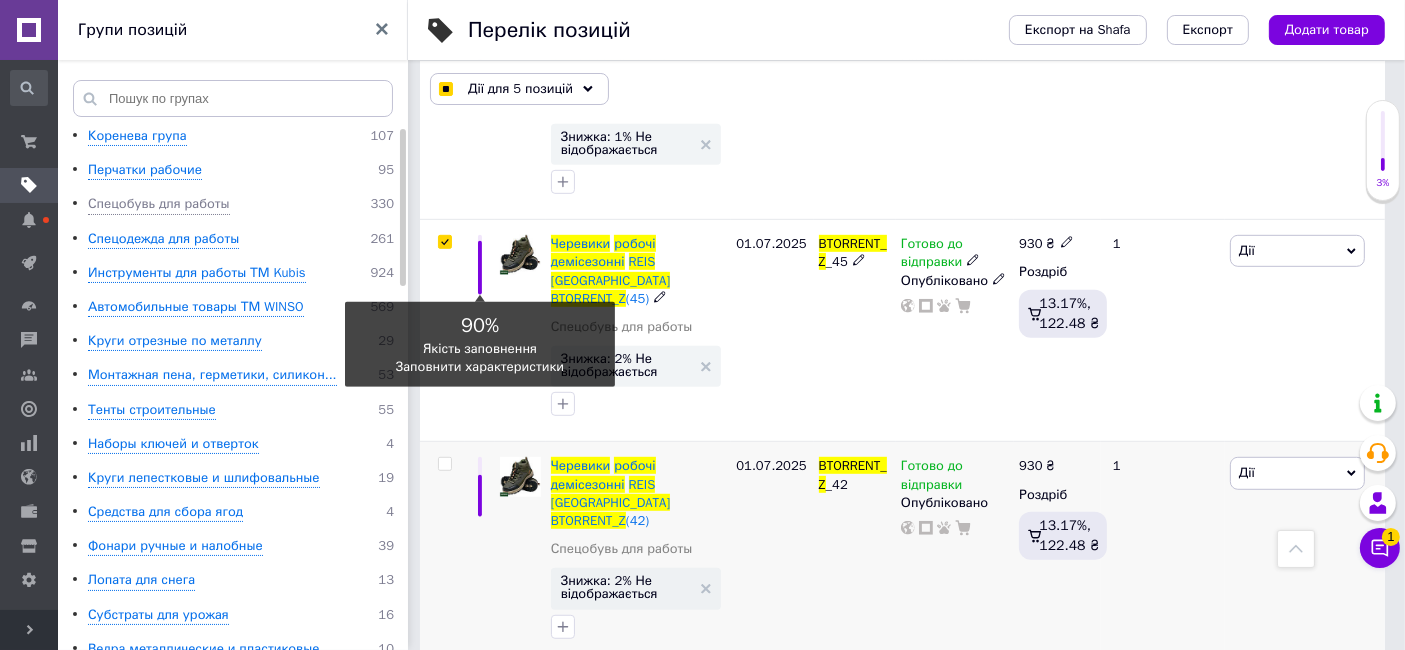 scroll, scrollTop: 1111, scrollLeft: 0, axis: vertical 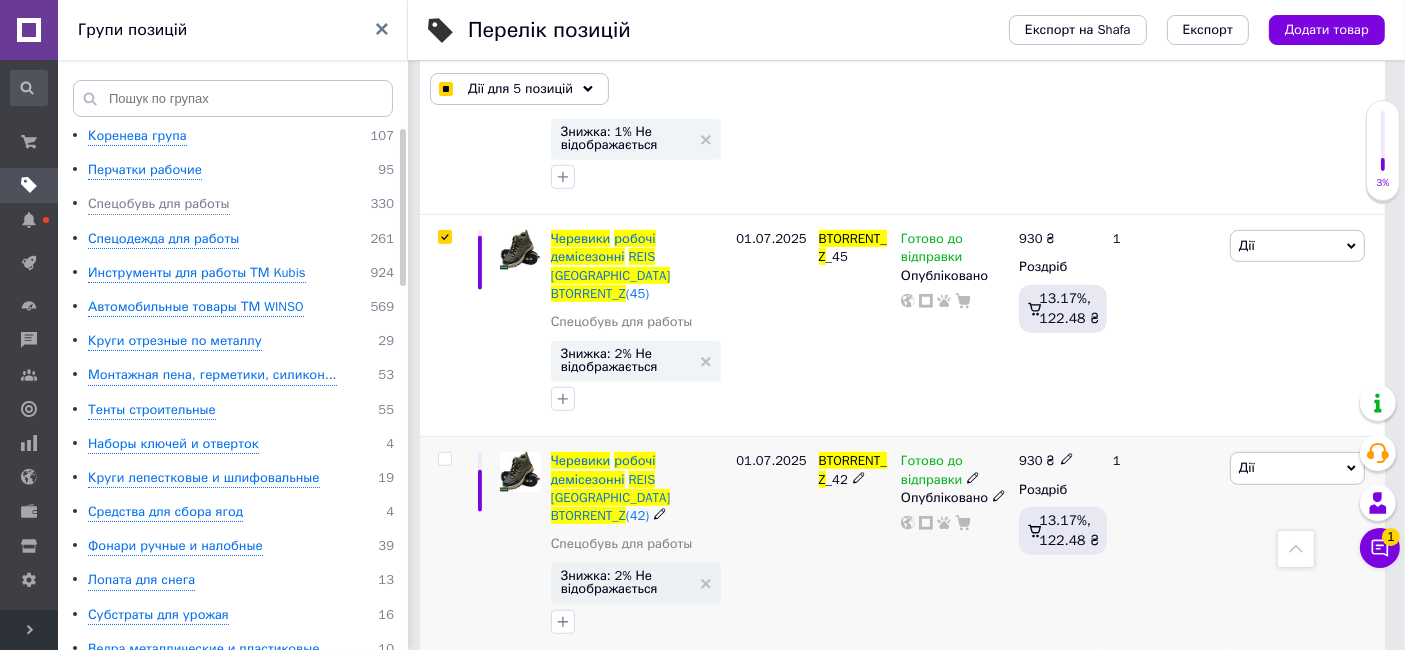 click at bounding box center (444, 459) 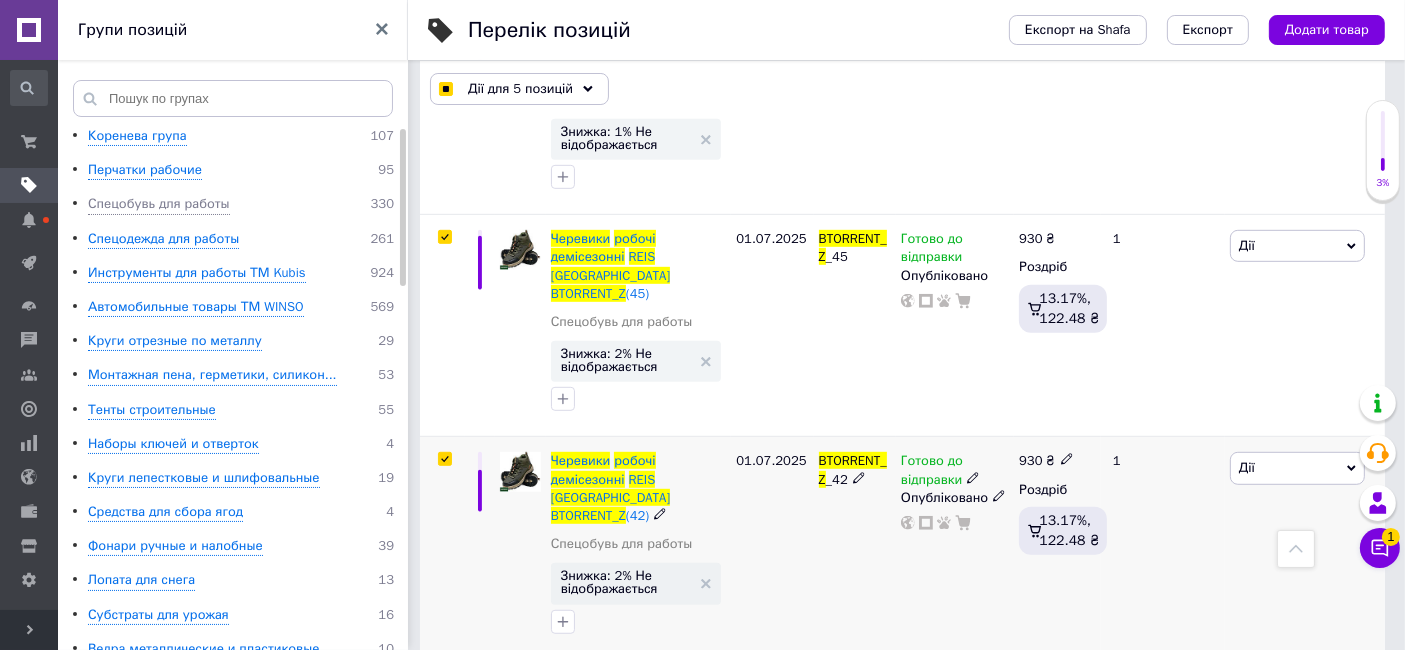 checkbox on "true" 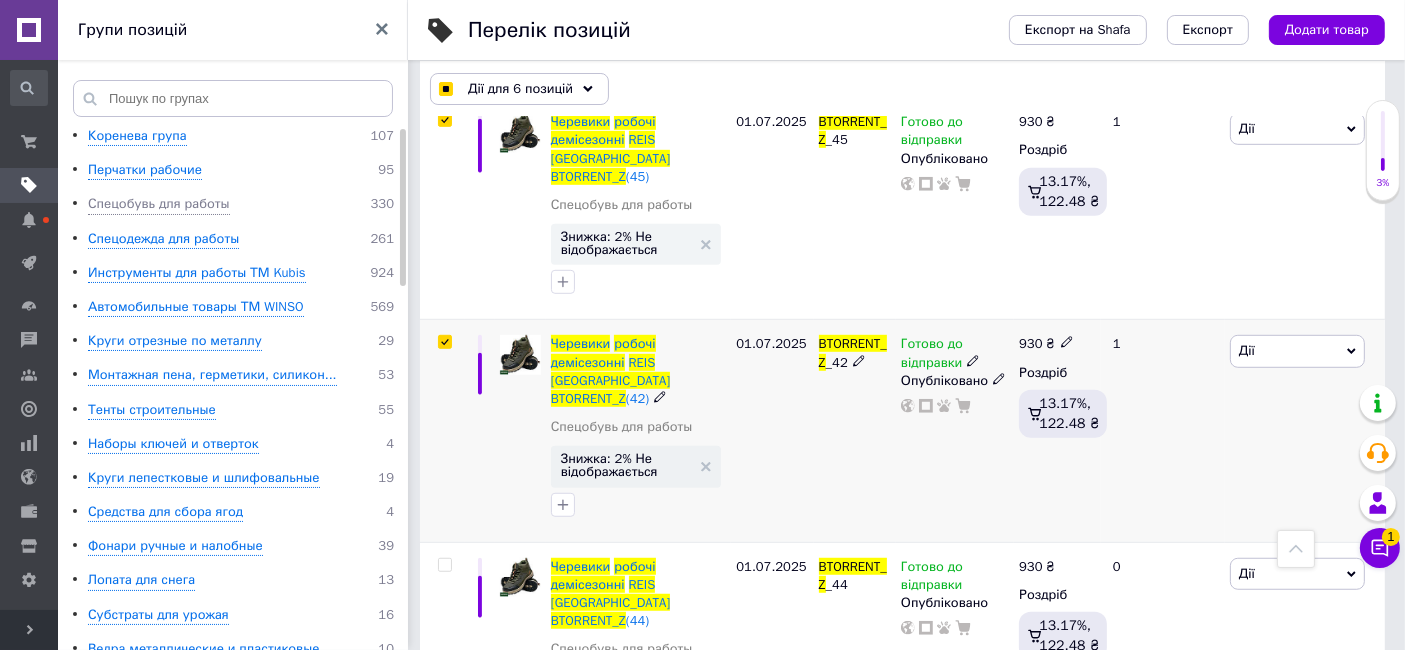 scroll, scrollTop: 1229, scrollLeft: 0, axis: vertical 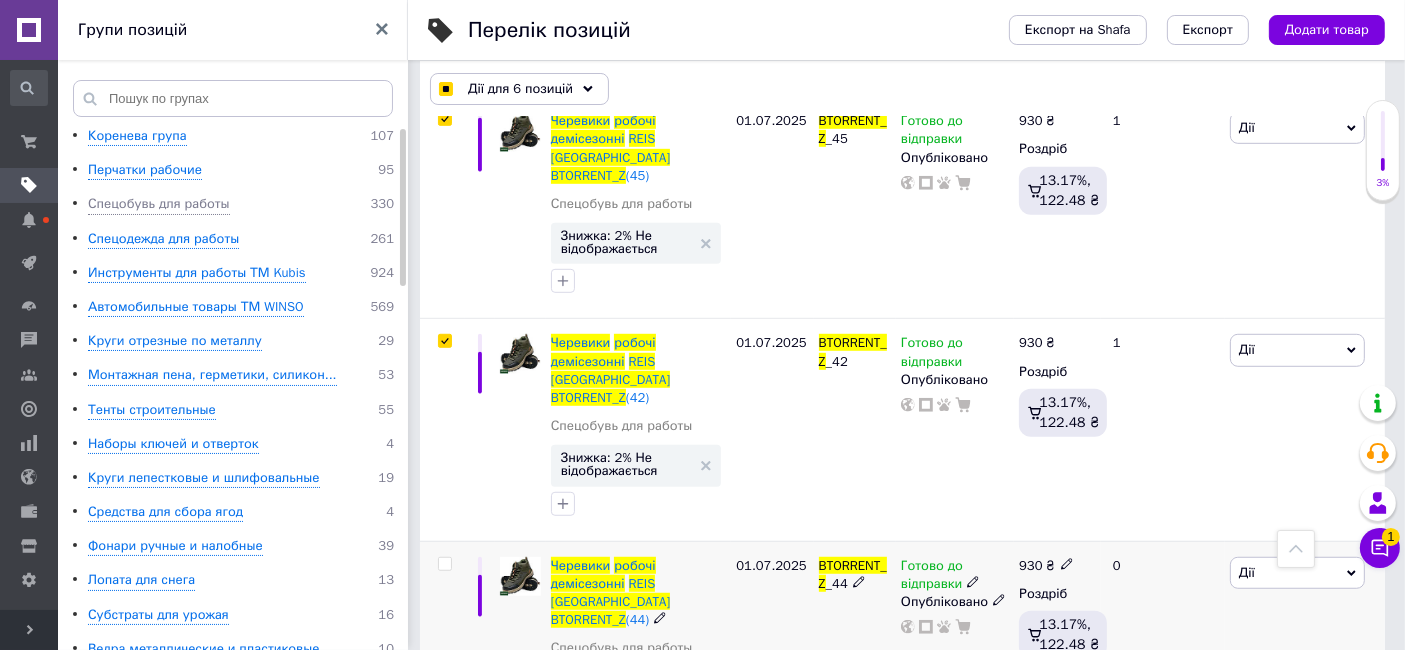 click at bounding box center [444, 564] 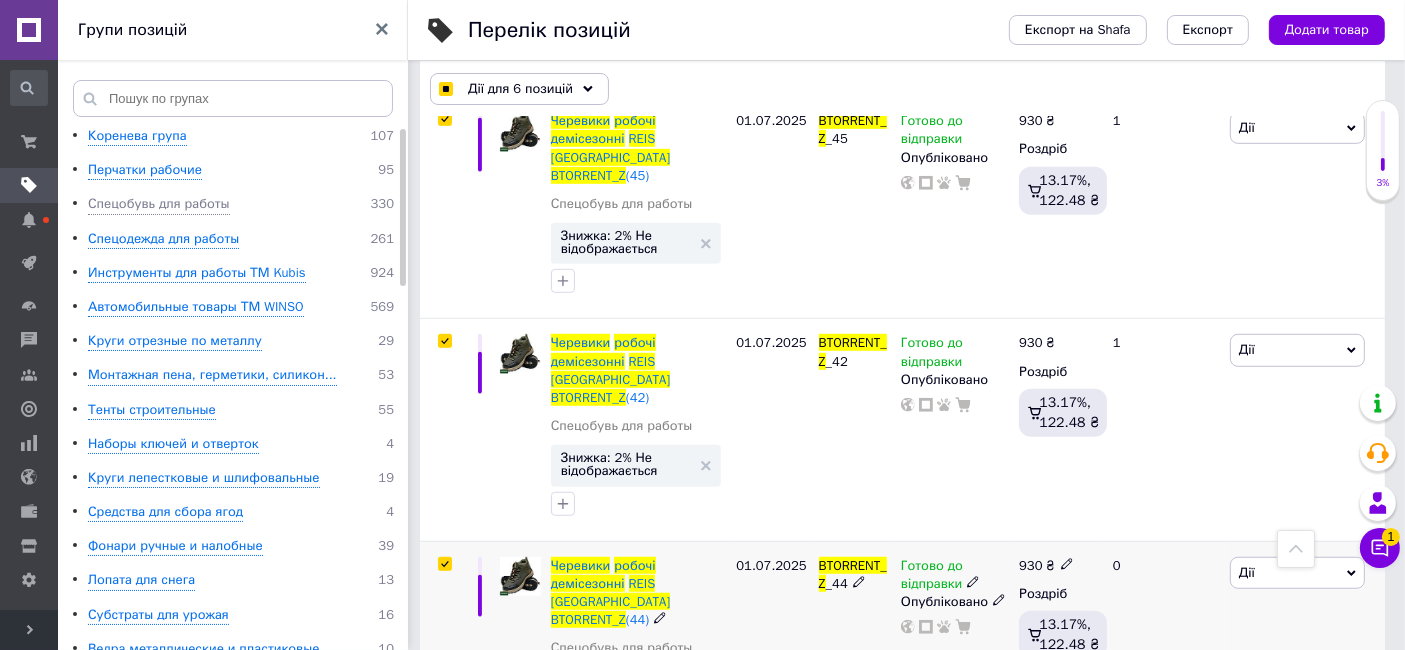 checkbox on "true" 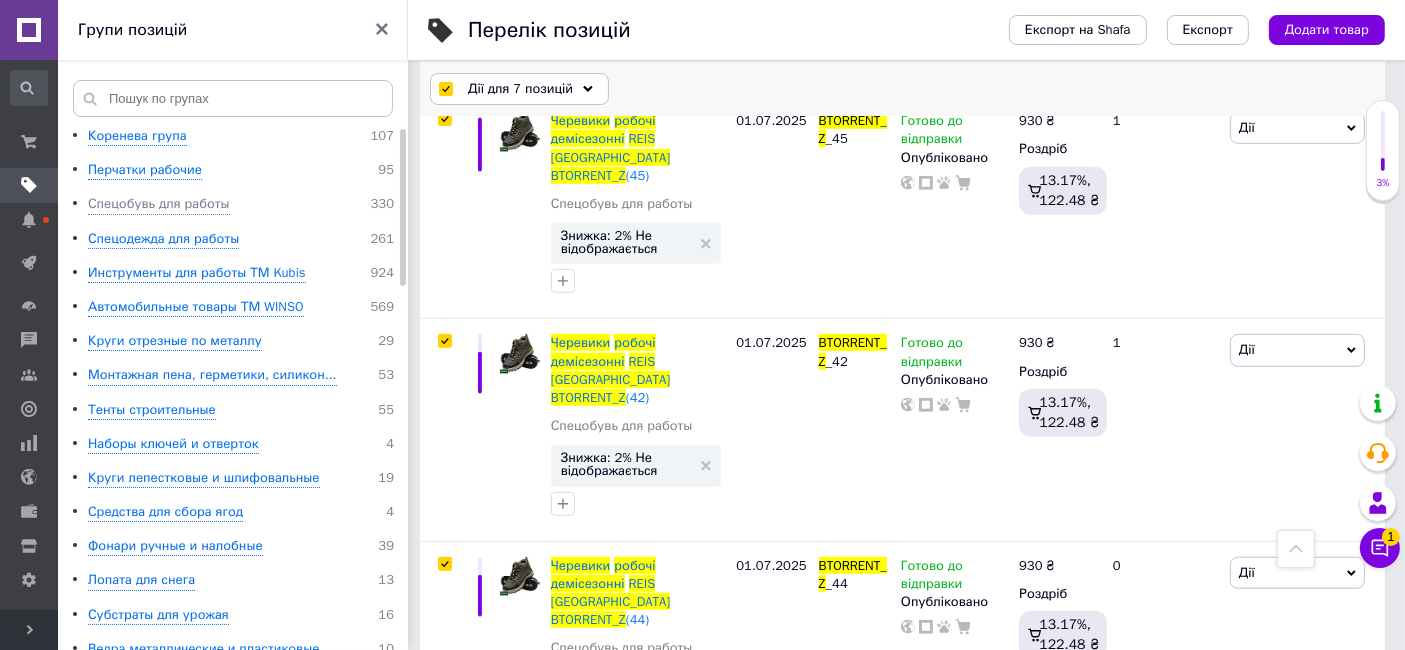 click on "Дії для 7 позицій" at bounding box center [520, 89] 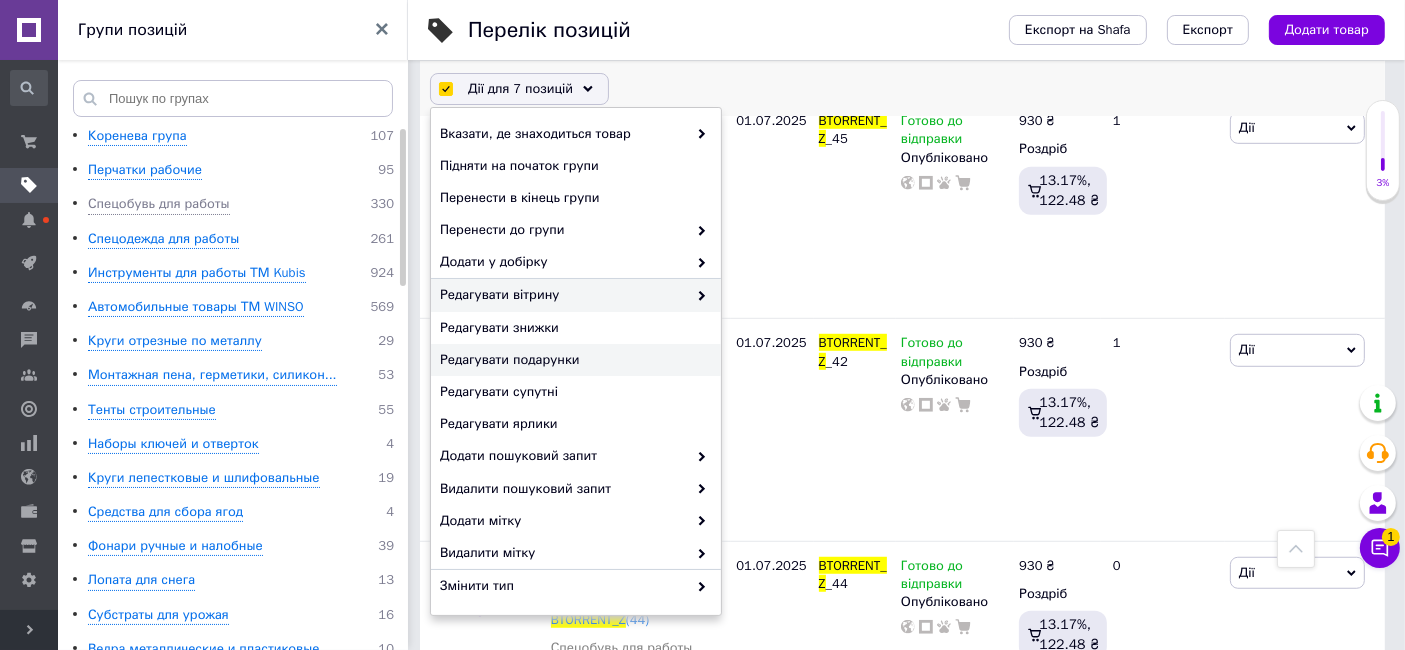 scroll, scrollTop: 1118, scrollLeft: 0, axis: vertical 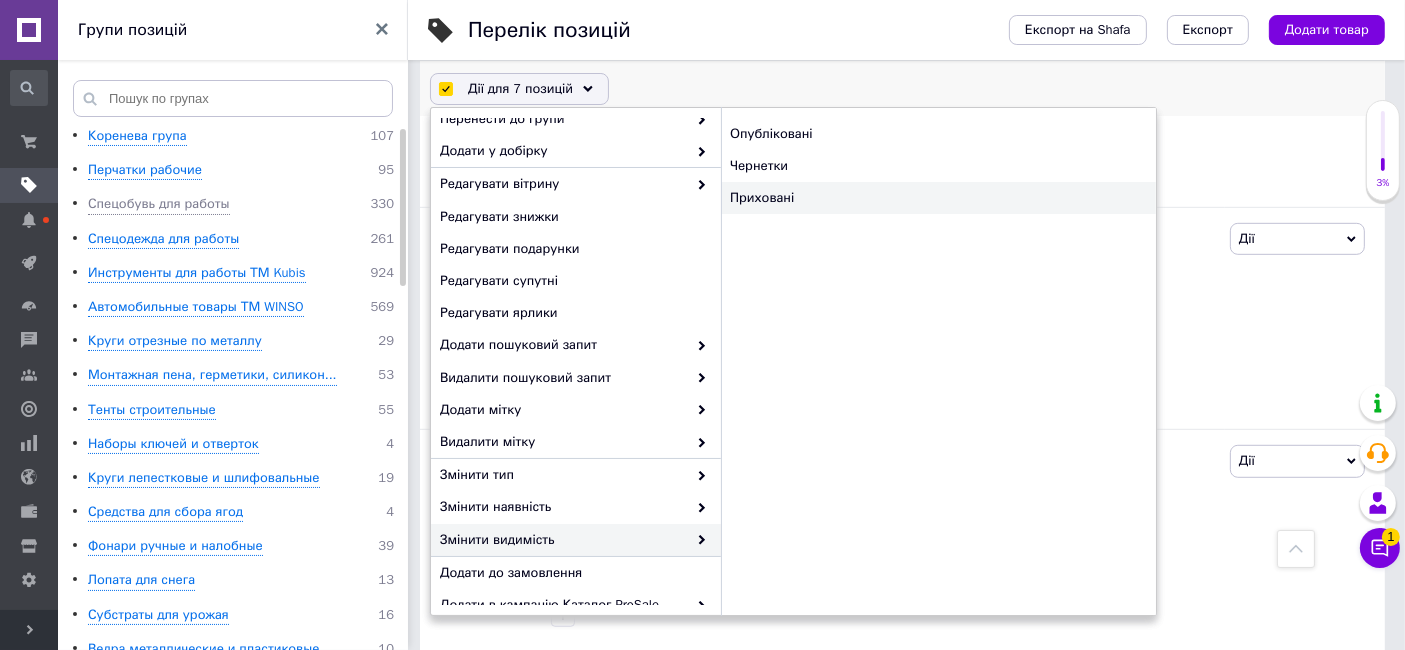 click on "Приховані" at bounding box center [938, 198] 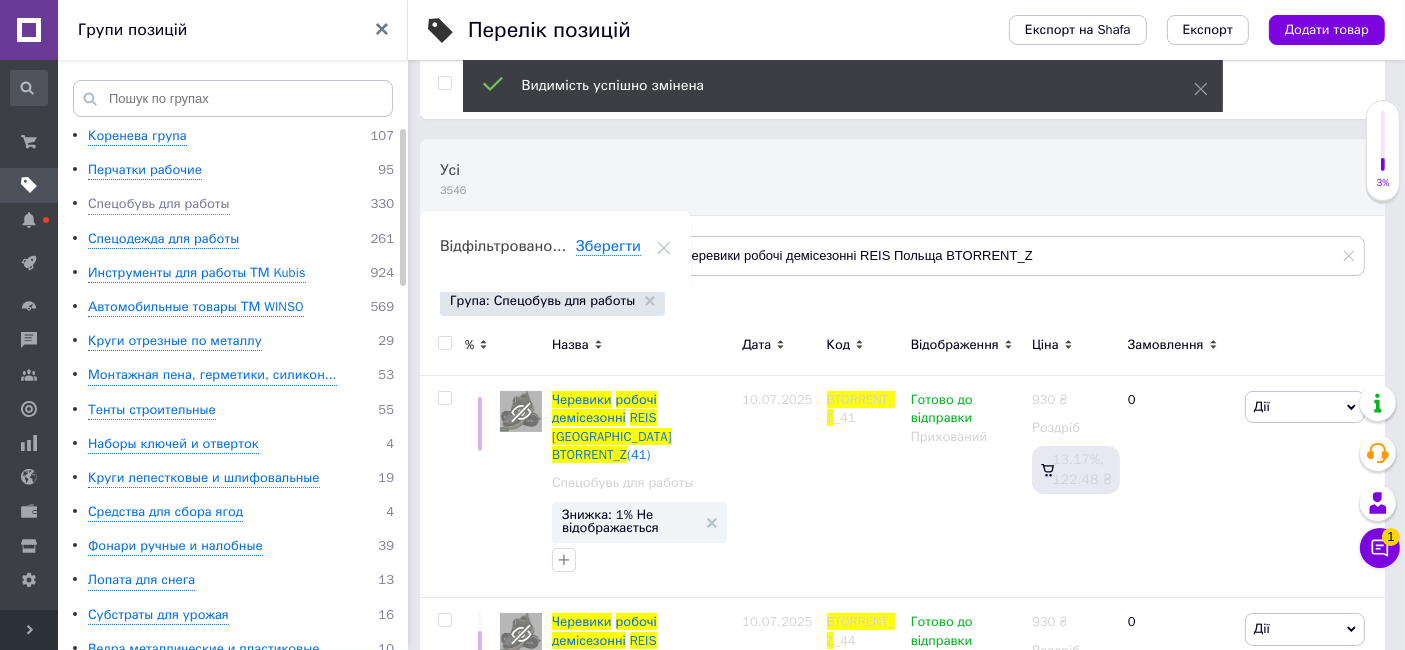 scroll, scrollTop: 0, scrollLeft: 0, axis: both 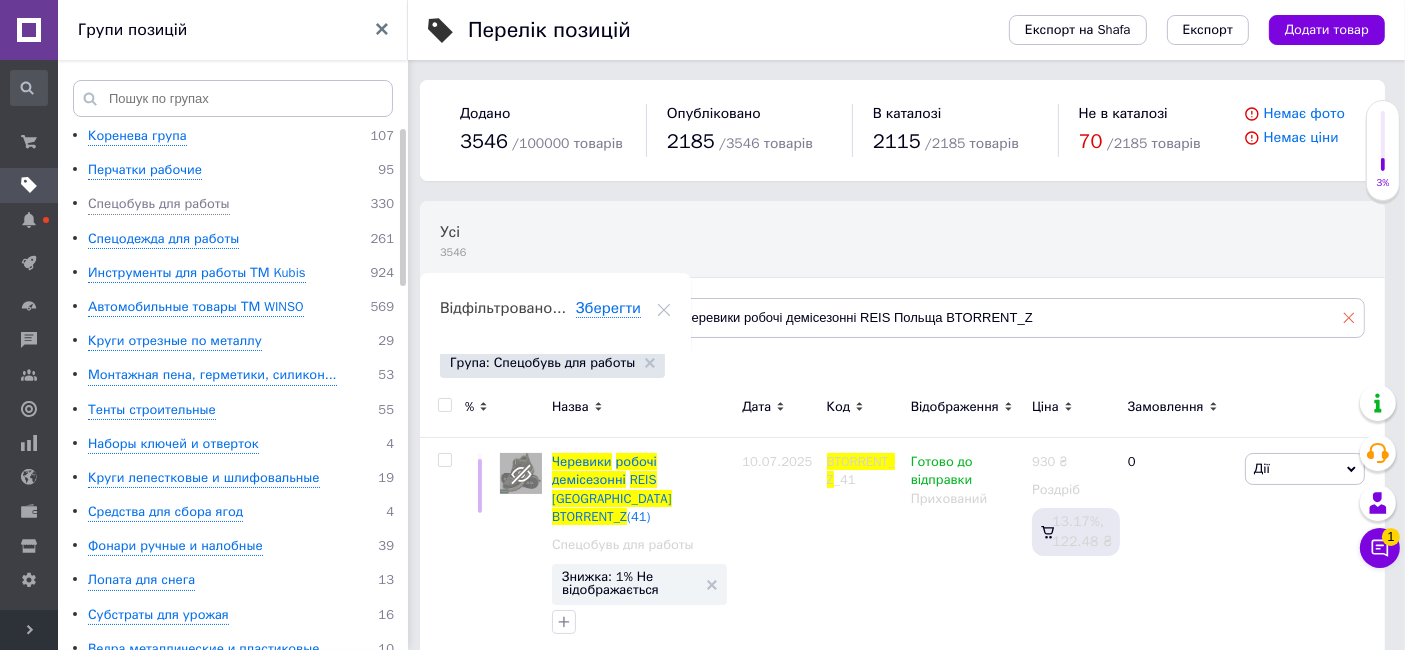 click 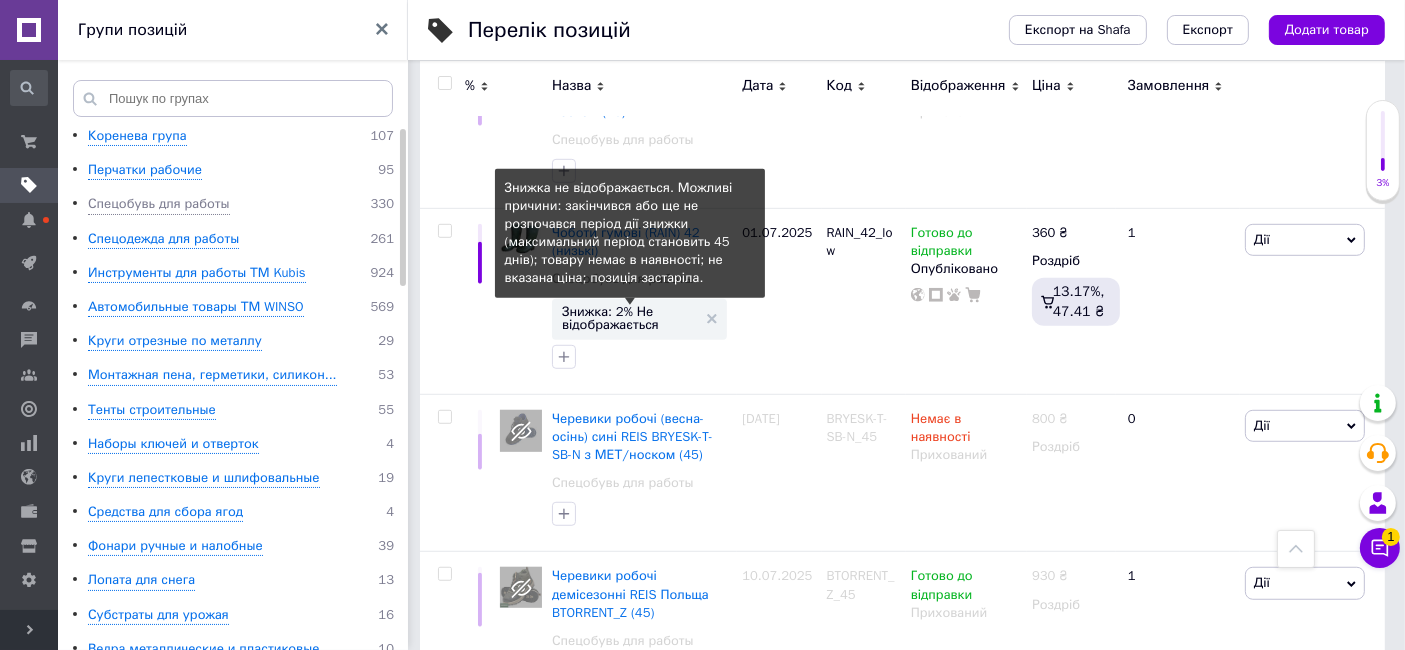 scroll, scrollTop: 1204, scrollLeft: 0, axis: vertical 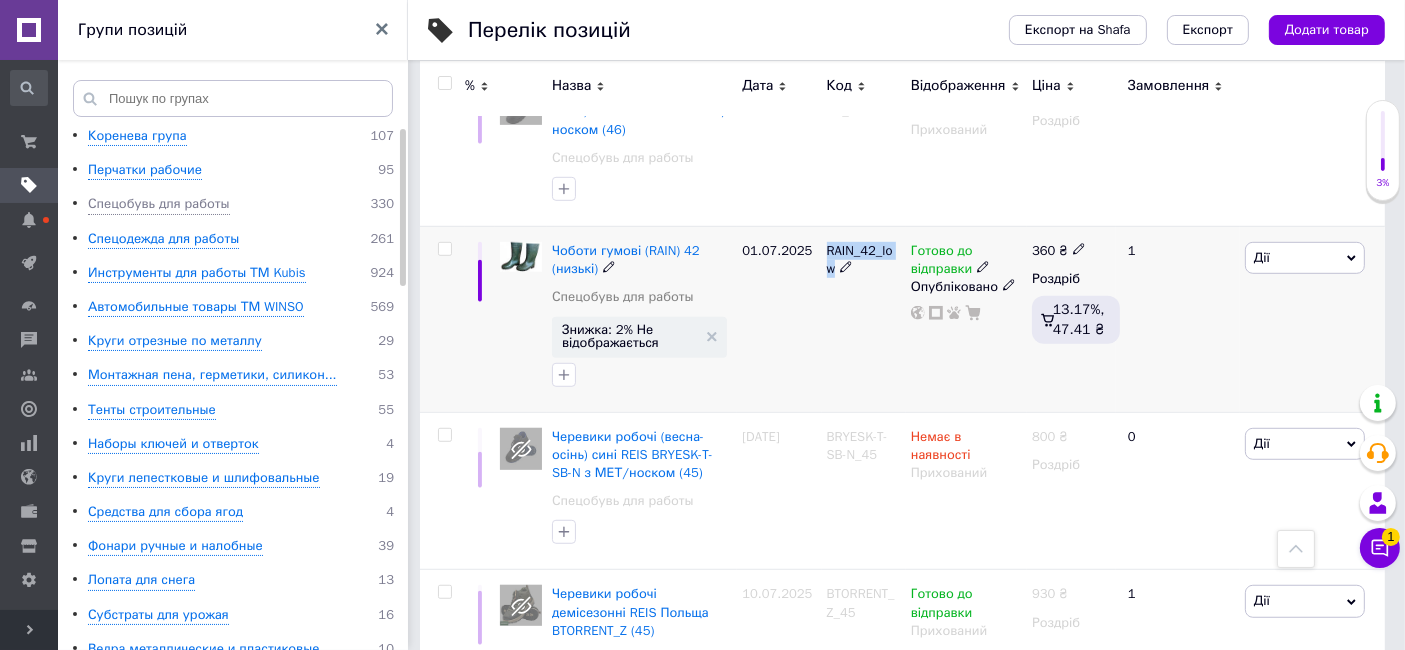 drag, startPoint x: 905, startPoint y: 192, endPoint x: 830, endPoint y: 195, distance: 75.059975 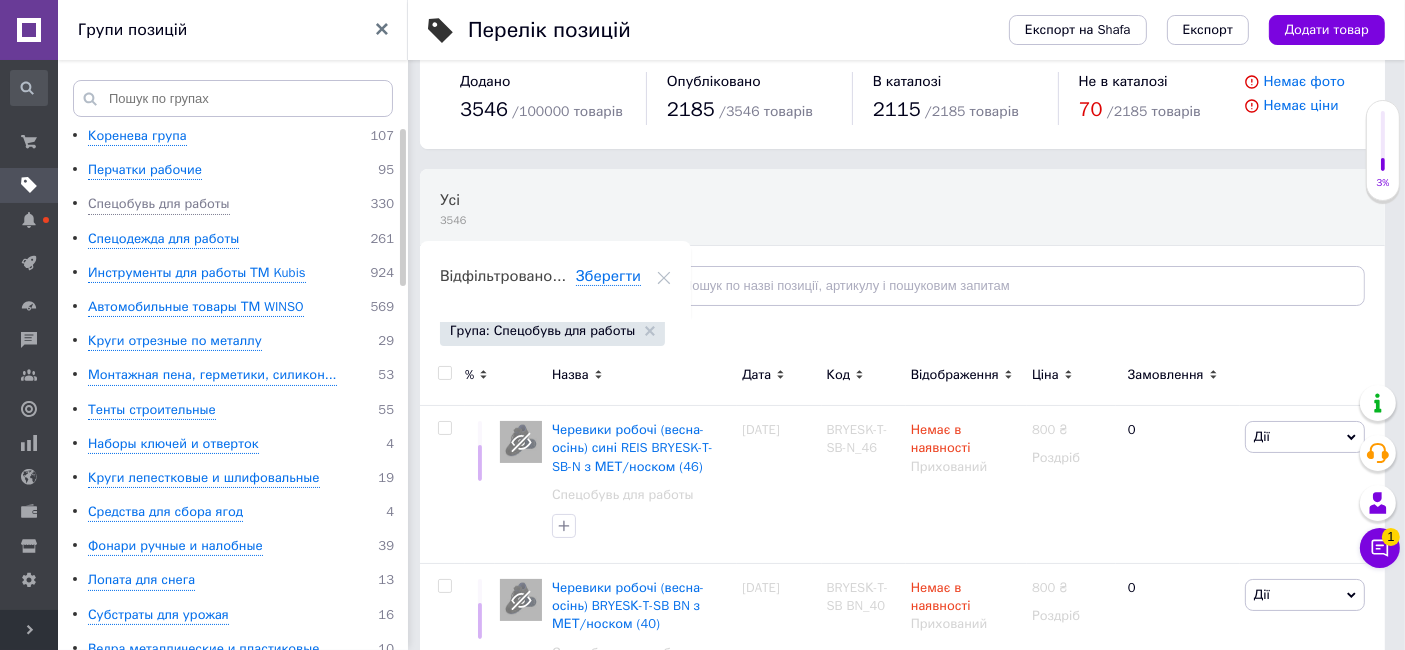 scroll, scrollTop: 0, scrollLeft: 0, axis: both 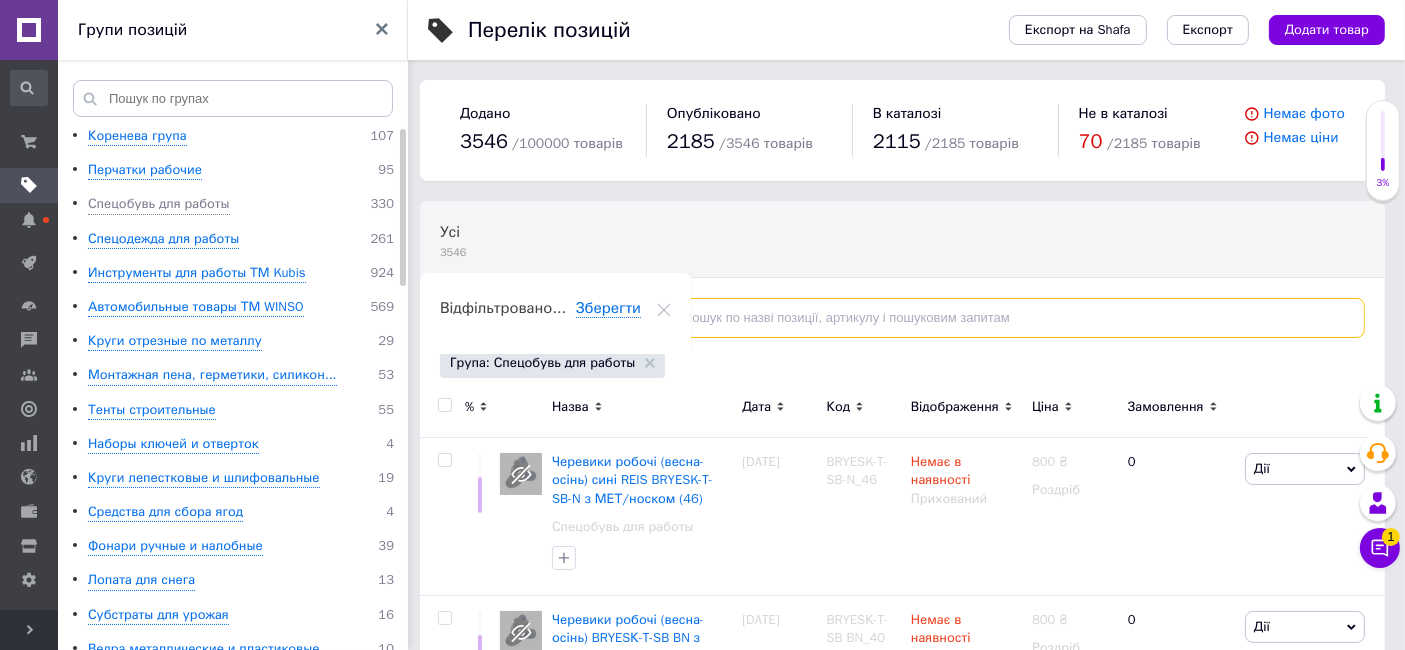 click at bounding box center [1006, 318] 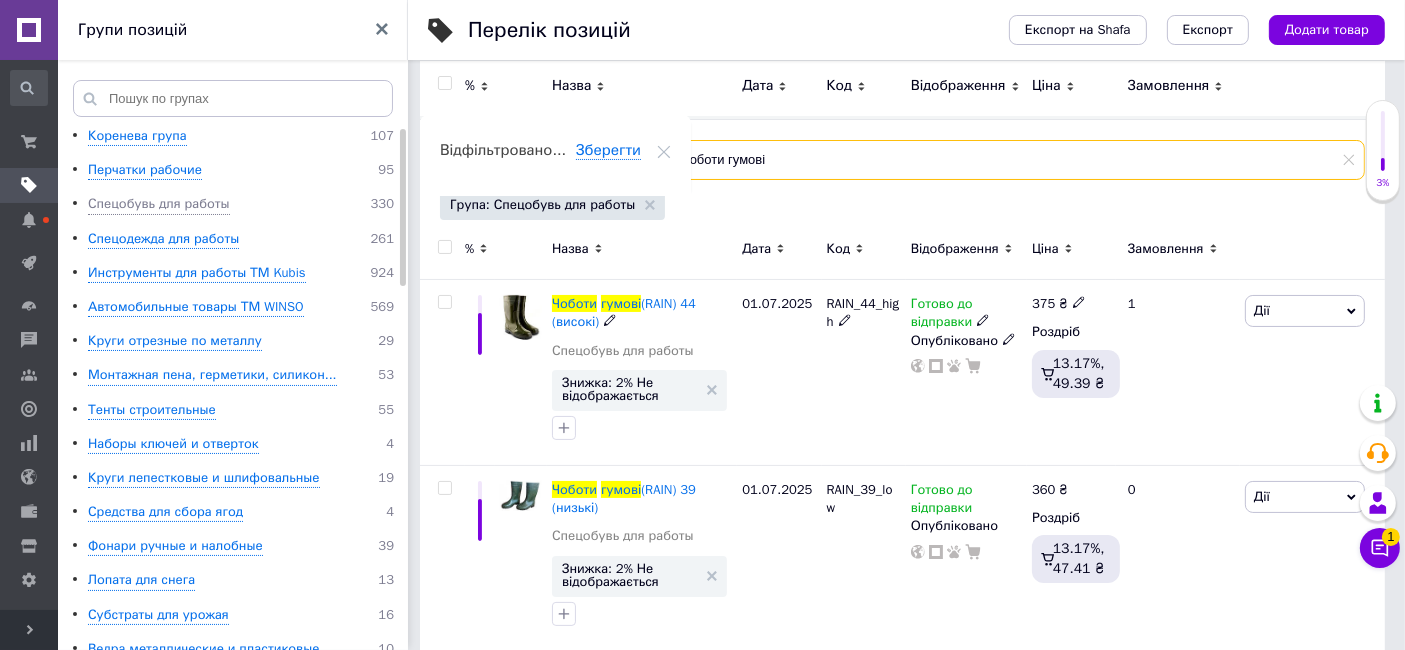 scroll, scrollTop: 157, scrollLeft: 0, axis: vertical 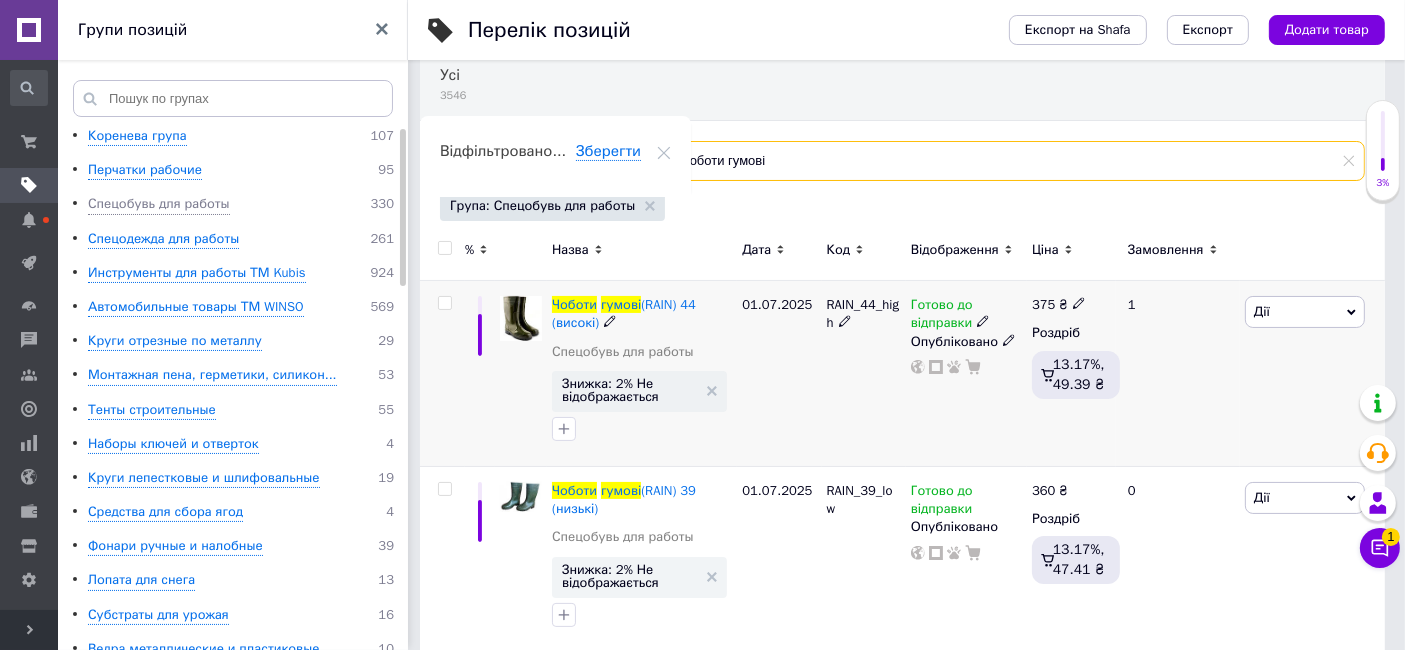 type on "чоботи гумові" 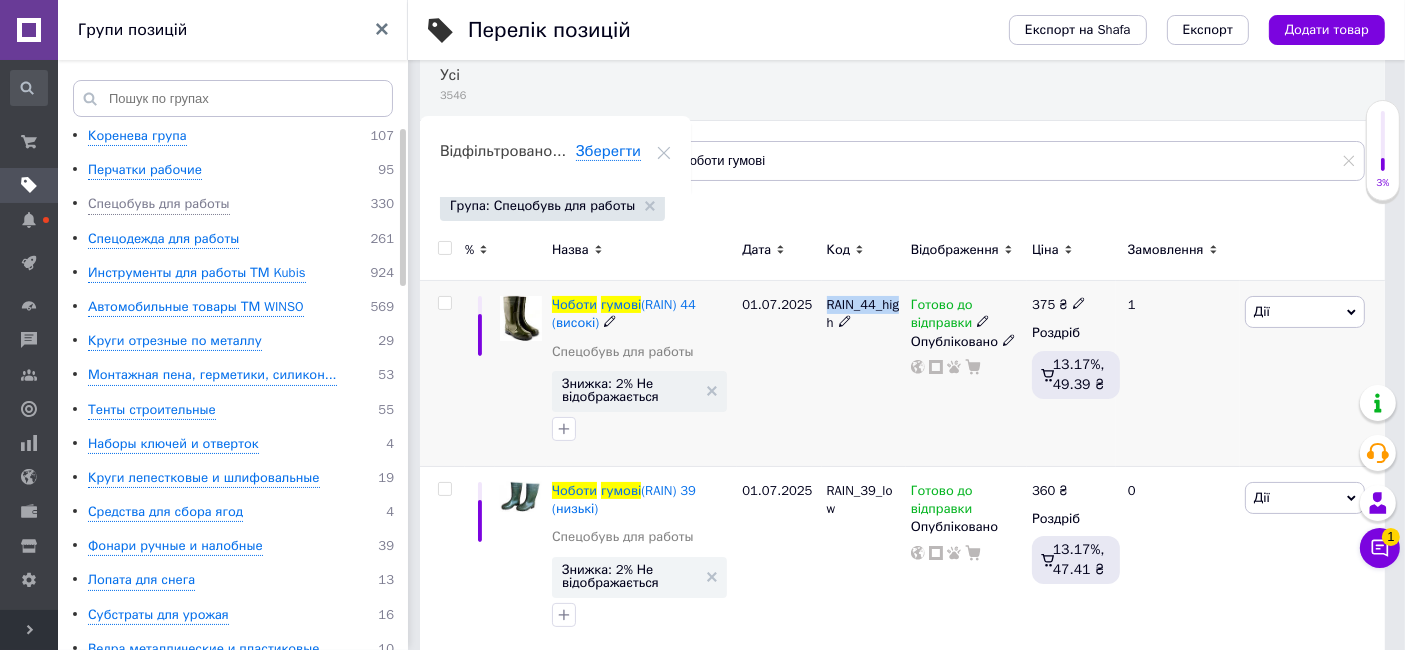 drag, startPoint x: 901, startPoint y: 304, endPoint x: 830, endPoint y: 304, distance: 71 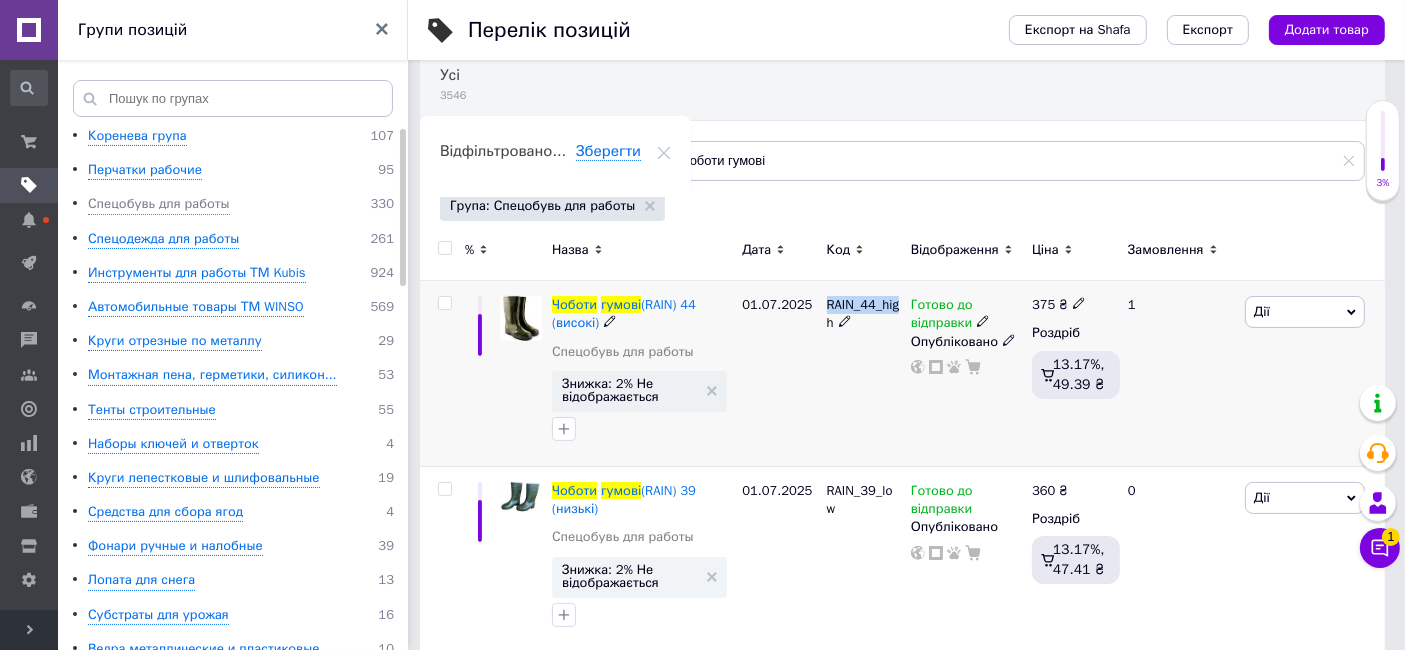 click on "RAIN_44_high" at bounding box center (864, 374) 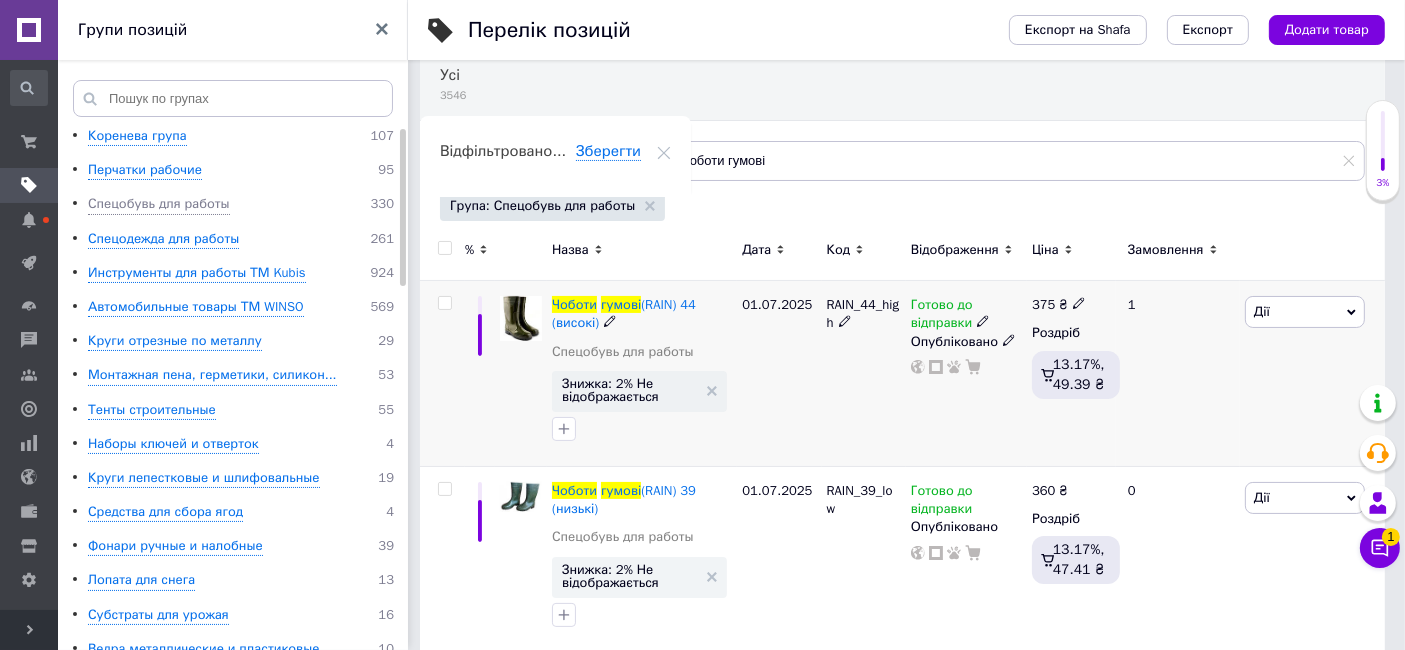 click on "RAIN_44_high" at bounding box center [864, 374] 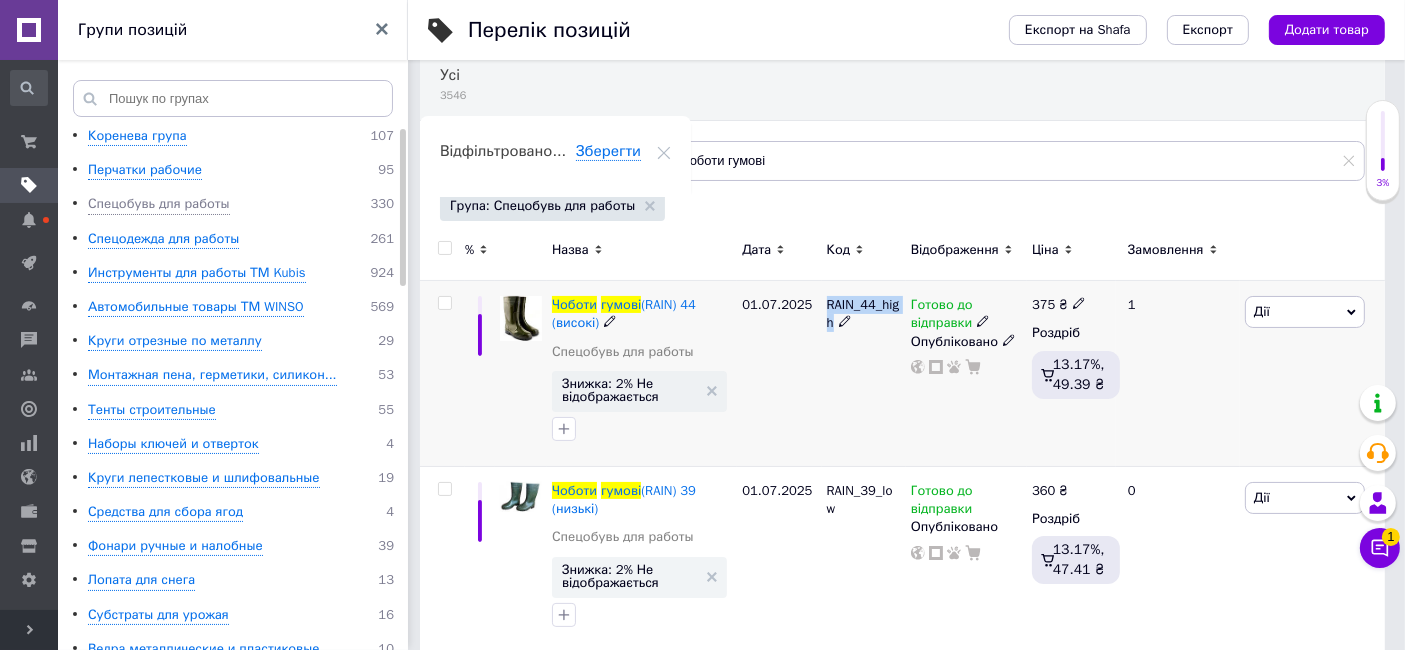 drag, startPoint x: 832, startPoint y: 322, endPoint x: 823, endPoint y: 298, distance: 25.632011 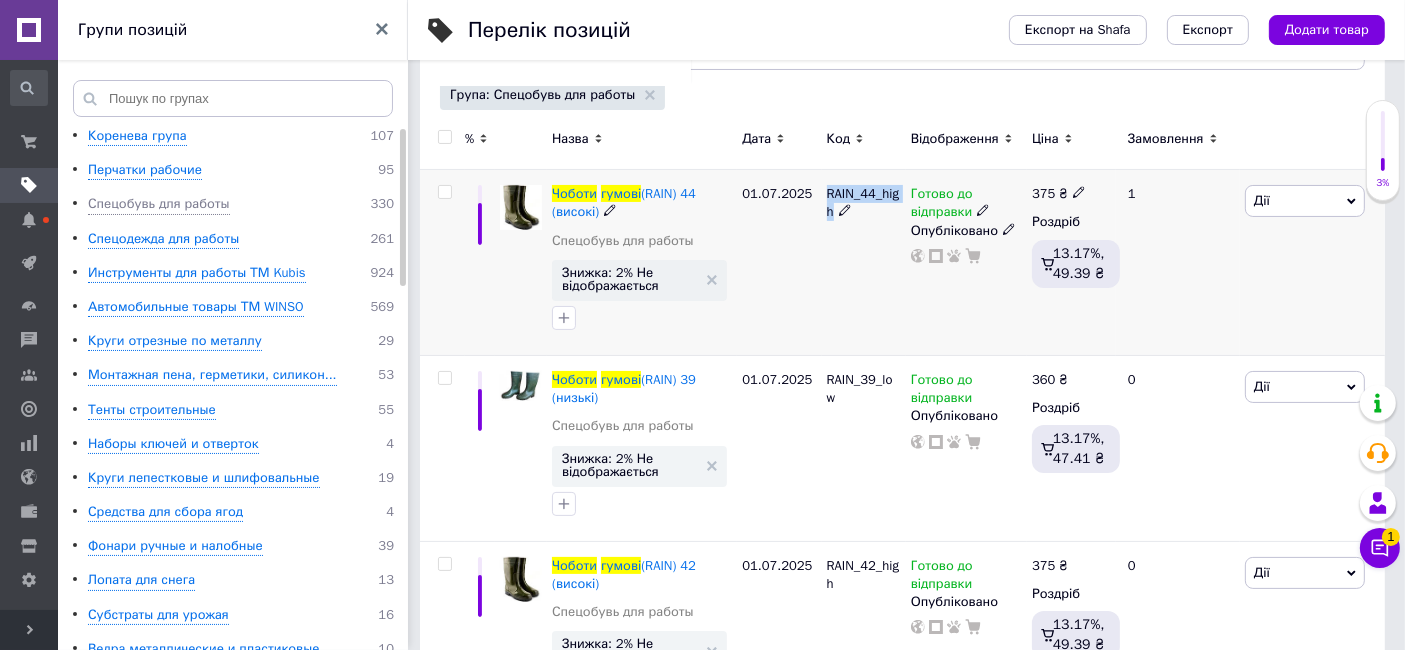 scroll, scrollTop: 380, scrollLeft: 0, axis: vertical 